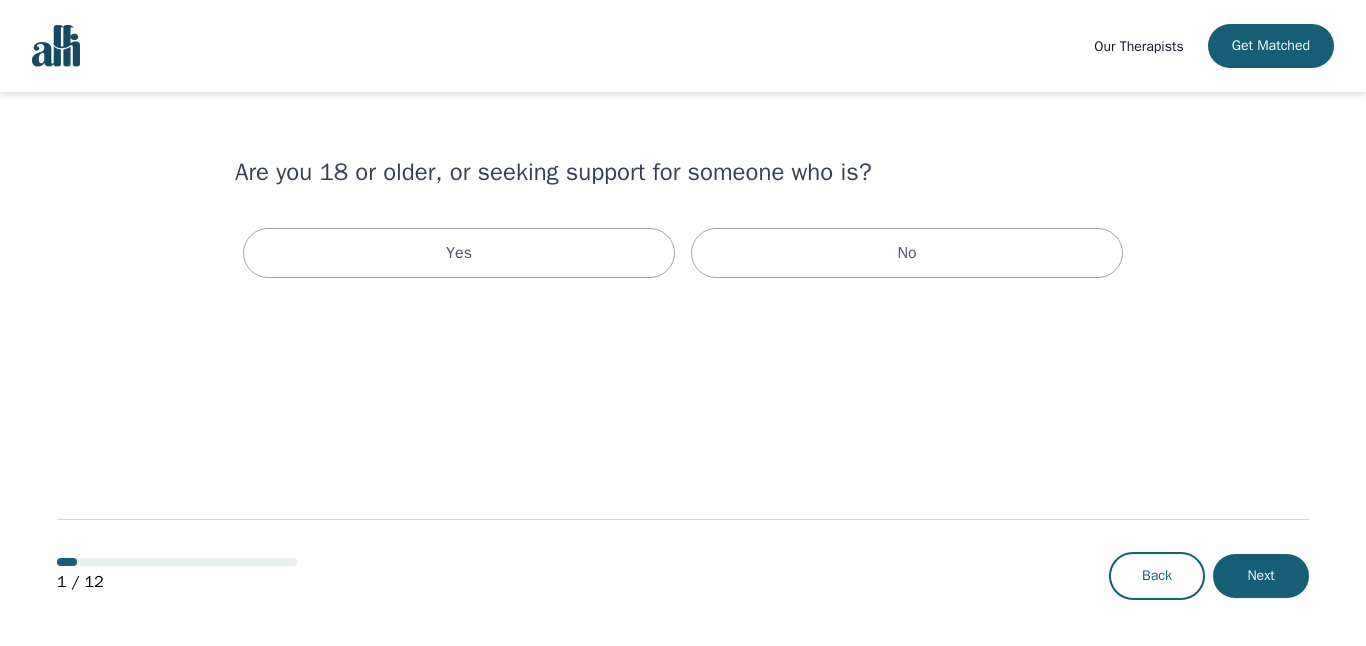 scroll, scrollTop: 0, scrollLeft: 0, axis: both 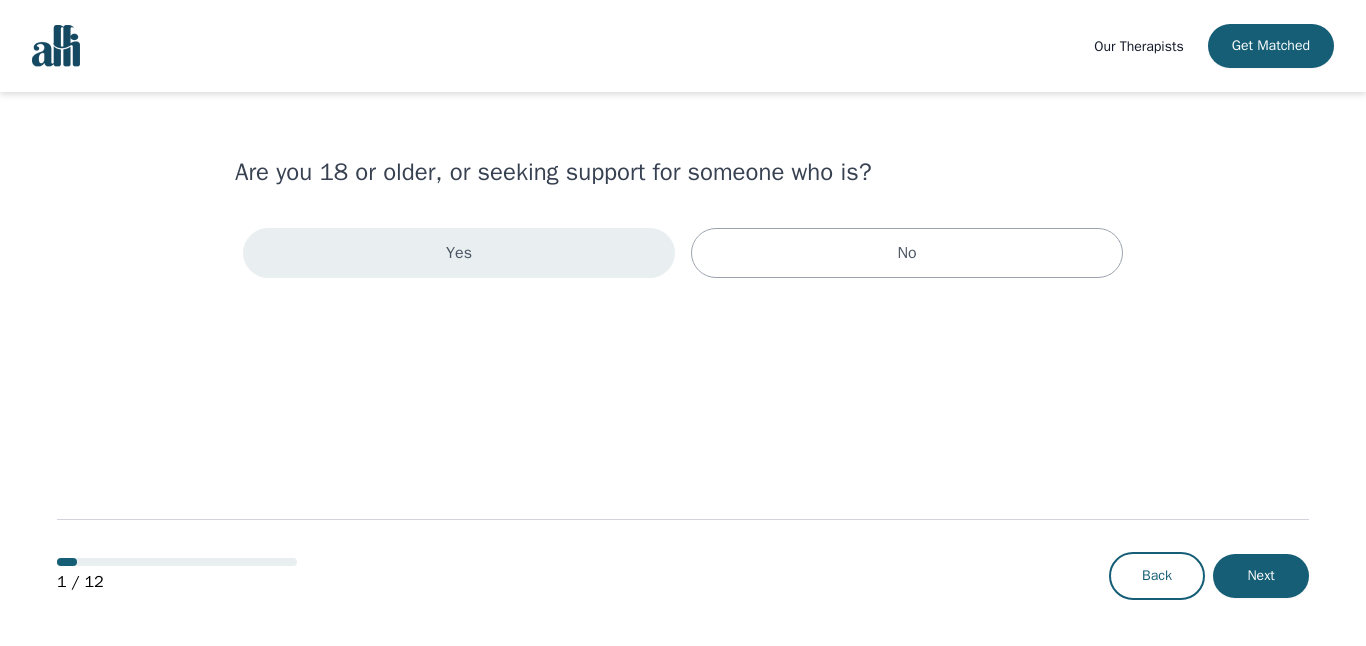 click on "Yes" at bounding box center [459, 253] 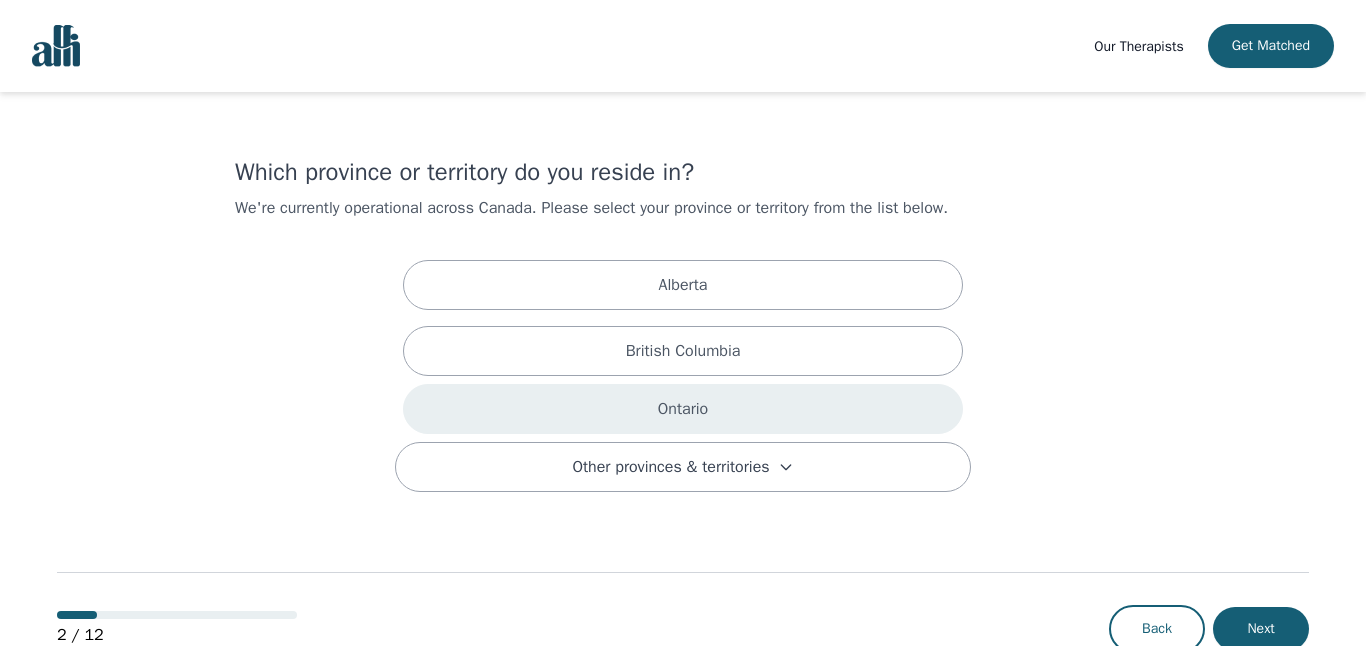 click on "Ontario" at bounding box center (683, 285) 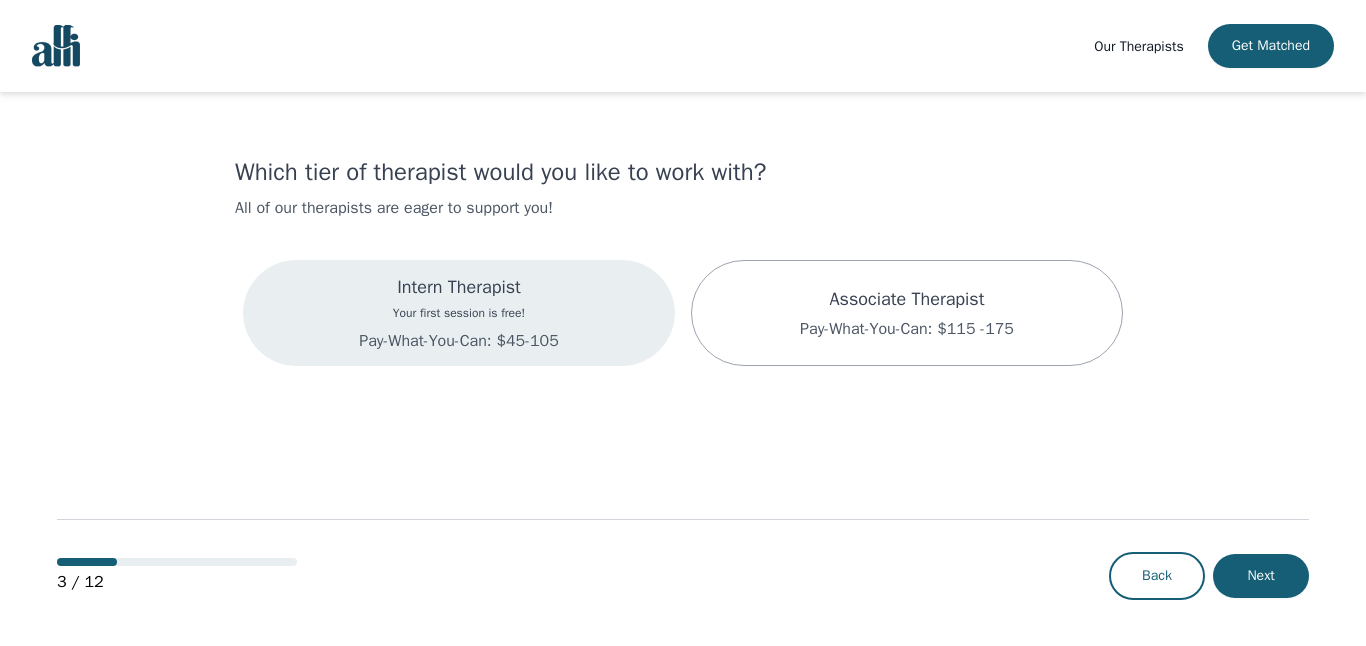 click on "Intern Therapist" at bounding box center (458, 287) 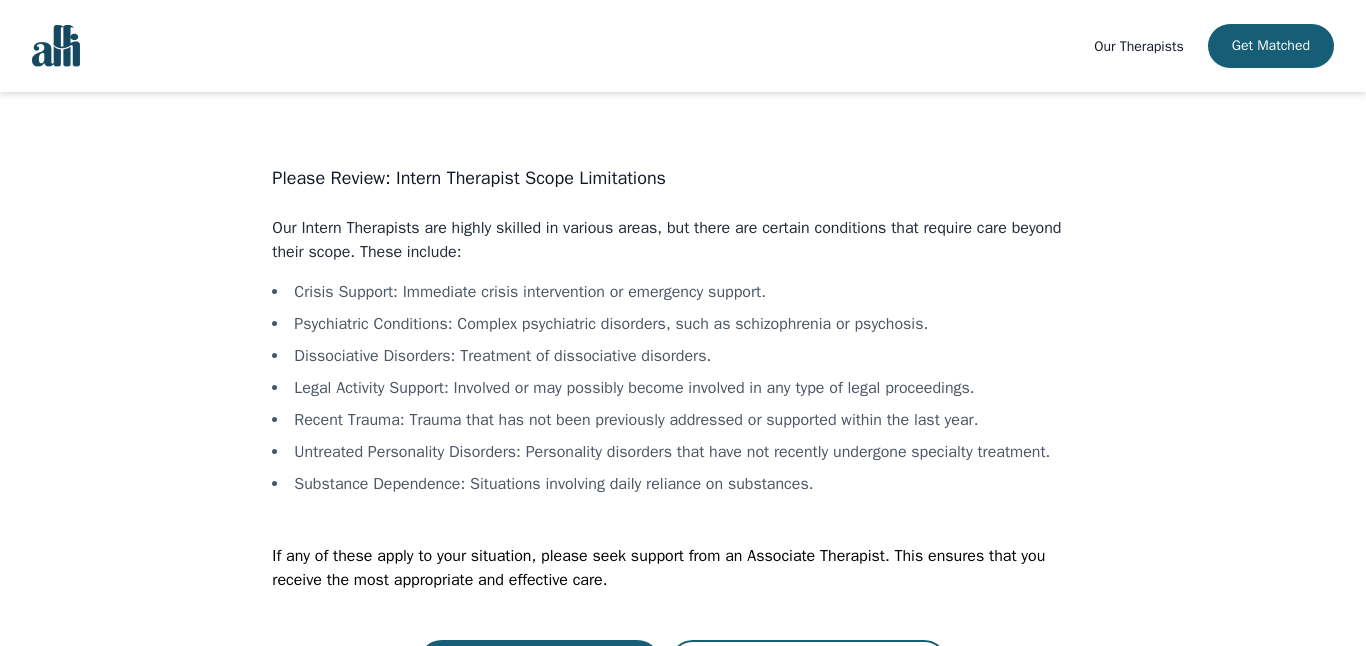 scroll, scrollTop: 66, scrollLeft: 0, axis: vertical 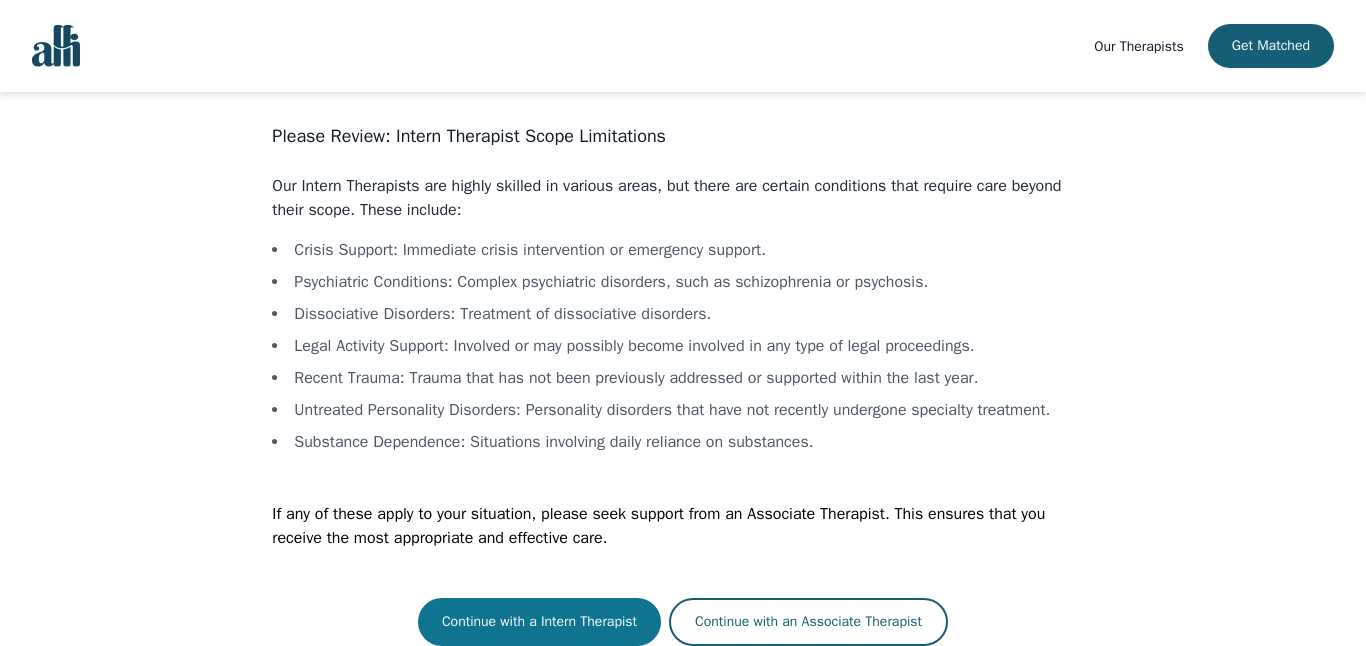 click on "Continue with a Intern Therapist" at bounding box center (539, 622) 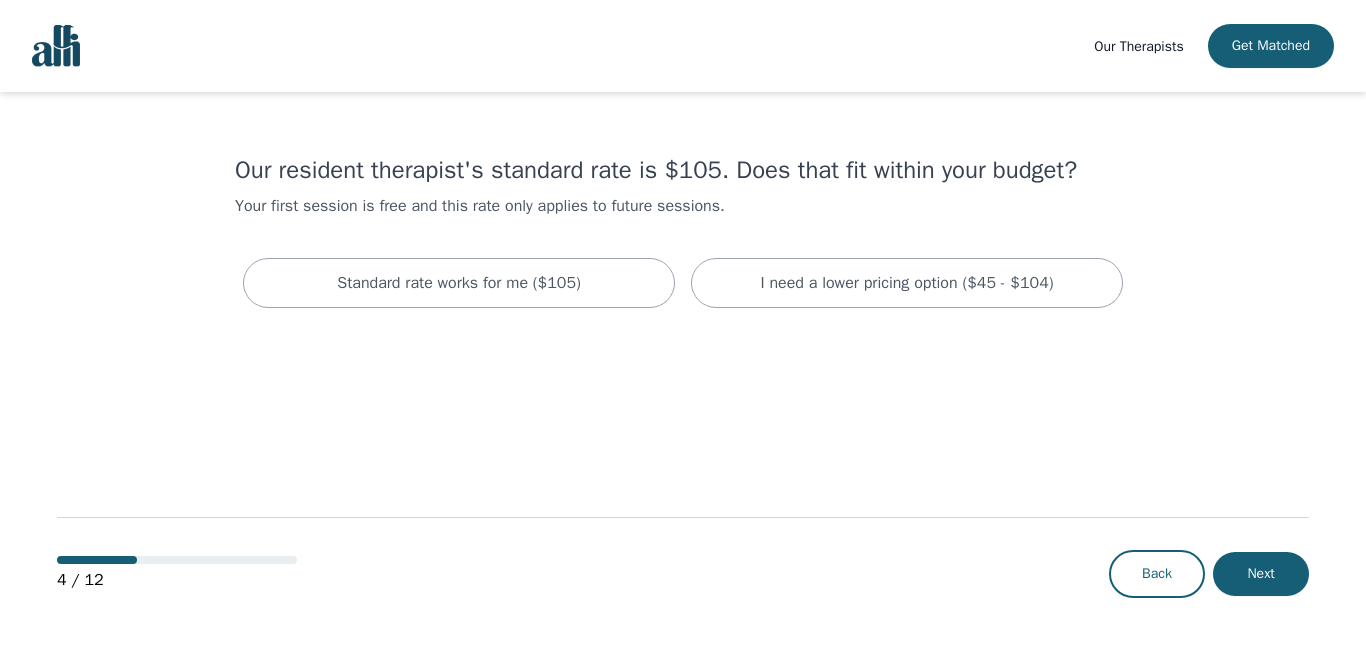 scroll, scrollTop: 0, scrollLeft: 0, axis: both 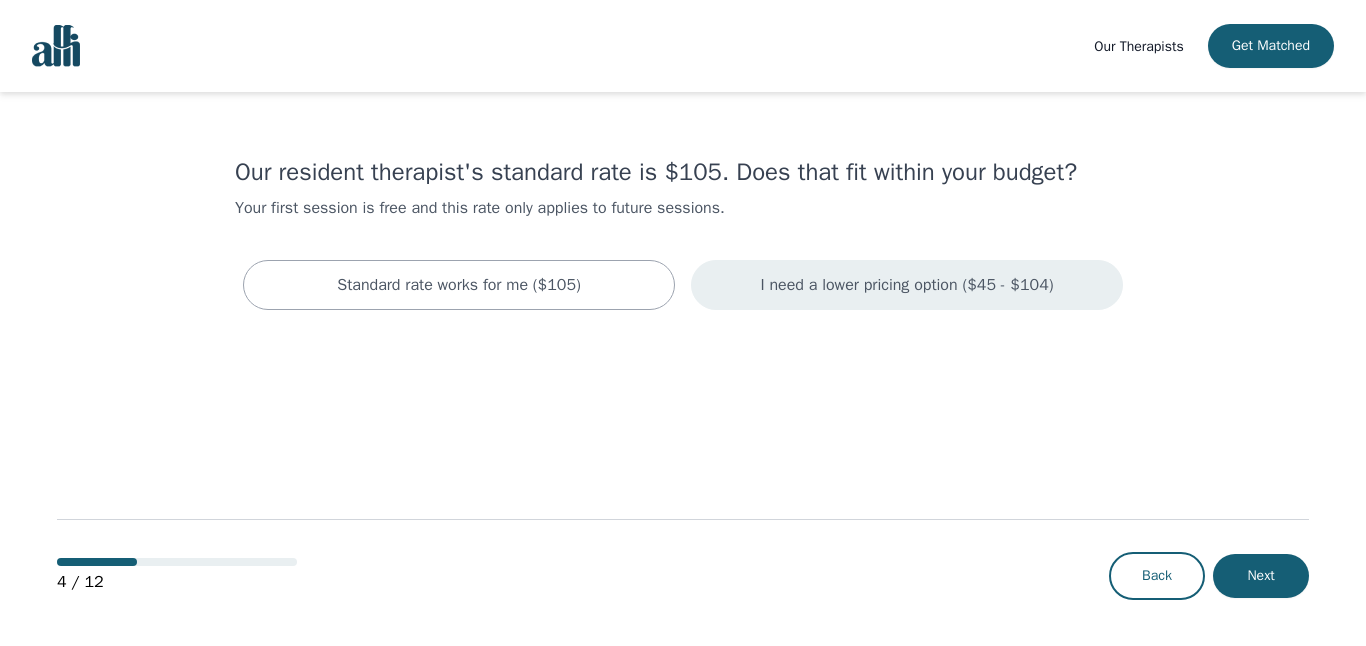 click on "I need a lower pricing option ($45 - $104)" at bounding box center (459, 285) 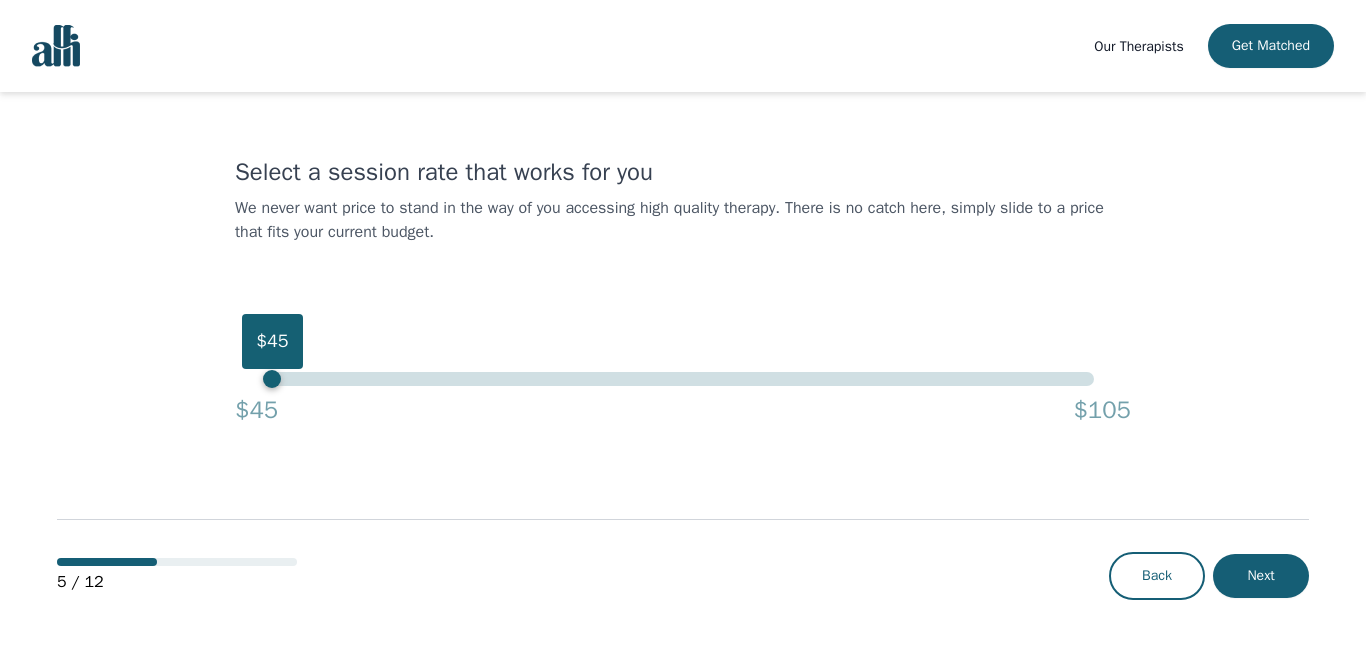 drag, startPoint x: 1094, startPoint y: 384, endPoint x: 166, endPoint y: 405, distance: 928.23755 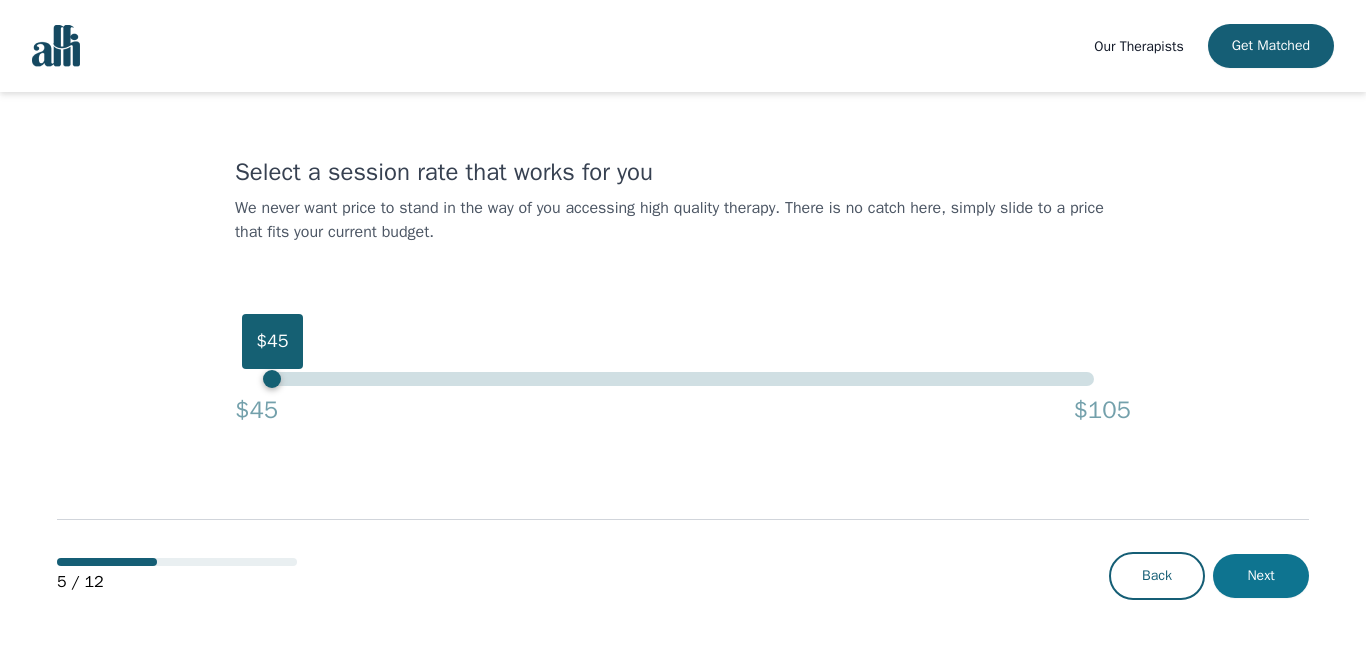 click on "Next" at bounding box center (1261, 576) 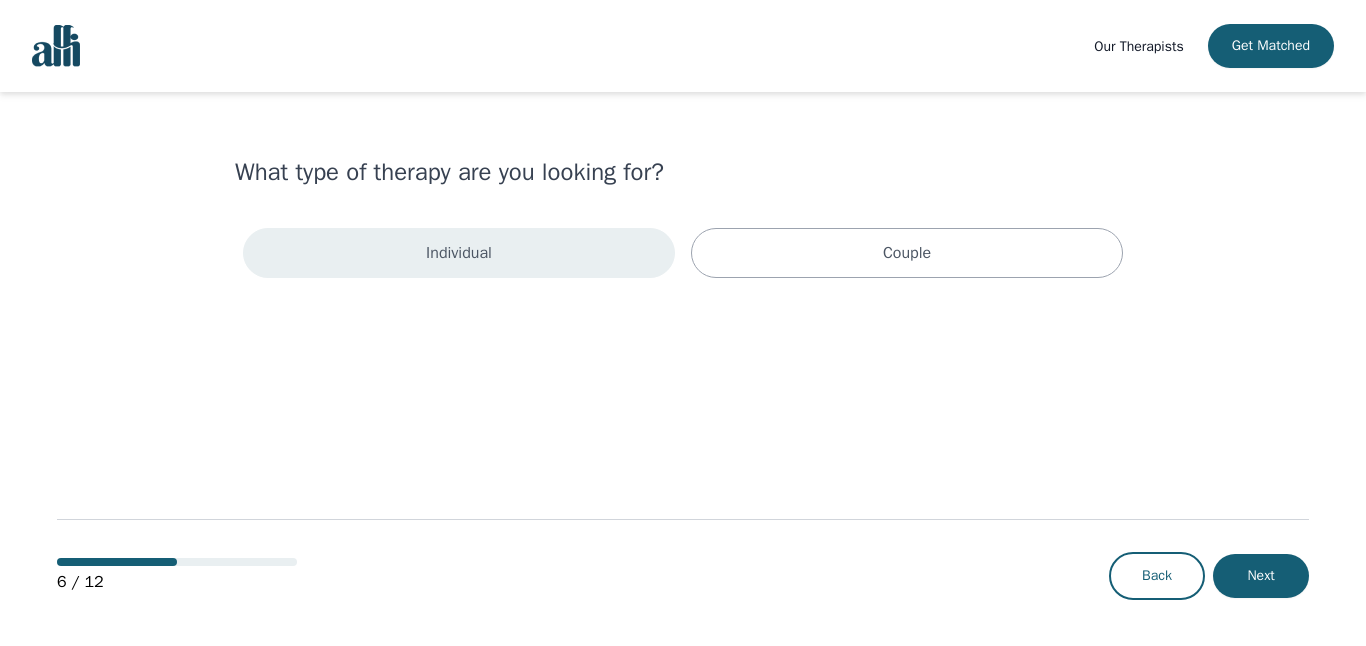 click on "Individual" at bounding box center [459, 253] 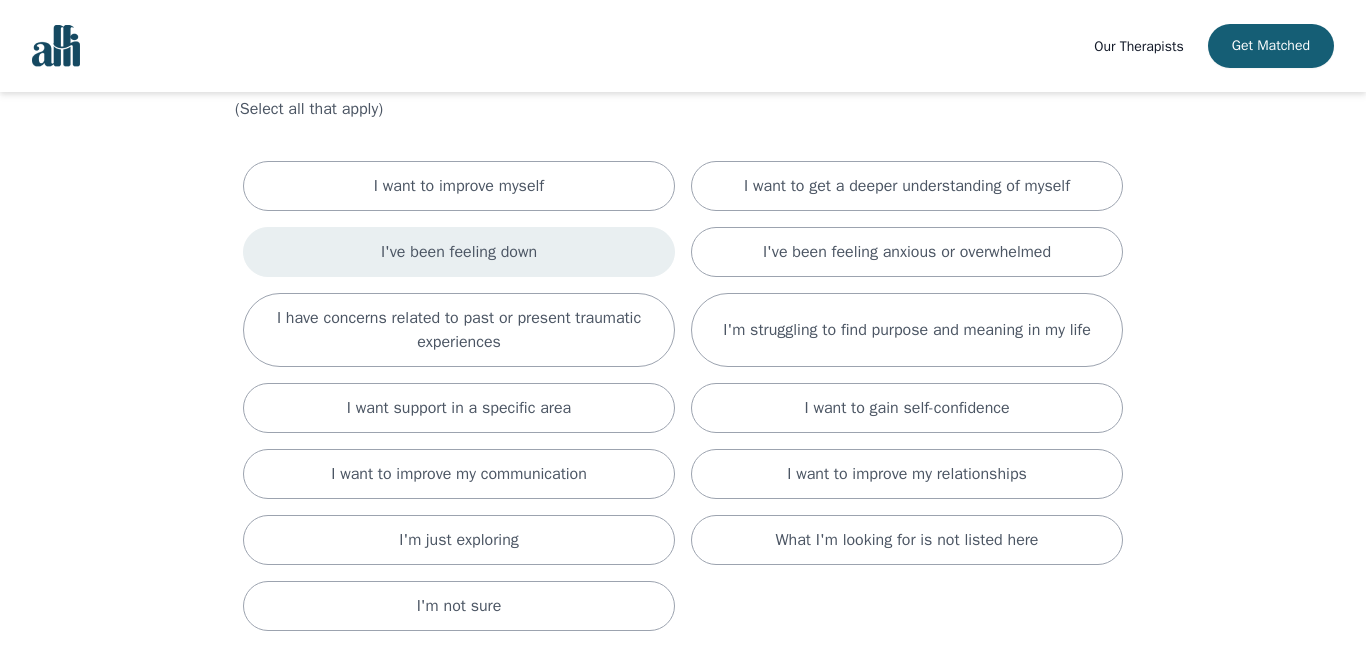 scroll, scrollTop: 103, scrollLeft: 0, axis: vertical 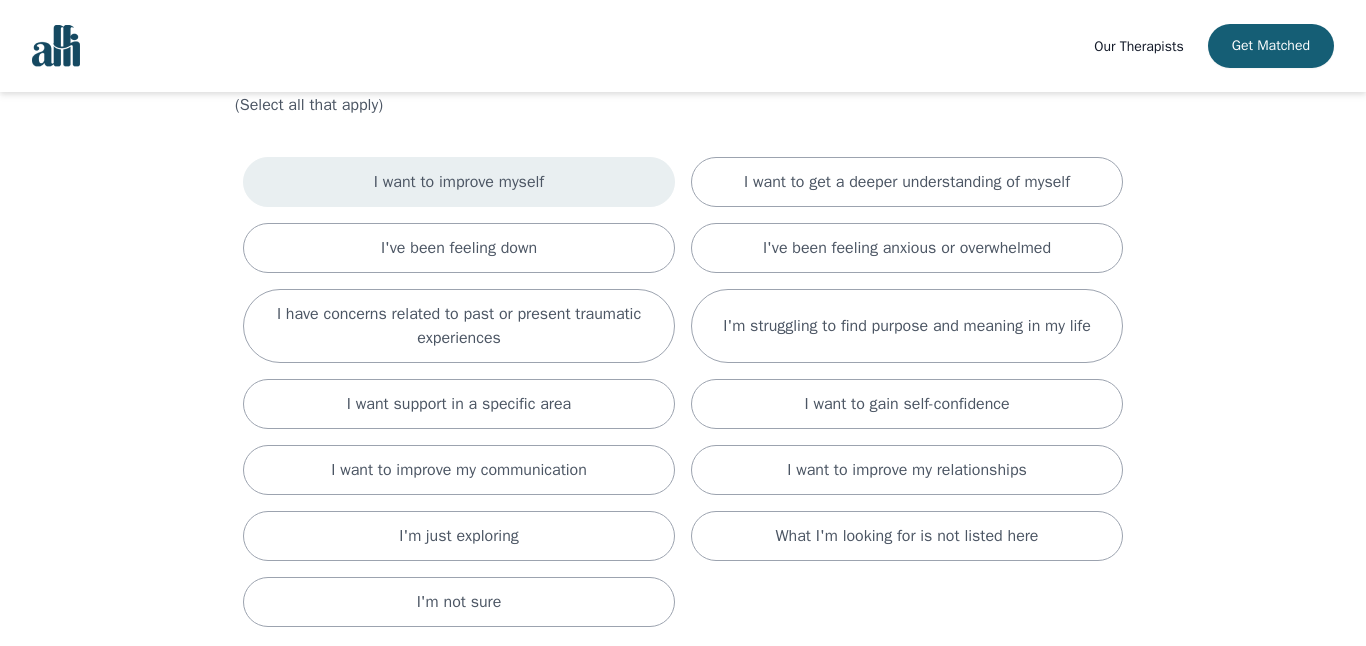 click on "I want to improve myself" at bounding box center (459, 182) 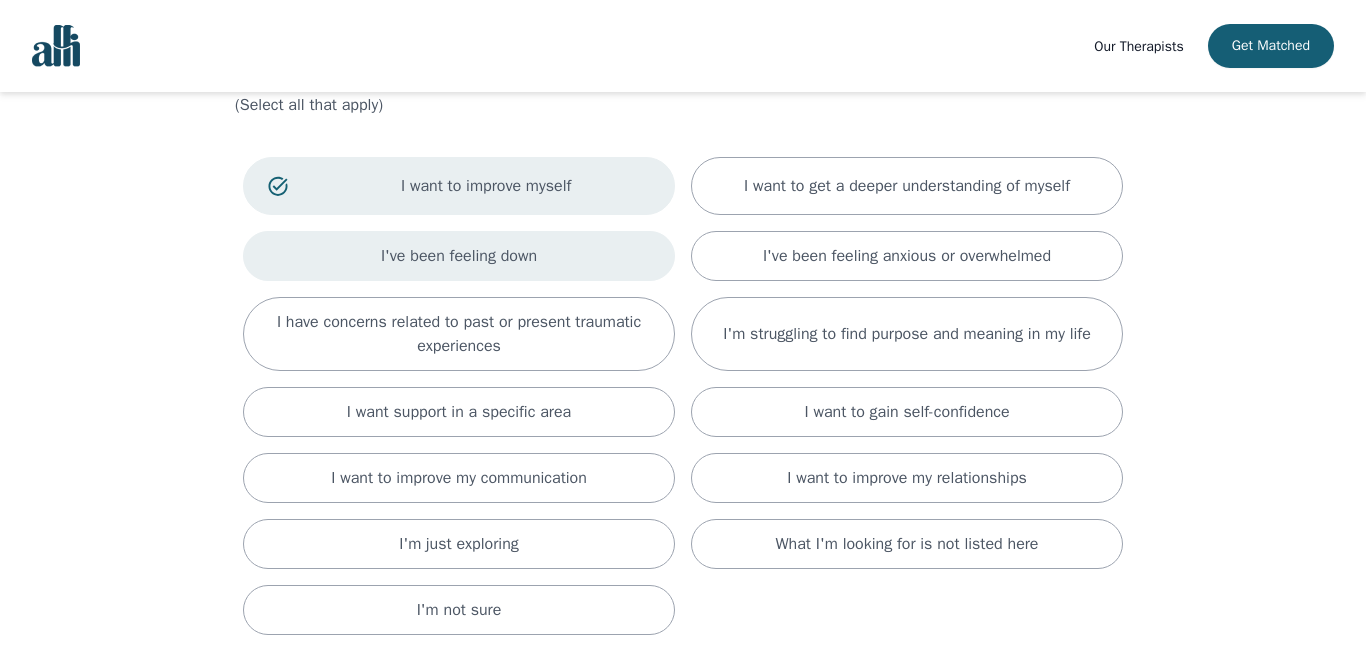 click on "I've been feeling down" at bounding box center (459, 256) 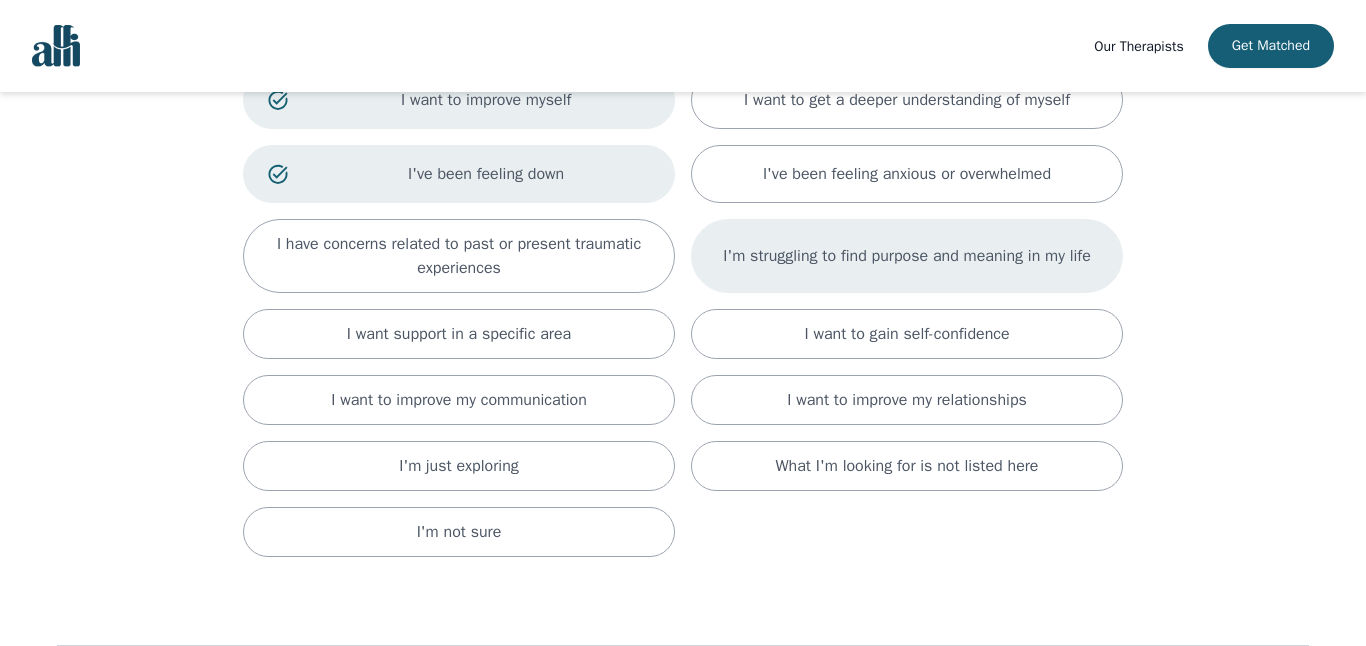 scroll, scrollTop: 190, scrollLeft: 0, axis: vertical 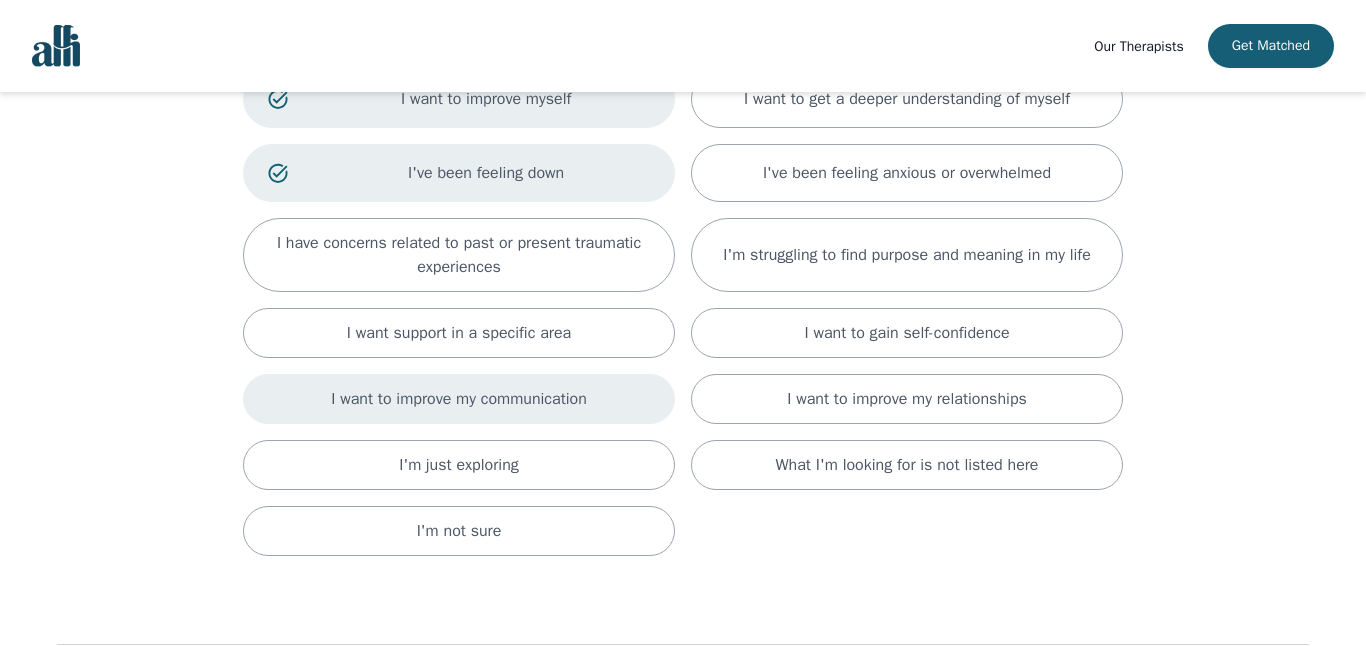 click on "I want to improve my communication" at bounding box center (907, 99) 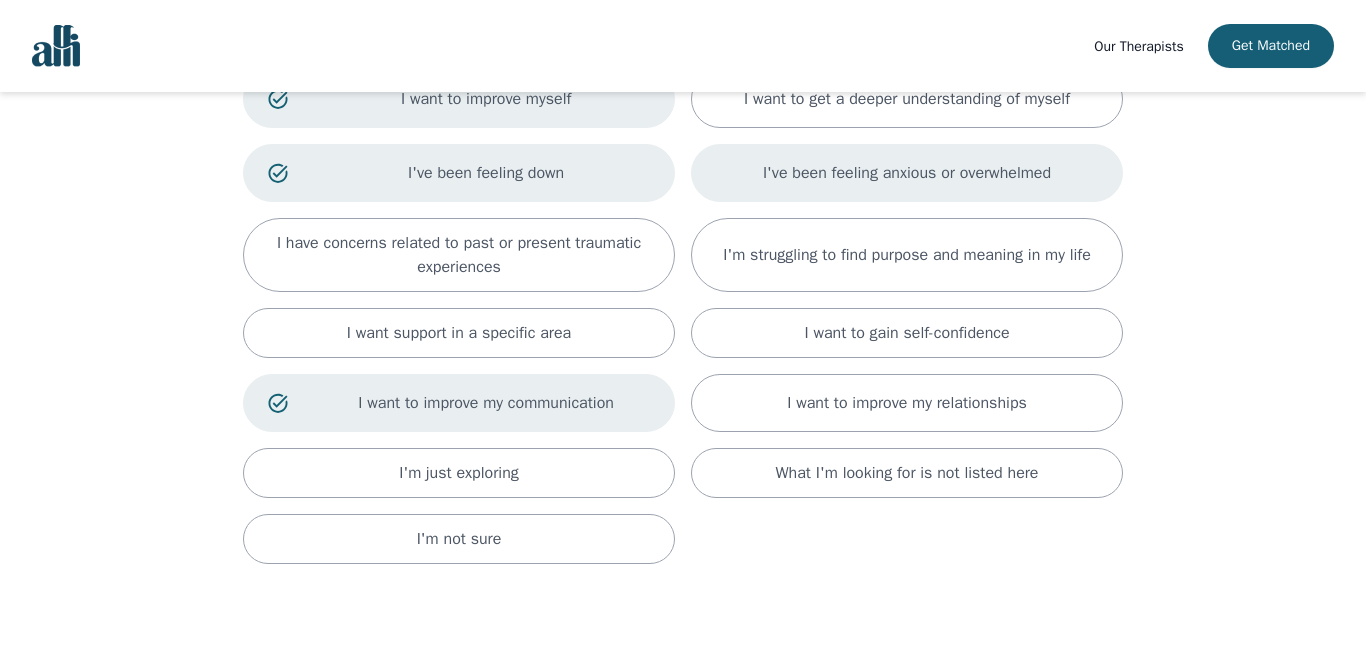 click on "I've been feeling anxious or overwhelmed" at bounding box center [907, 99] 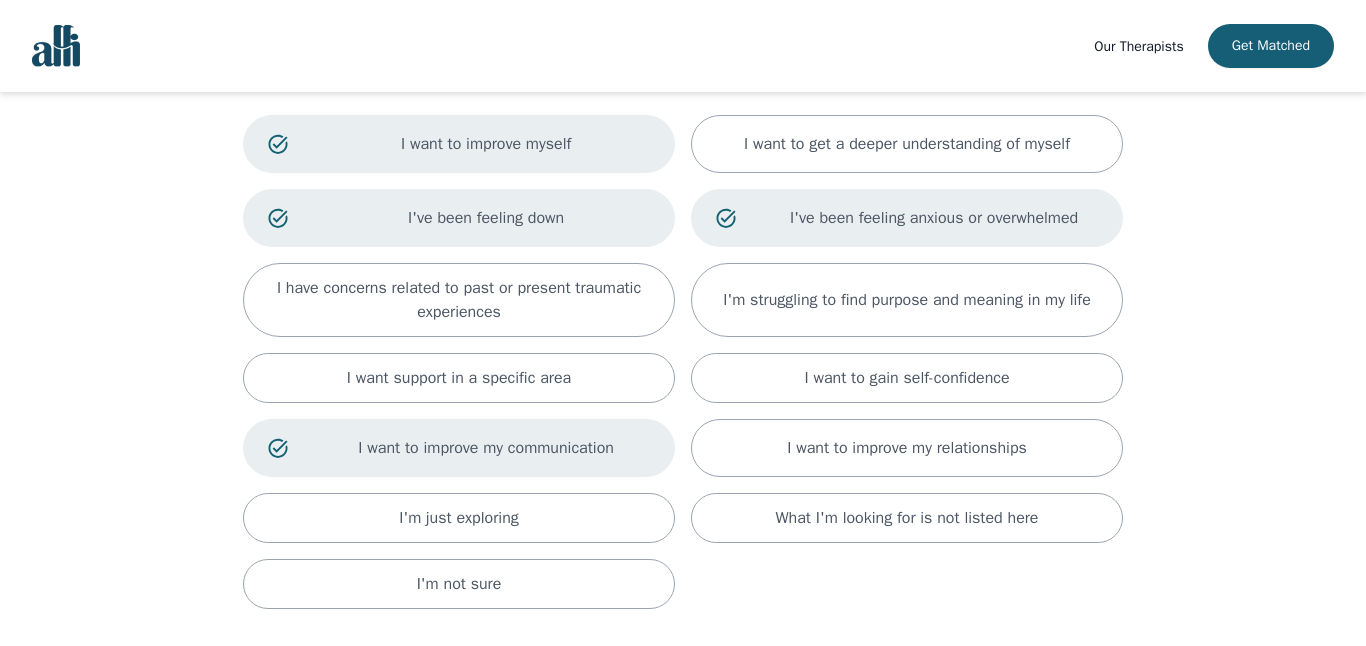 scroll, scrollTop: 143, scrollLeft: 0, axis: vertical 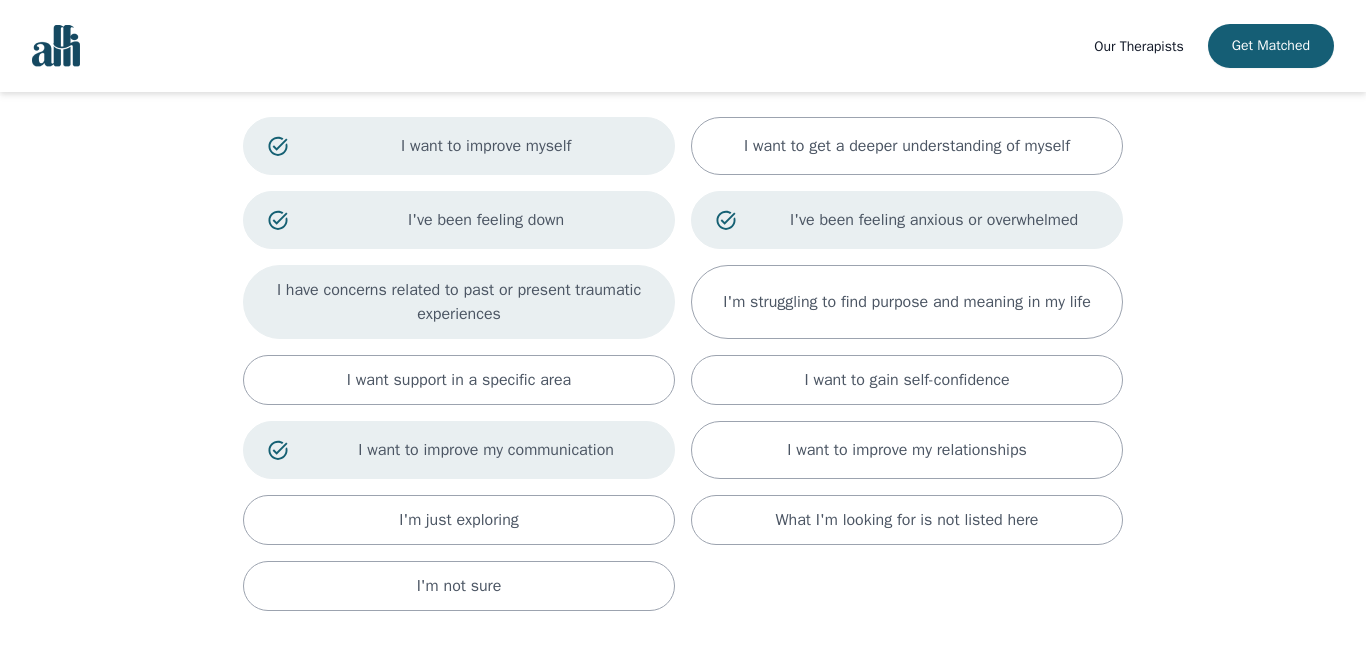 click on "I have concerns related to past or present traumatic experiences" at bounding box center (907, 146) 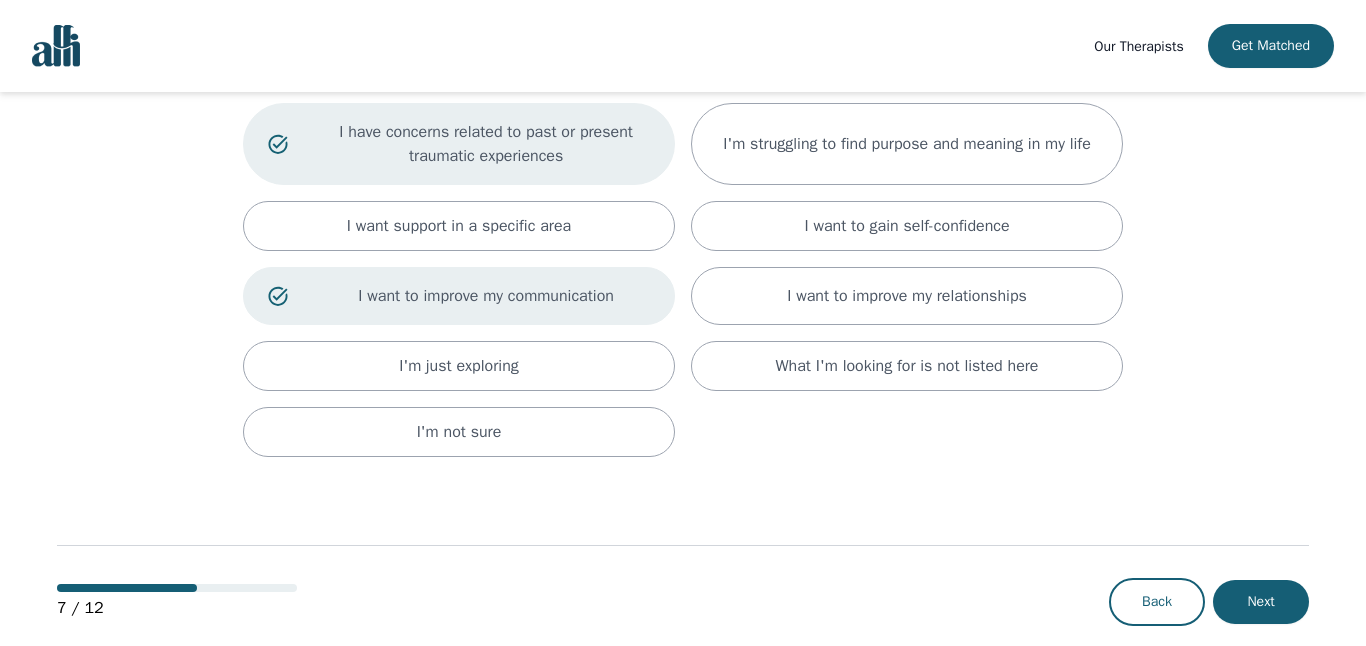 scroll, scrollTop: 333, scrollLeft: 0, axis: vertical 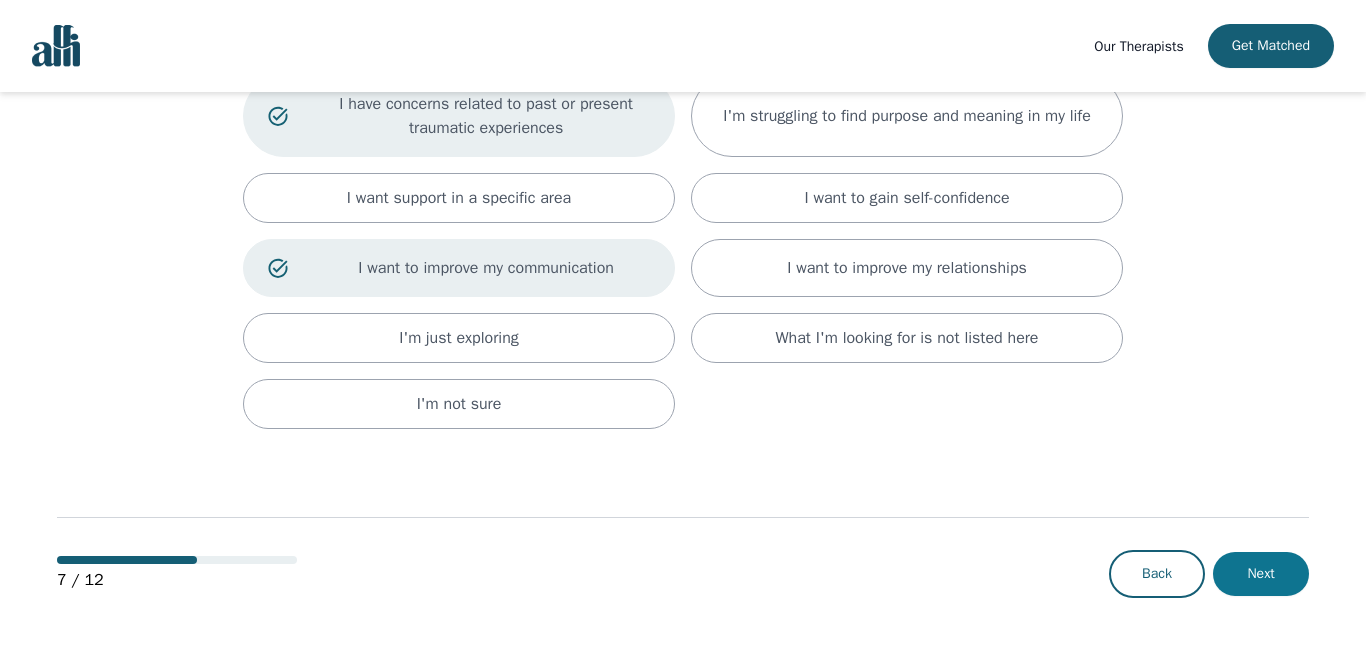 click on "Next" at bounding box center (1261, 574) 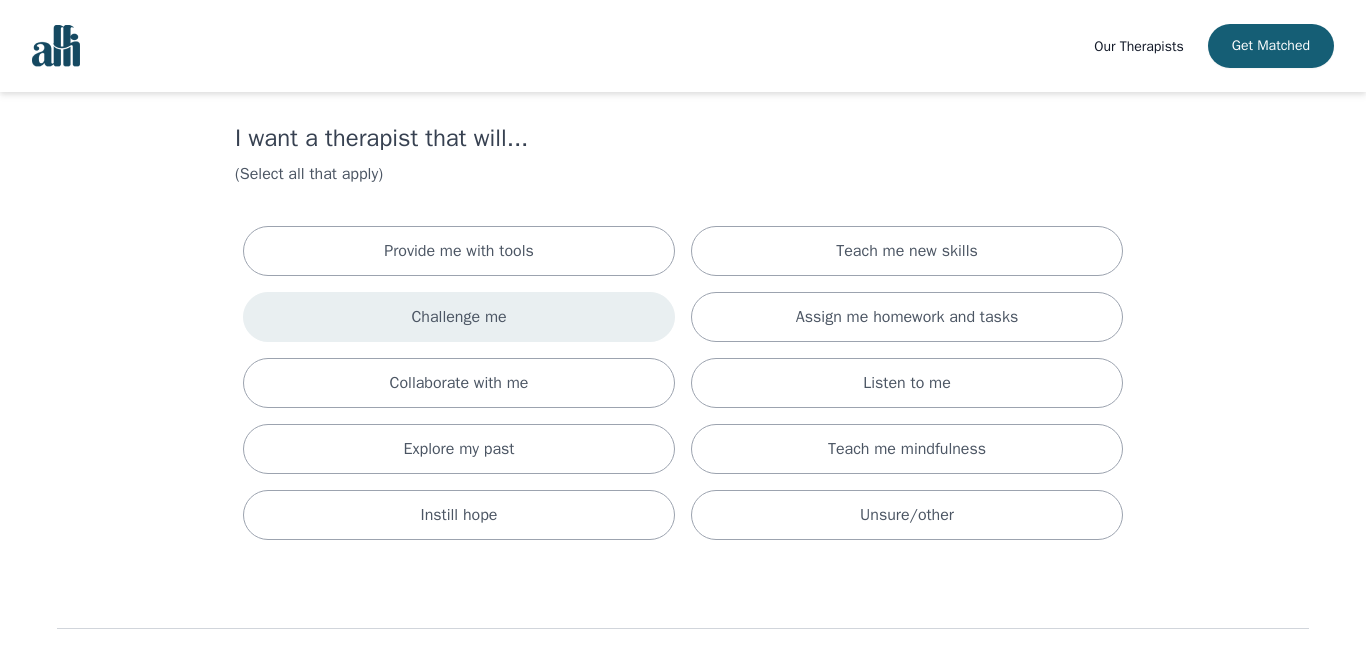 scroll, scrollTop: 43, scrollLeft: 0, axis: vertical 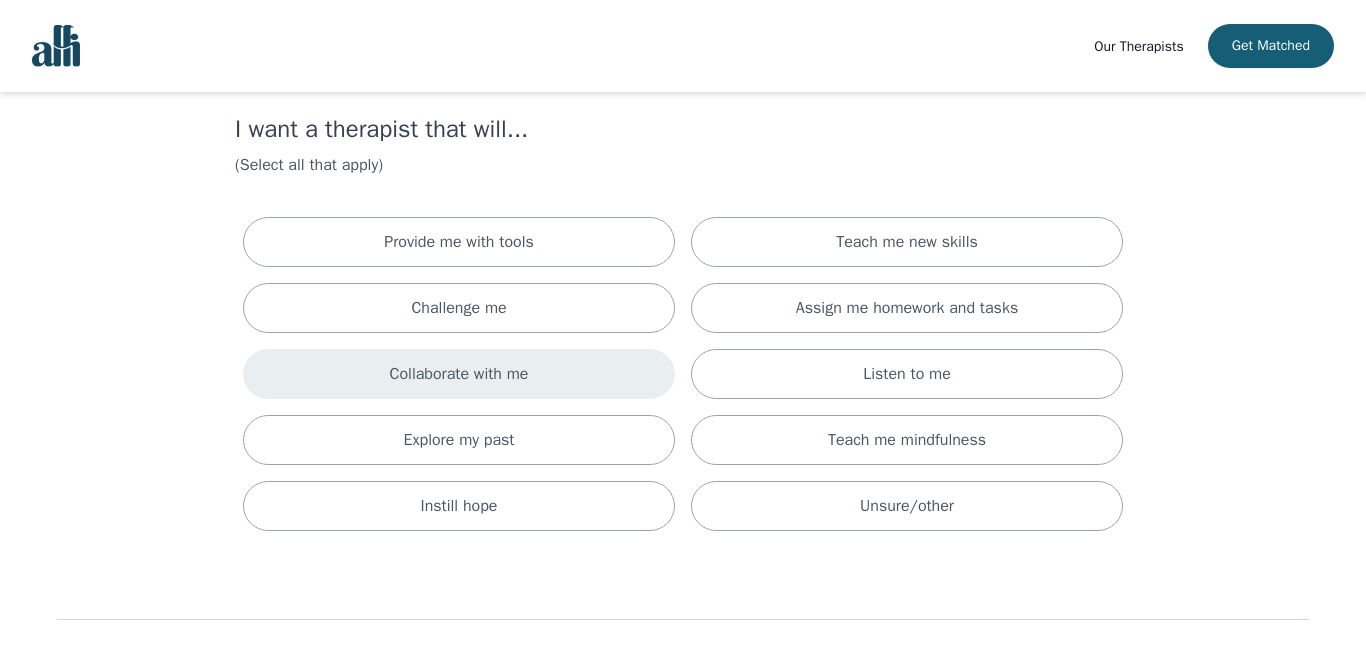 click on "Collaborate with me" at bounding box center (459, 242) 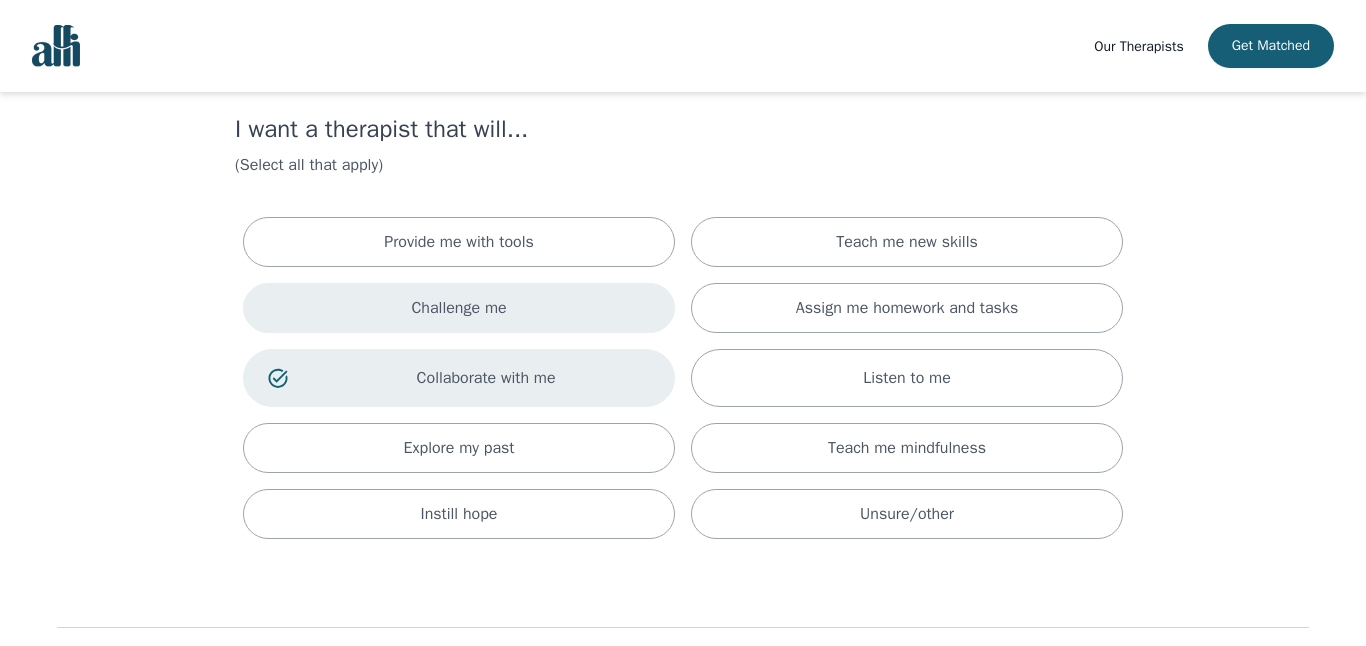 click on "Challenge me" at bounding box center (459, 308) 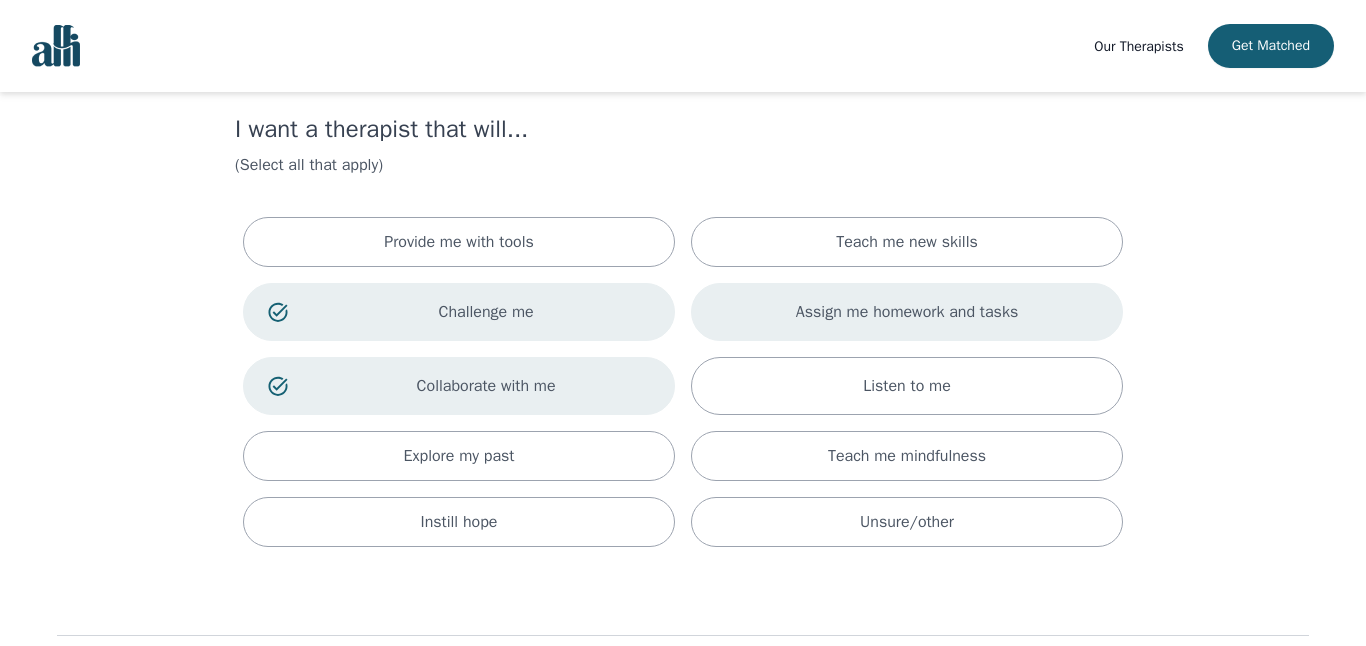click on "Assign me homework and tasks" at bounding box center (907, 312) 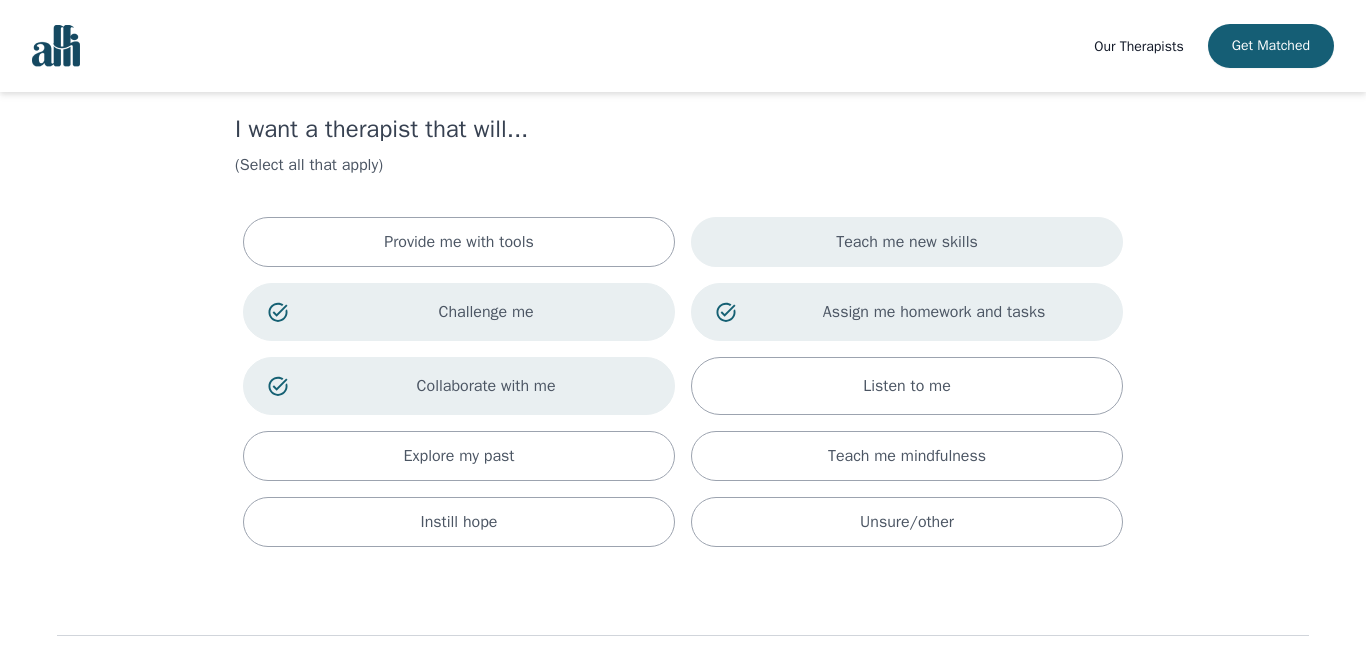 click on "Teach me new skills" at bounding box center [907, 242] 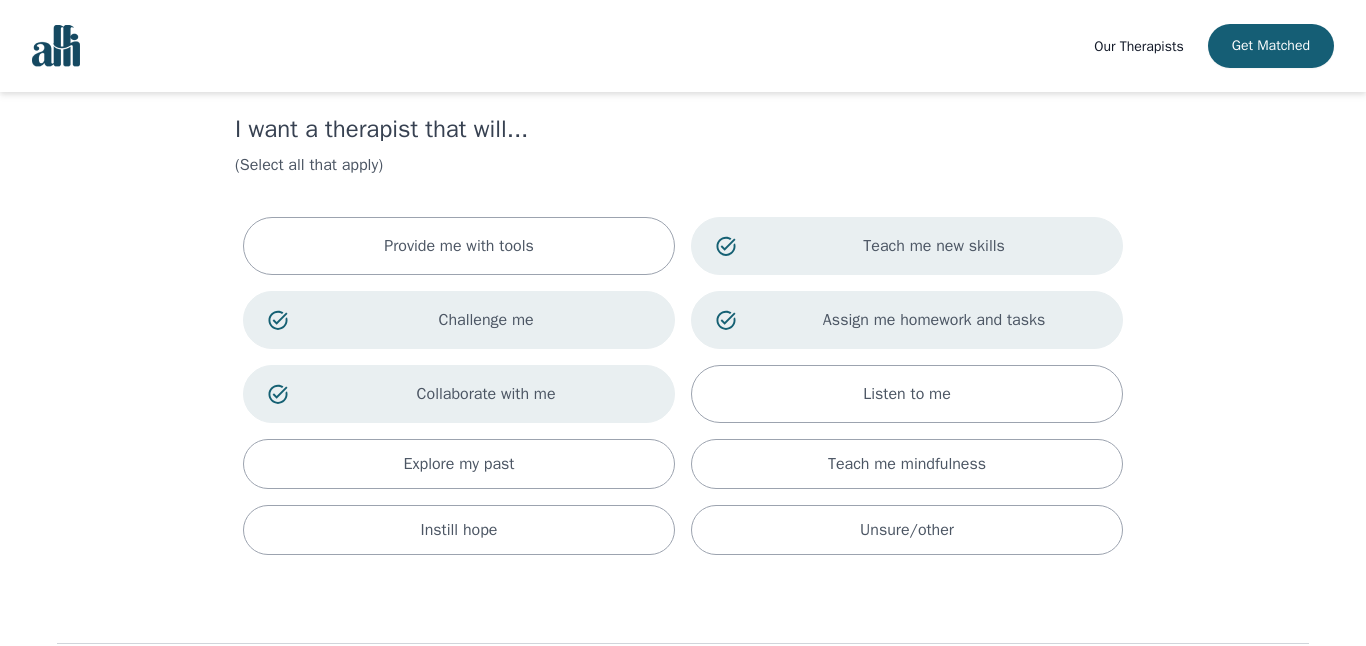 scroll, scrollTop: 169, scrollLeft: 0, axis: vertical 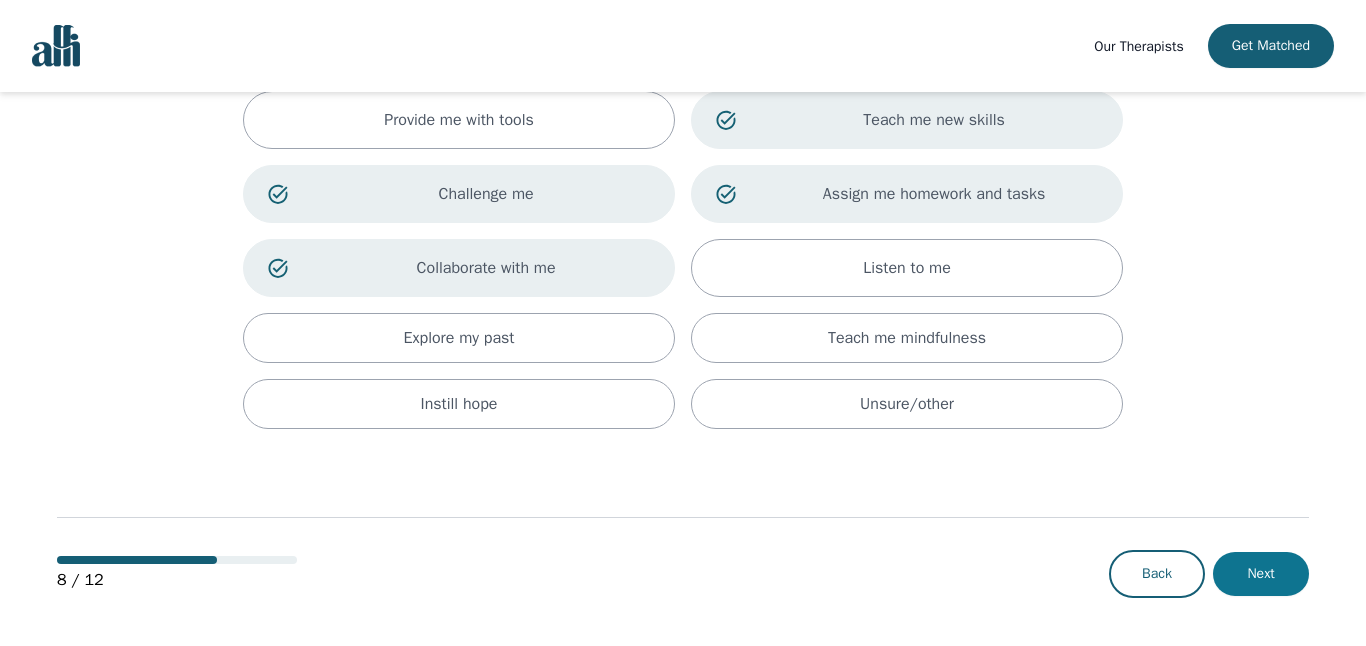 click on "Next" at bounding box center (1261, 574) 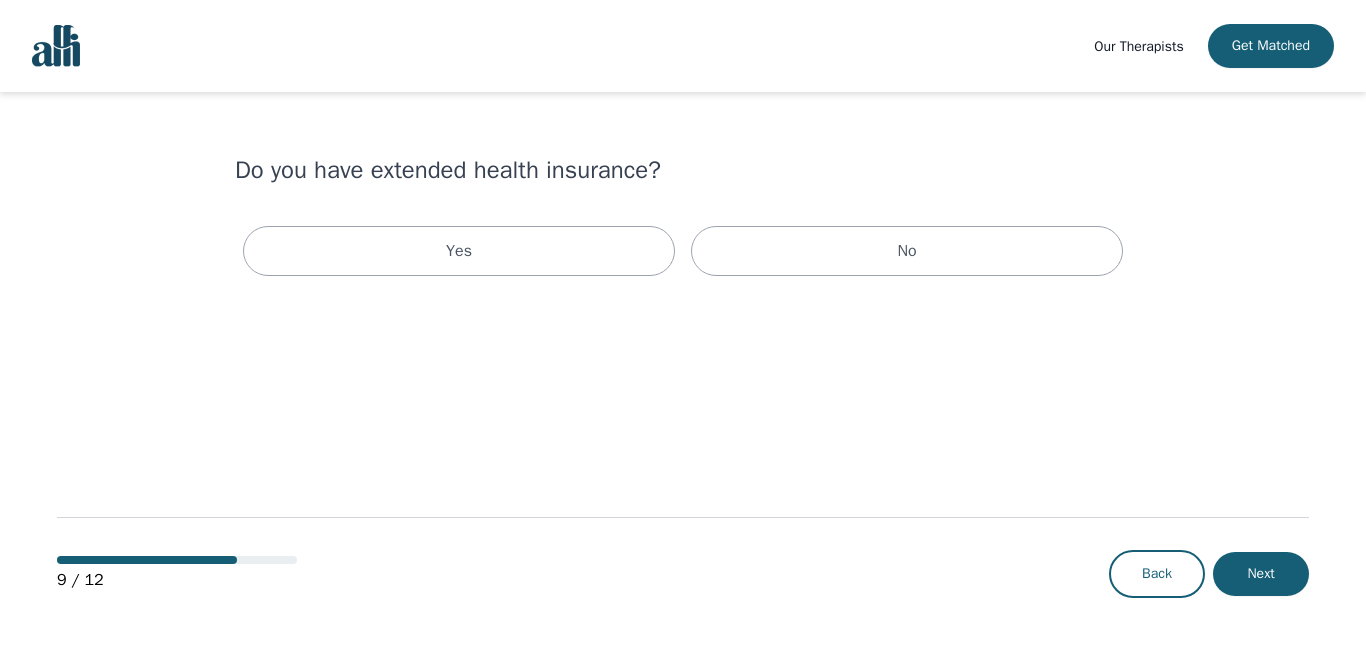 scroll, scrollTop: 0, scrollLeft: 0, axis: both 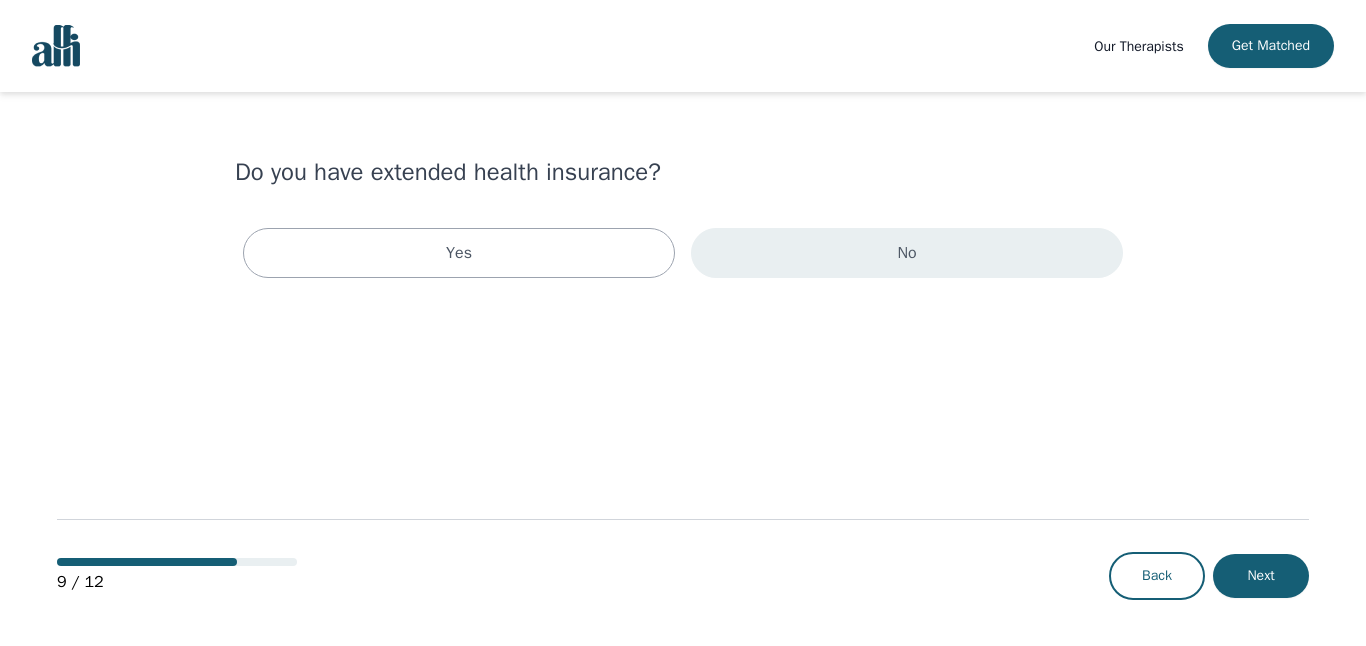 click on "No" at bounding box center (907, 253) 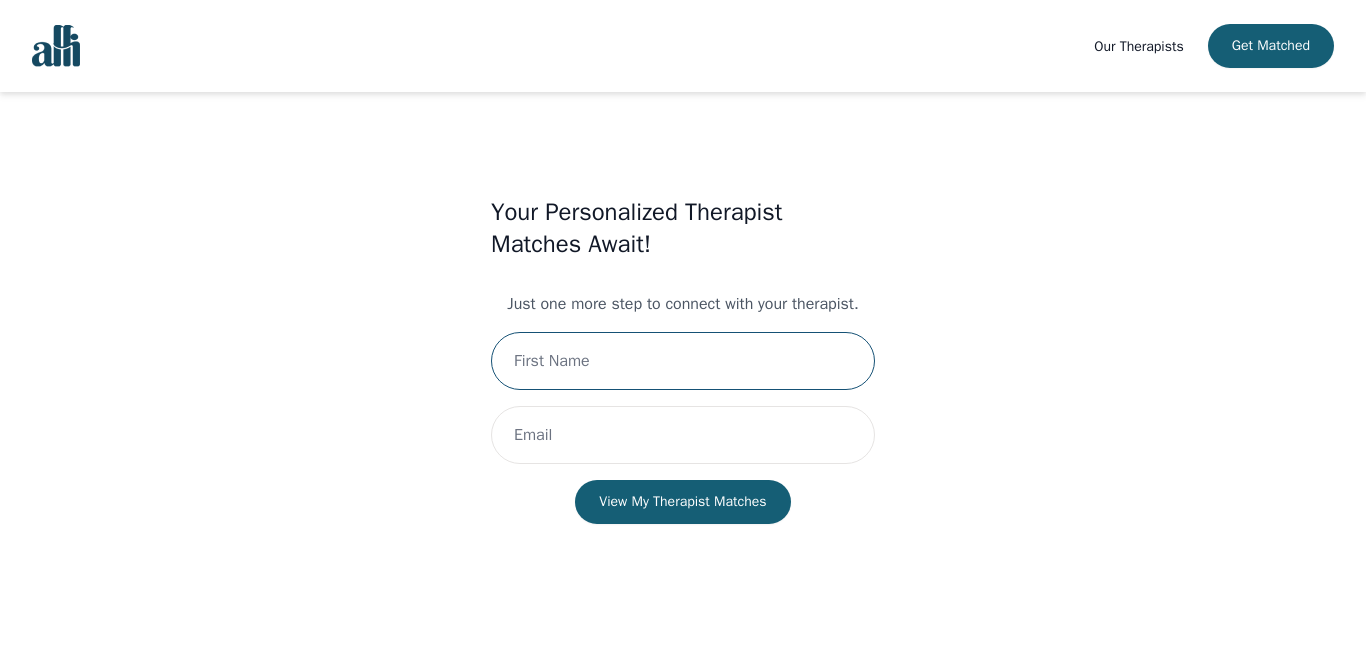 click at bounding box center (683, 361) 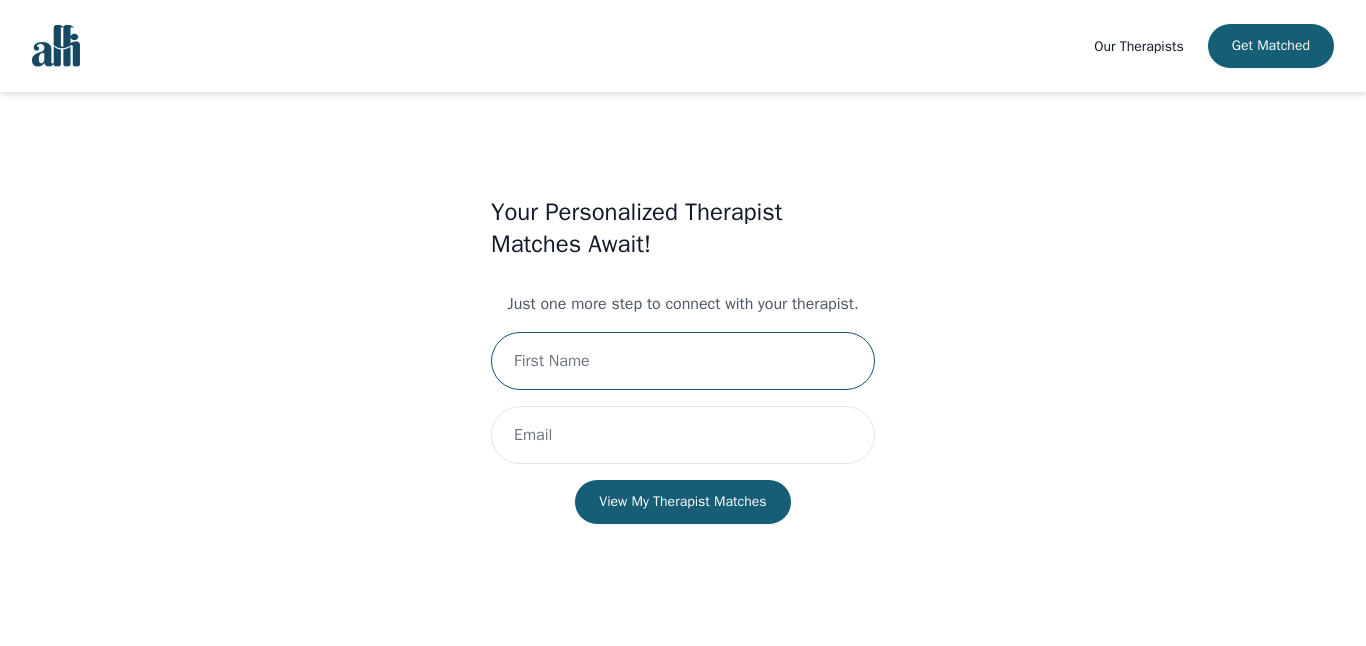 type on "[FIRST]" 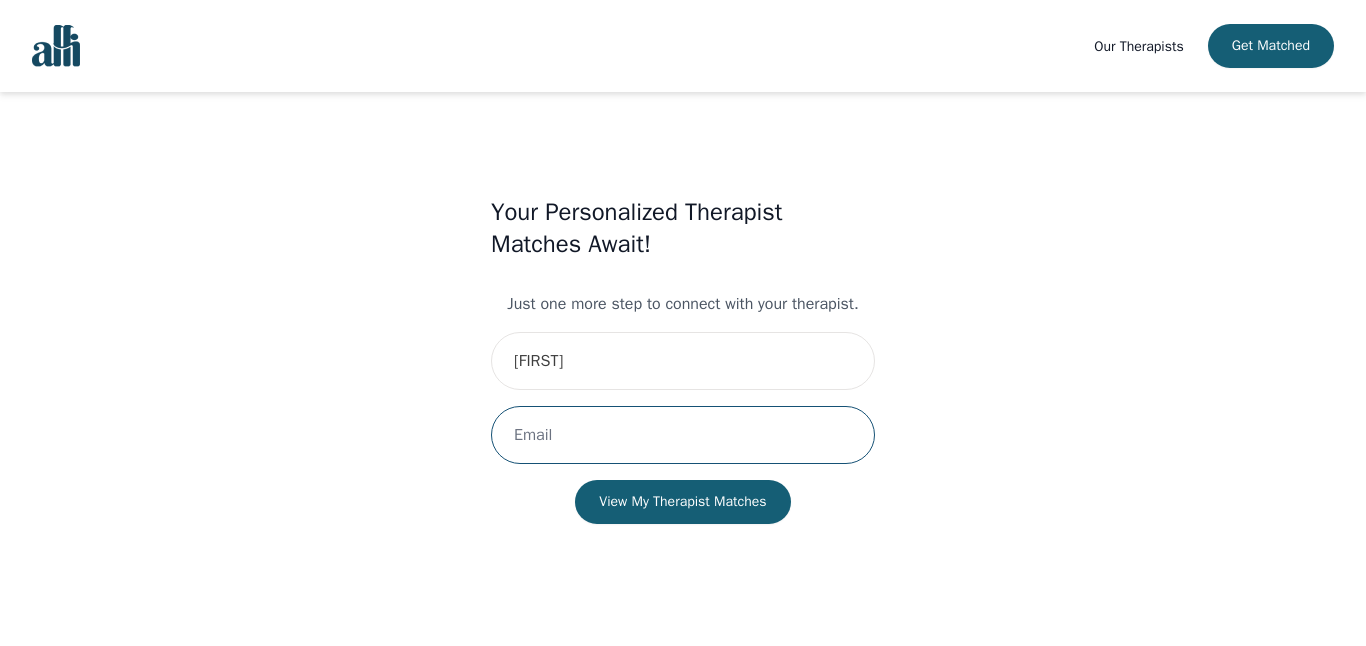 click at bounding box center [683, 435] 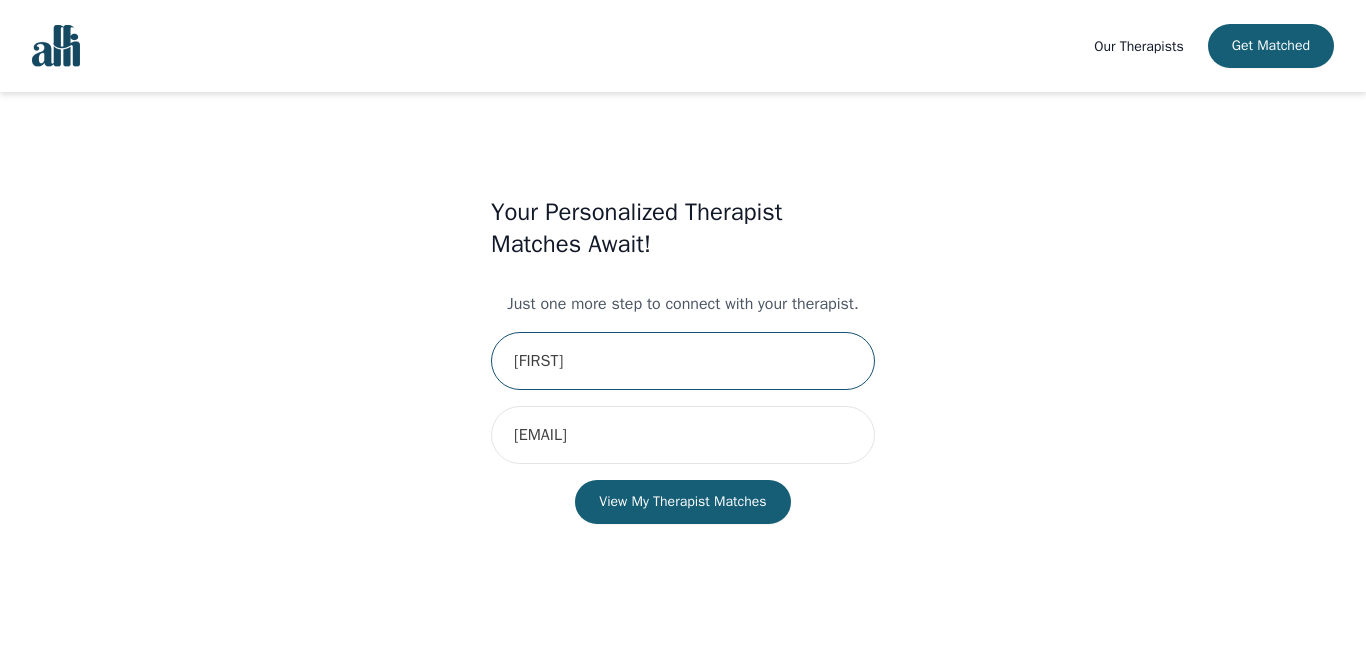 click on "[FIRST]" at bounding box center (683, 361) 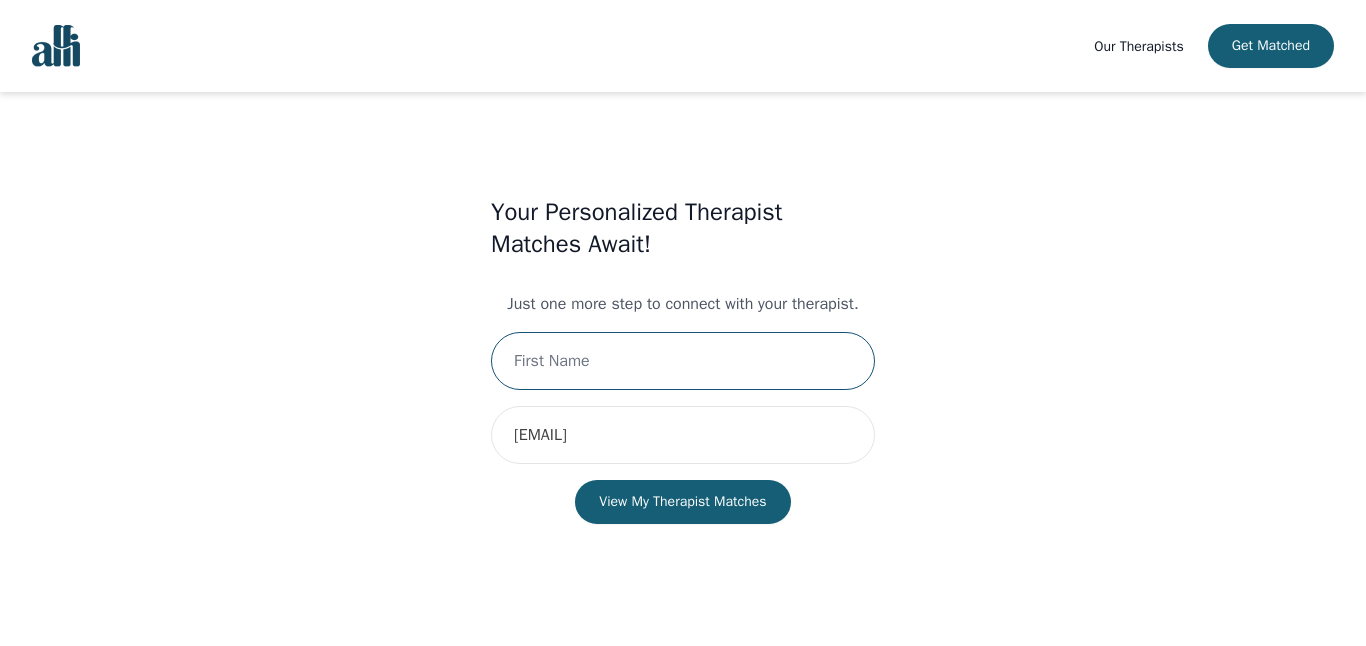 click at bounding box center [683, 361] 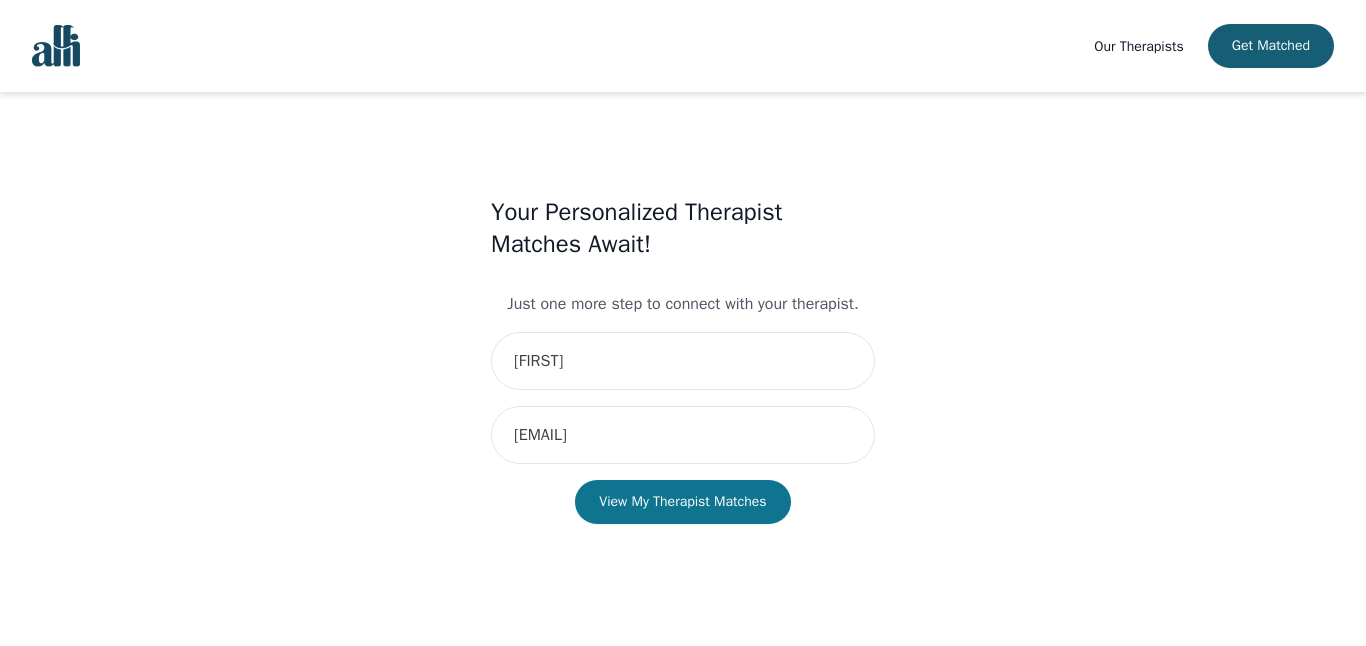 click on "View My Therapist Matches" at bounding box center (682, 502) 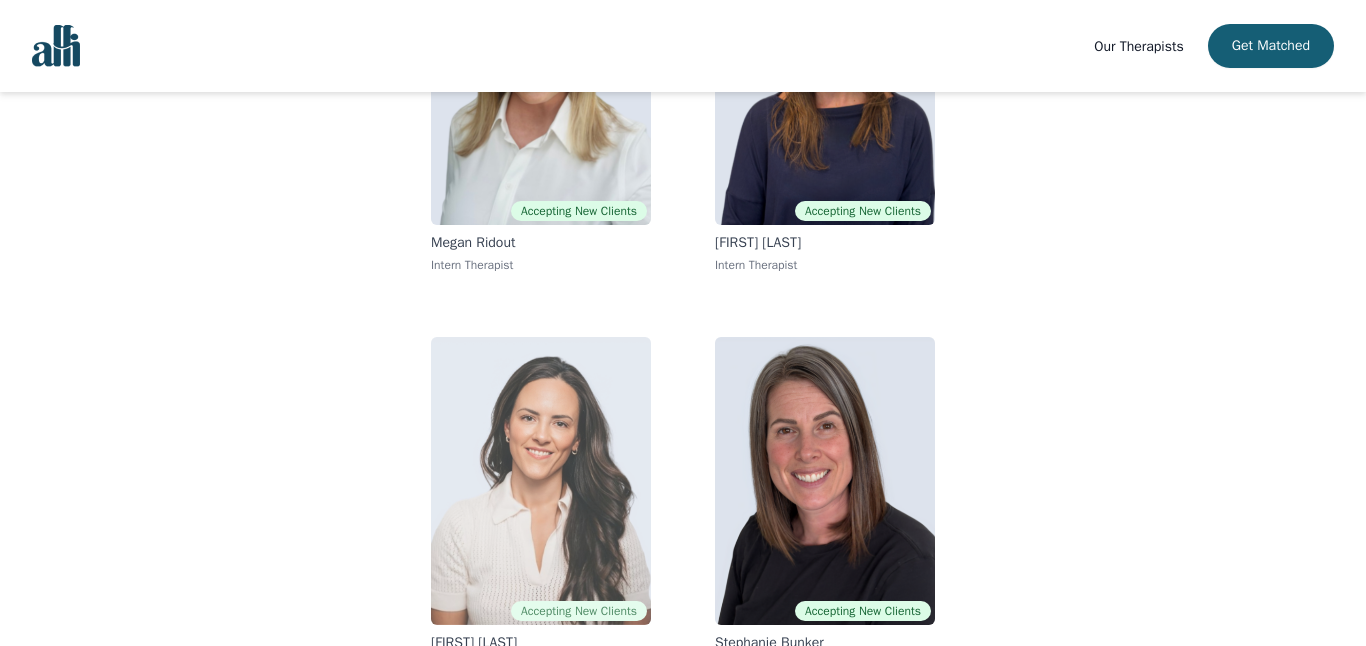 scroll, scrollTop: 398, scrollLeft: 0, axis: vertical 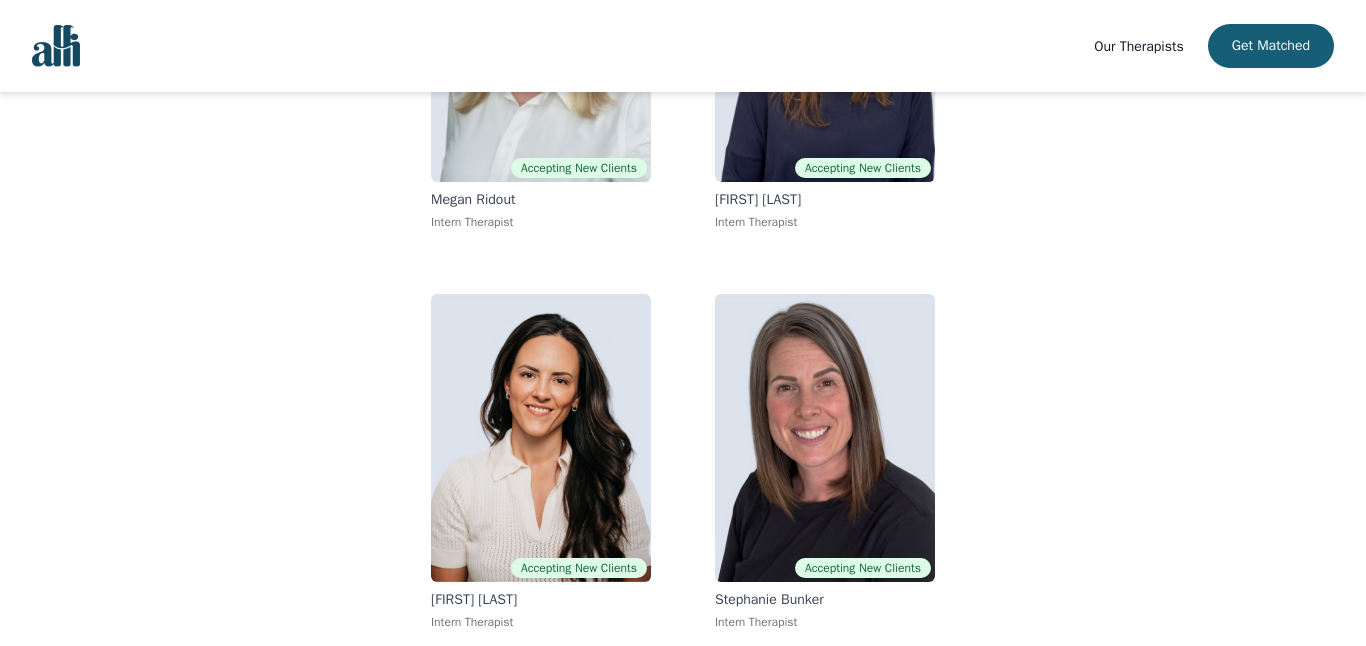 click on "[FIRST], here are your matched resident therapists. Your selected session rate is $45 - you can change your session rate anytime you need. Choose a therapist who resonates with you the most to schedule your first session: Accepting New Clients Megan Ridout Intern Therapist Accepting New Clients [FIRST] [LAST] Intern Therapist Accepting New Clients Kerri Read Intern Therapist Accepting New Clients Stephanie Bunker Intern Therapist" at bounding box center (683, 170) 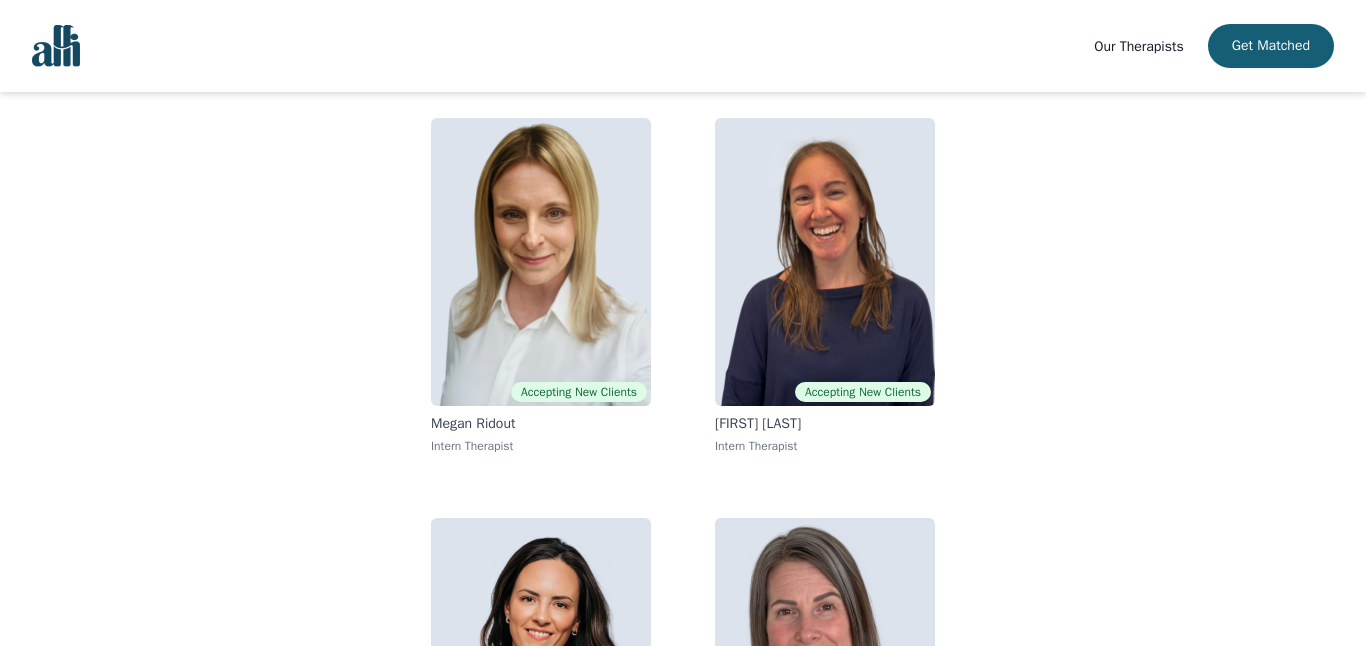 scroll, scrollTop: 176, scrollLeft: 0, axis: vertical 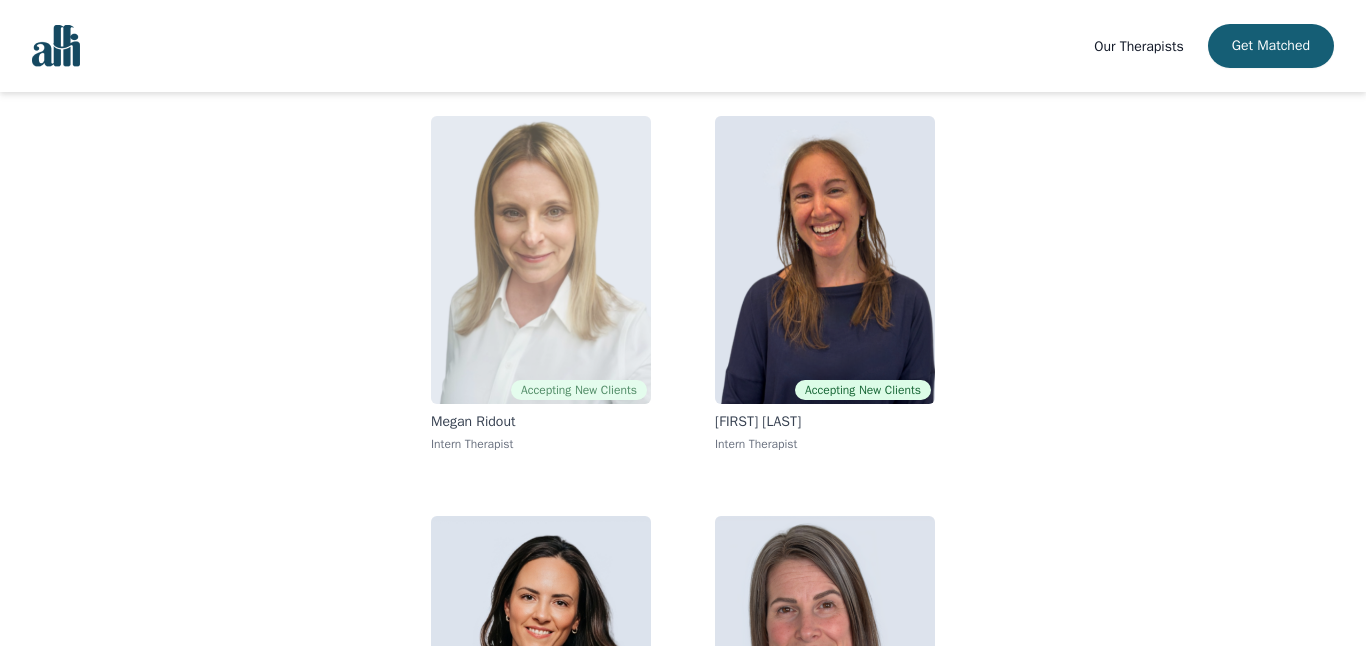 click at bounding box center [541, 260] 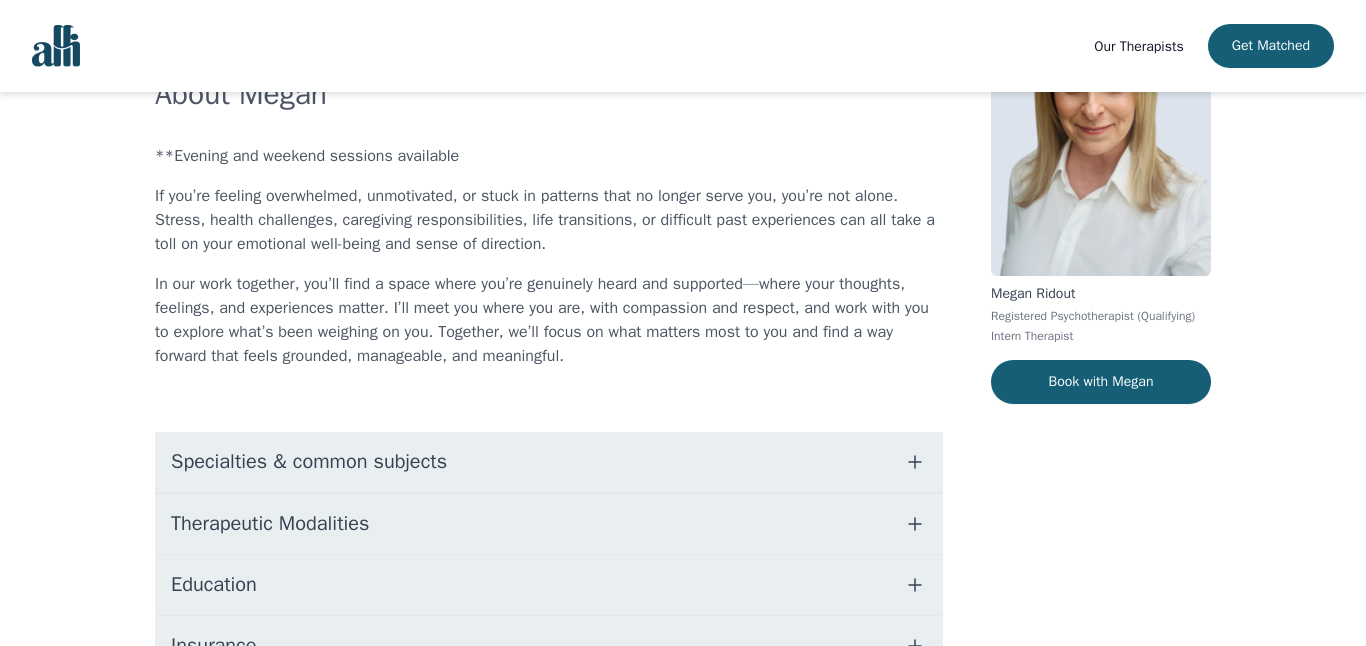 scroll, scrollTop: 148, scrollLeft: 0, axis: vertical 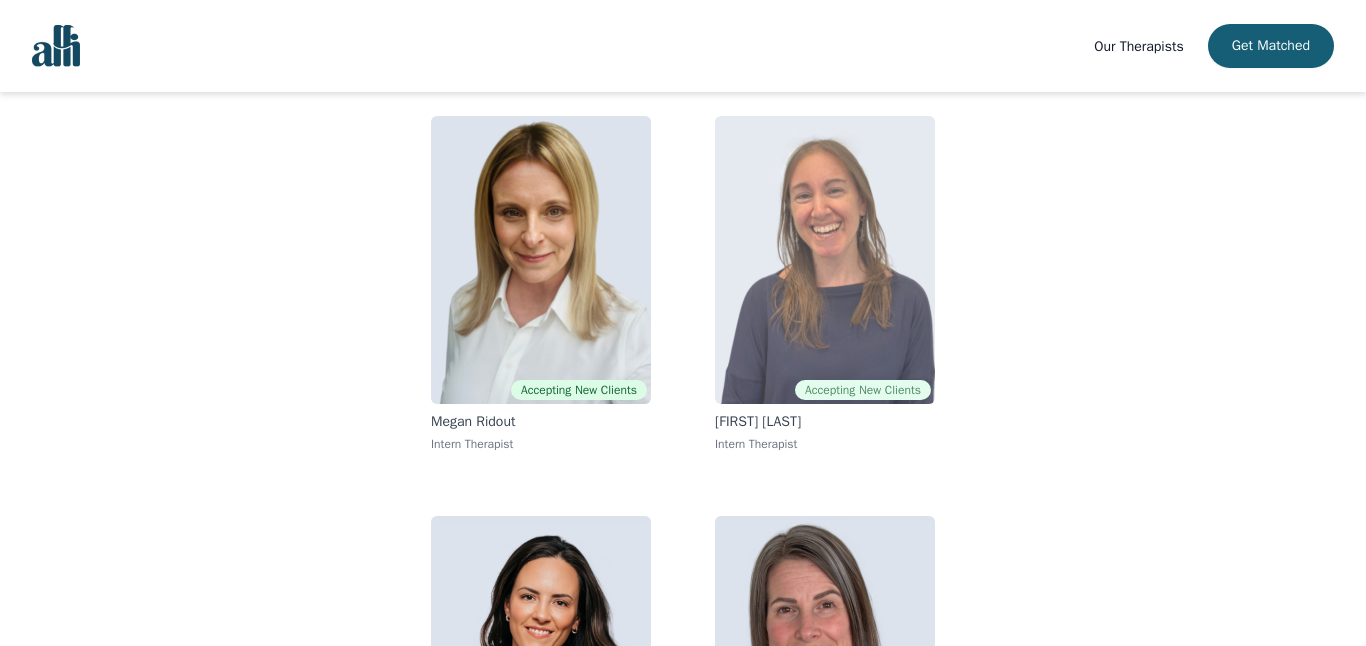 click at bounding box center (825, 260) 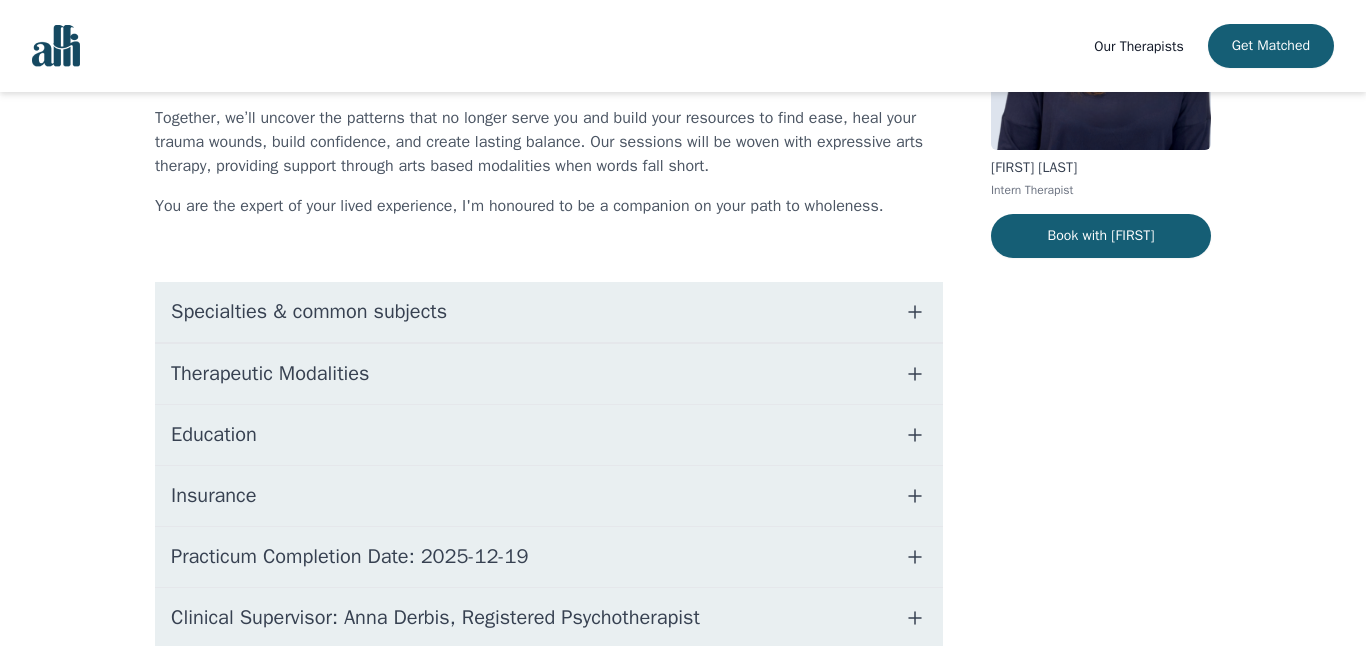 scroll, scrollTop: 279, scrollLeft: 0, axis: vertical 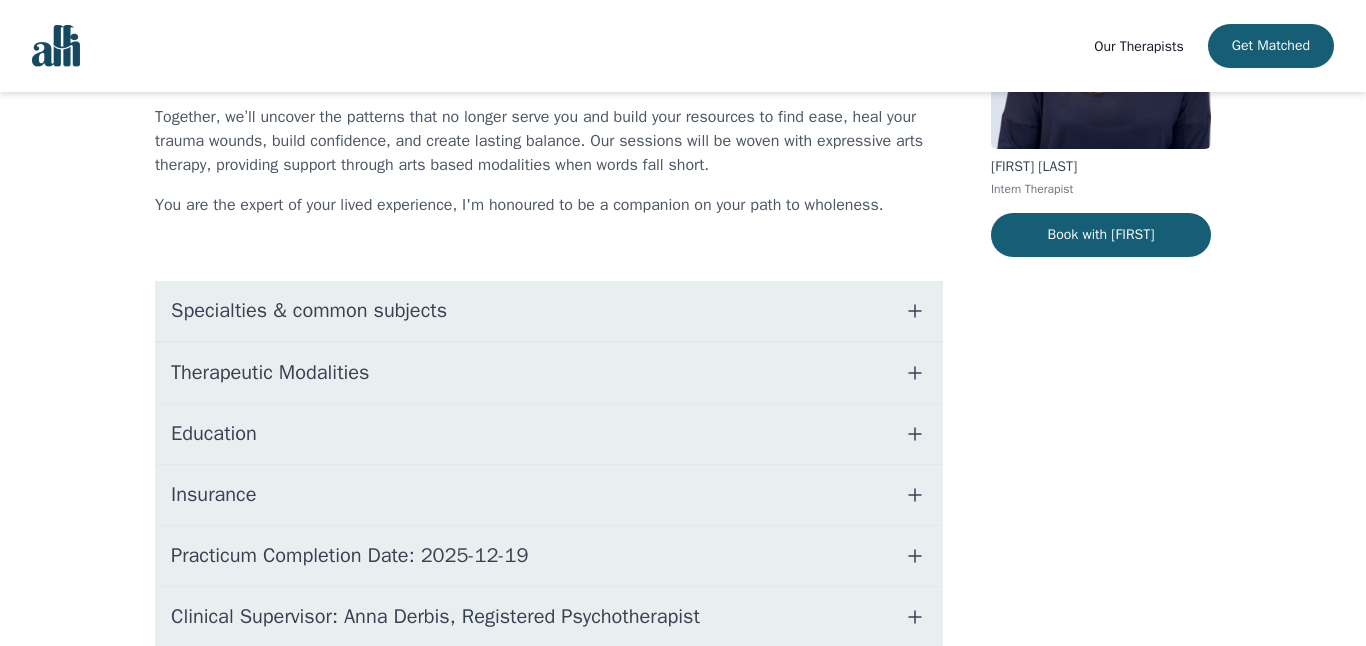 click on "Specialties & common subjects" at bounding box center [549, 311] 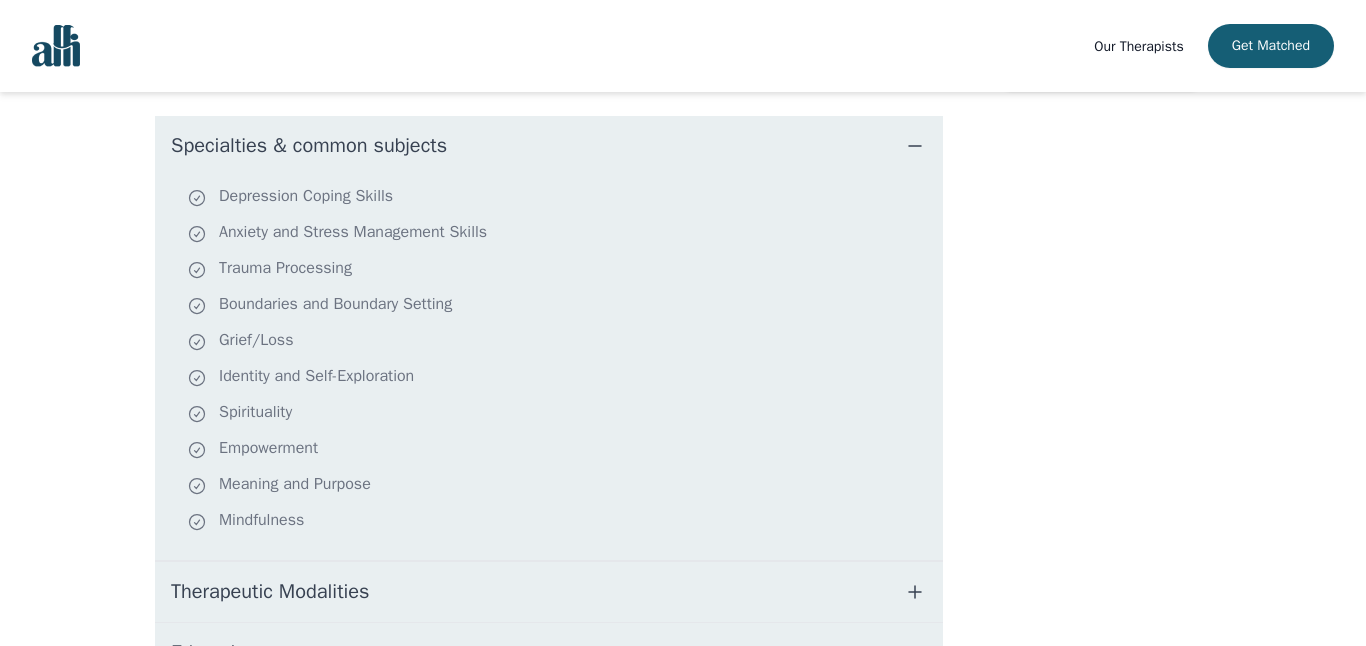 scroll, scrollTop: 445, scrollLeft: 0, axis: vertical 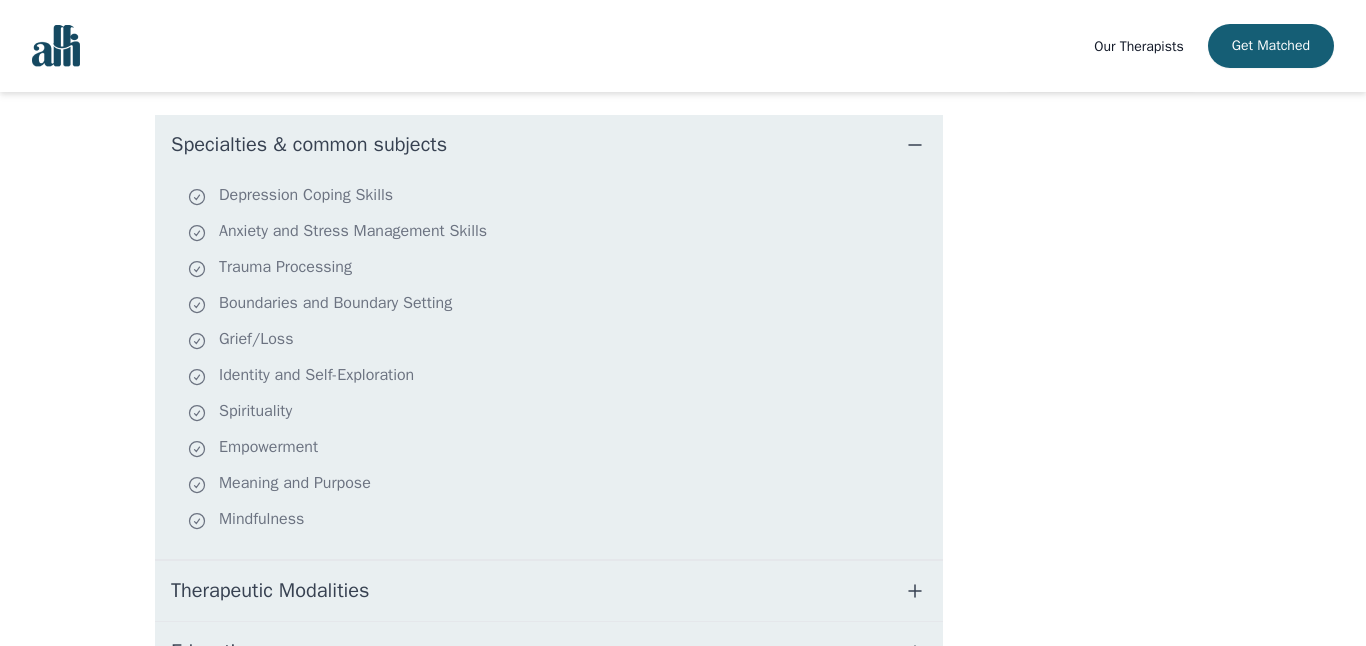 click on "Specialties & common subjects" at bounding box center [549, 145] 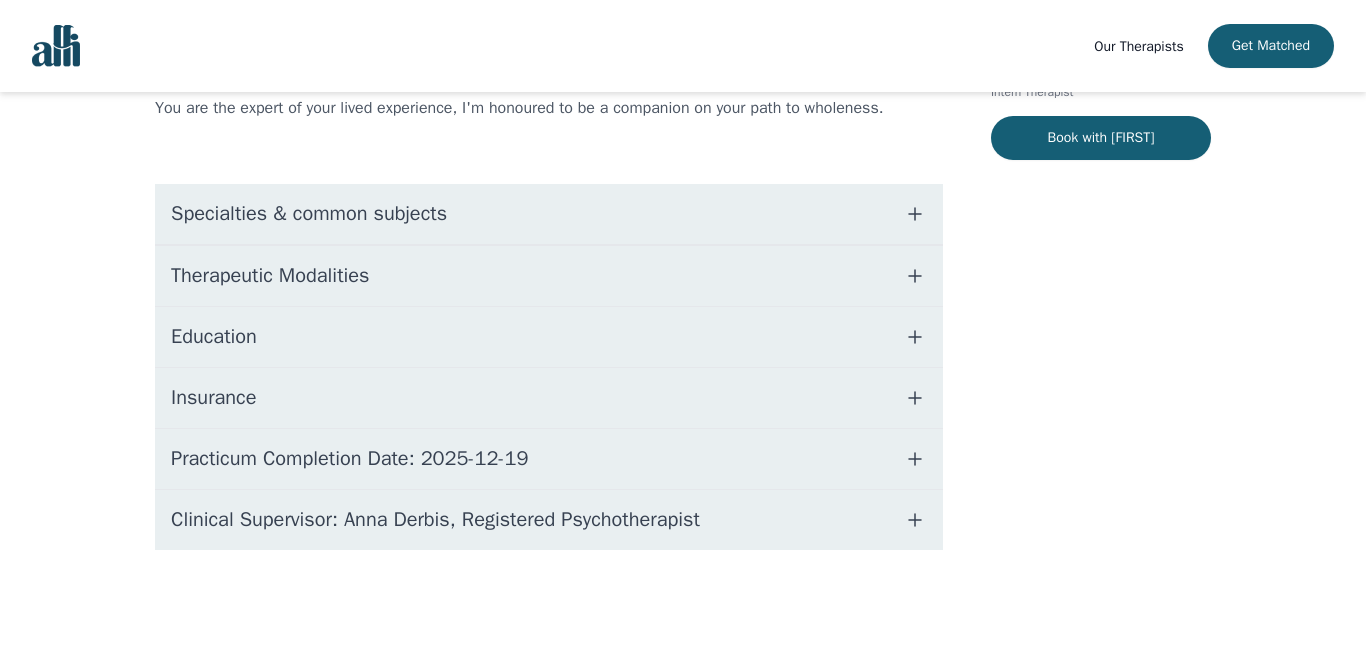 click on "Therapeutic Modalities" at bounding box center [549, 276] 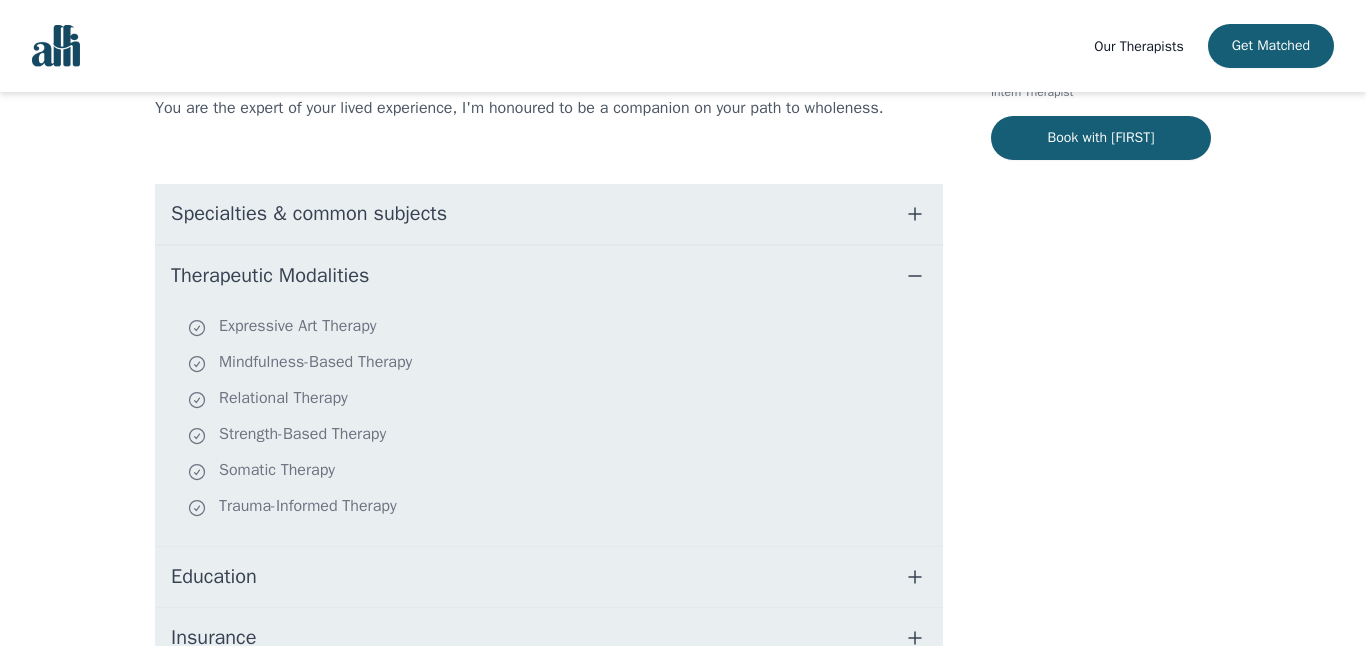 click on "Therapeutic Modalities" at bounding box center (549, 276) 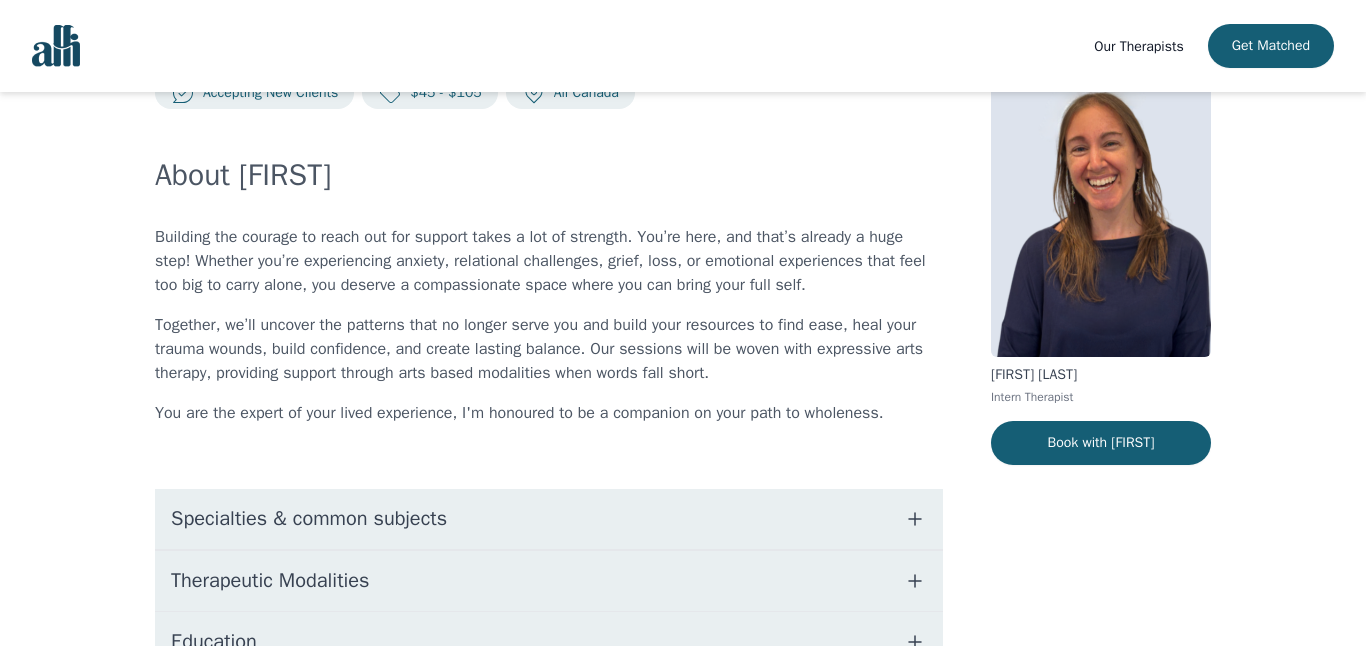scroll, scrollTop: 69, scrollLeft: 0, axis: vertical 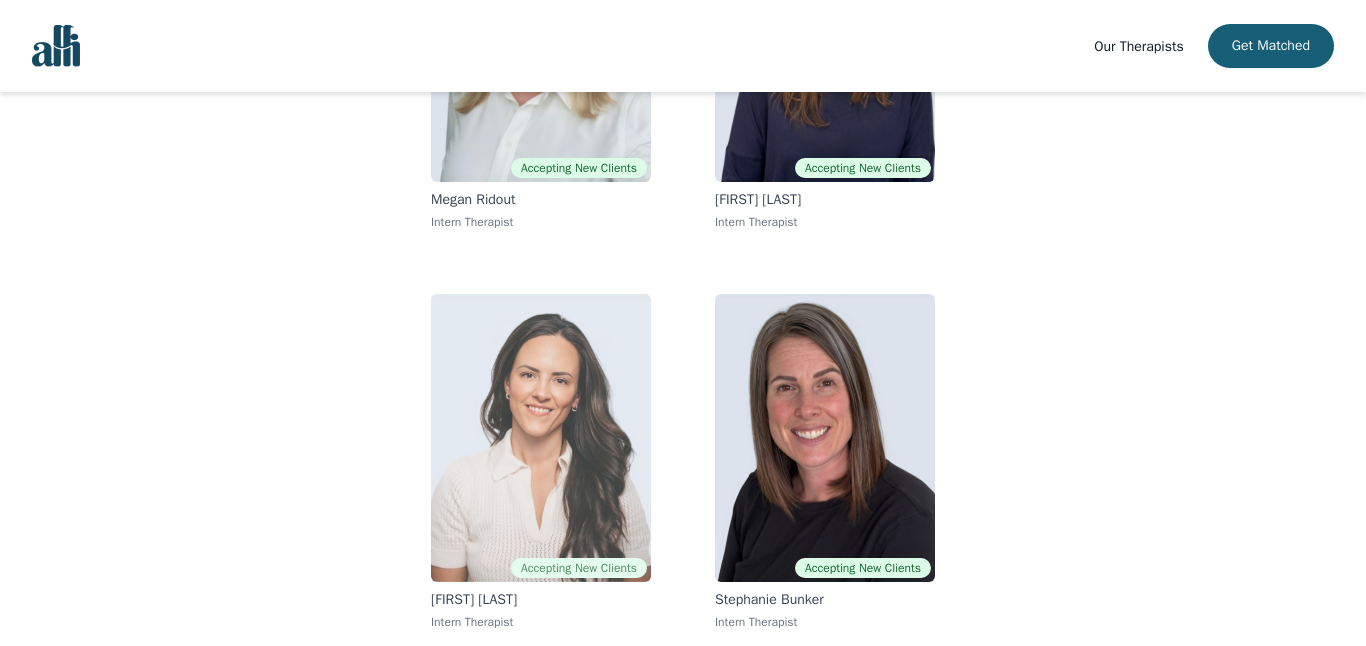 click at bounding box center [541, 438] 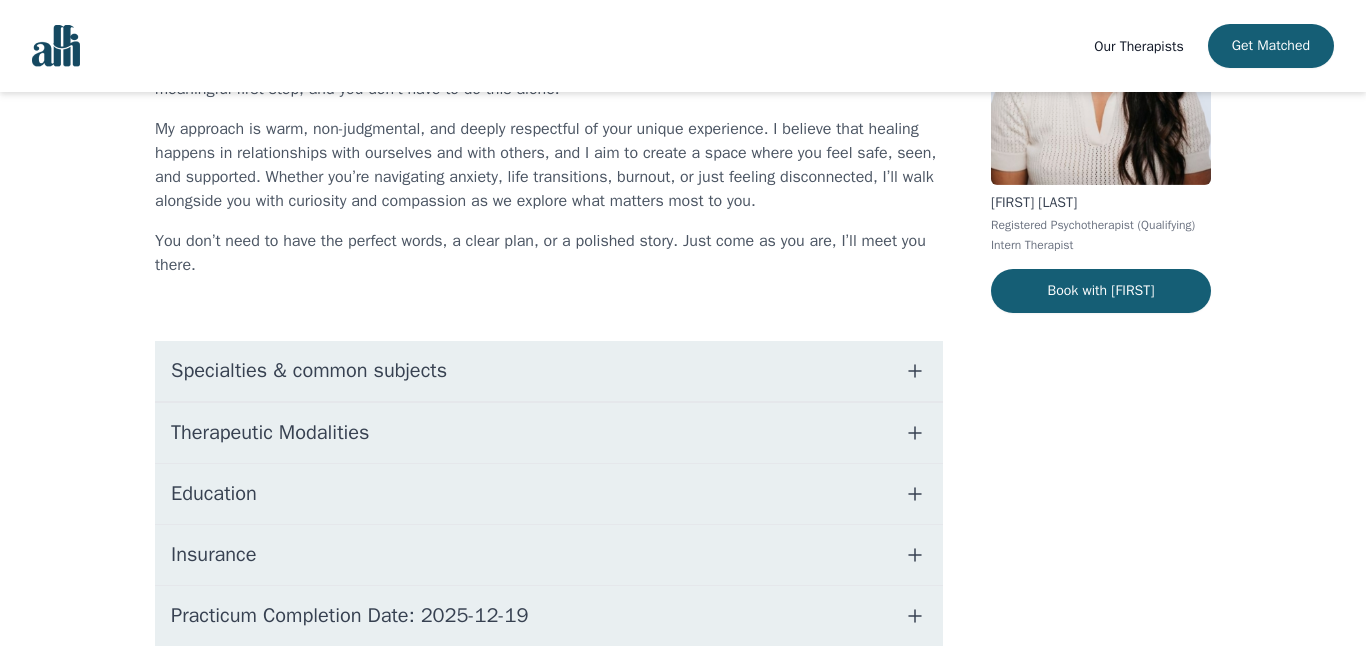scroll, scrollTop: 268, scrollLeft: 0, axis: vertical 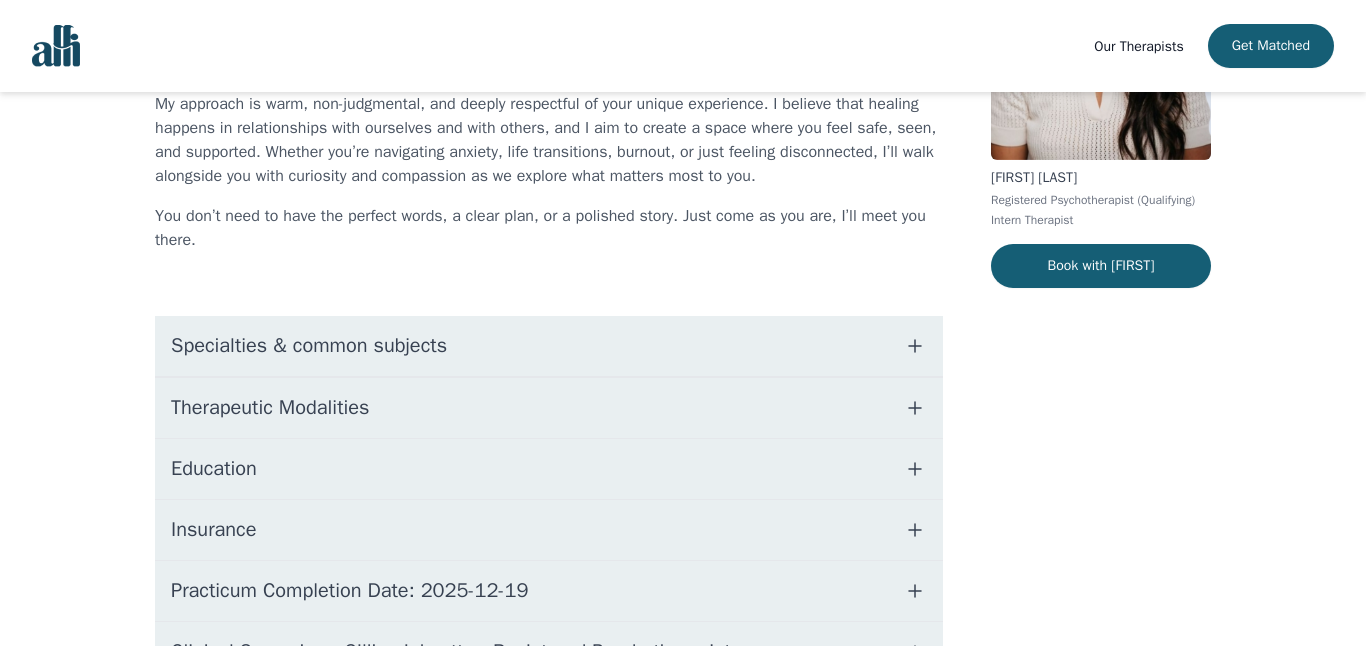click on "Specialties & common subjects" at bounding box center [549, 346] 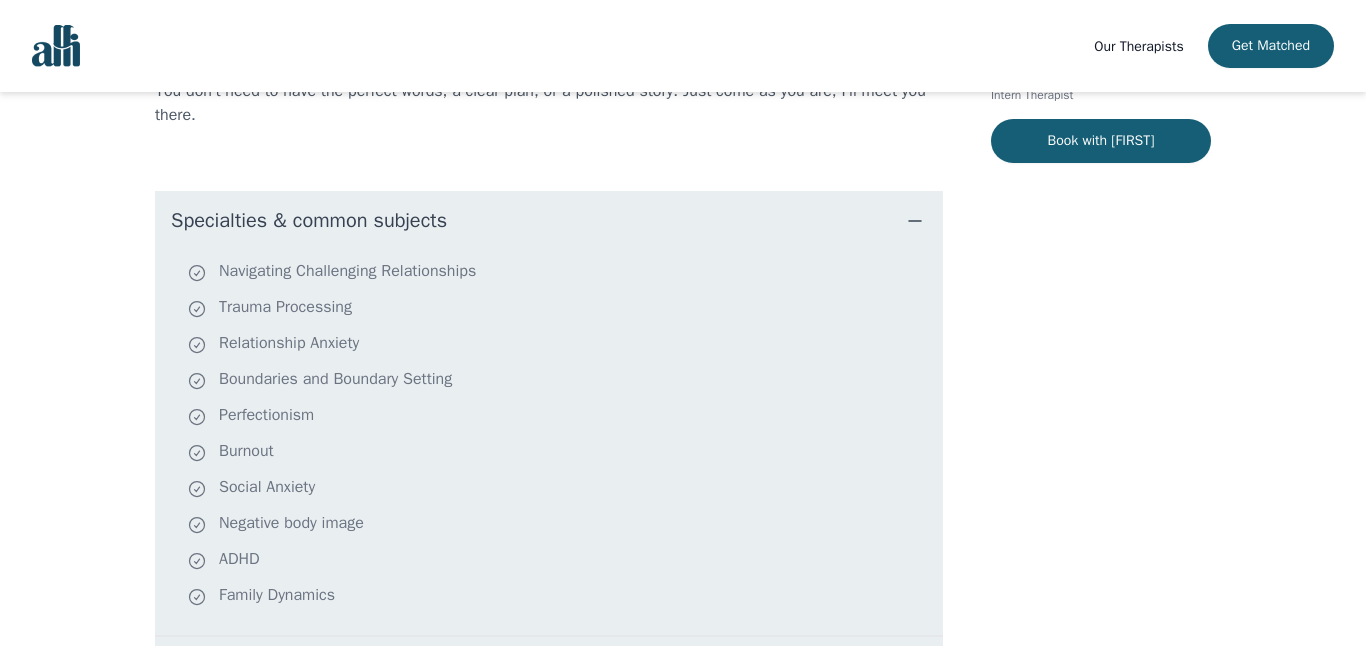 scroll, scrollTop: 389, scrollLeft: 0, axis: vertical 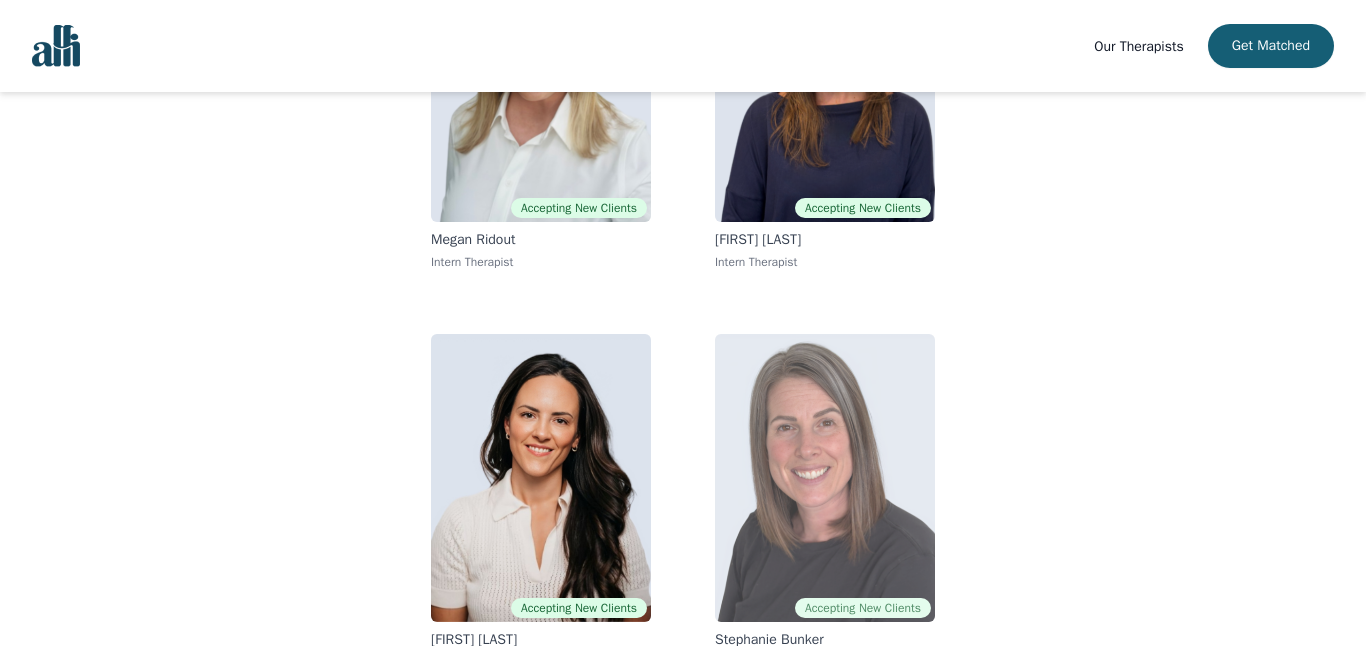 click at bounding box center (825, 478) 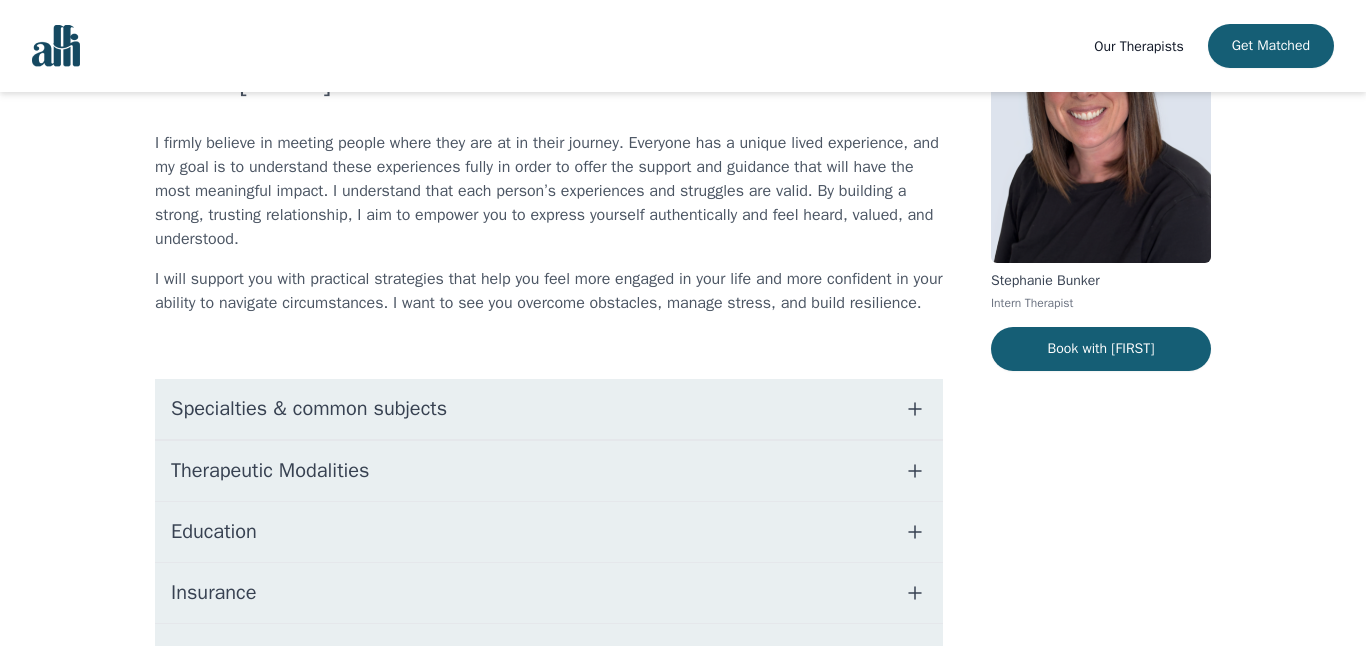 scroll, scrollTop: 171, scrollLeft: 0, axis: vertical 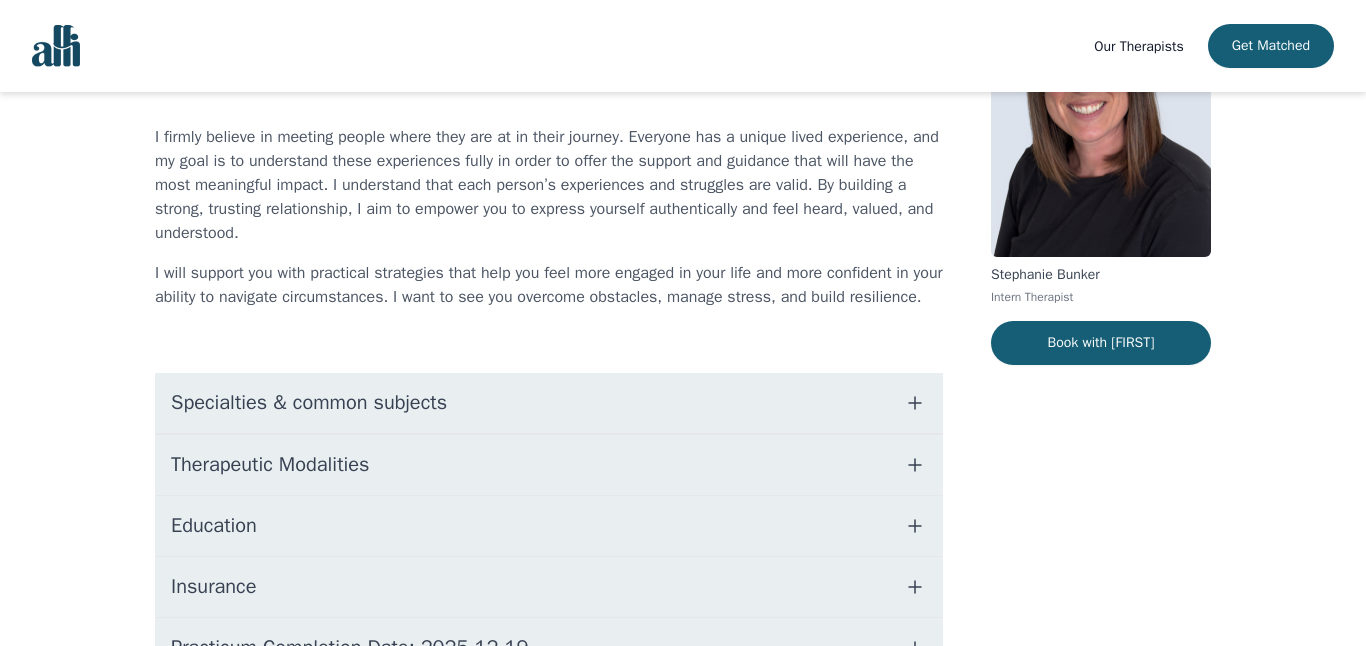 click on "Specialties & common subjects" at bounding box center [549, 403] 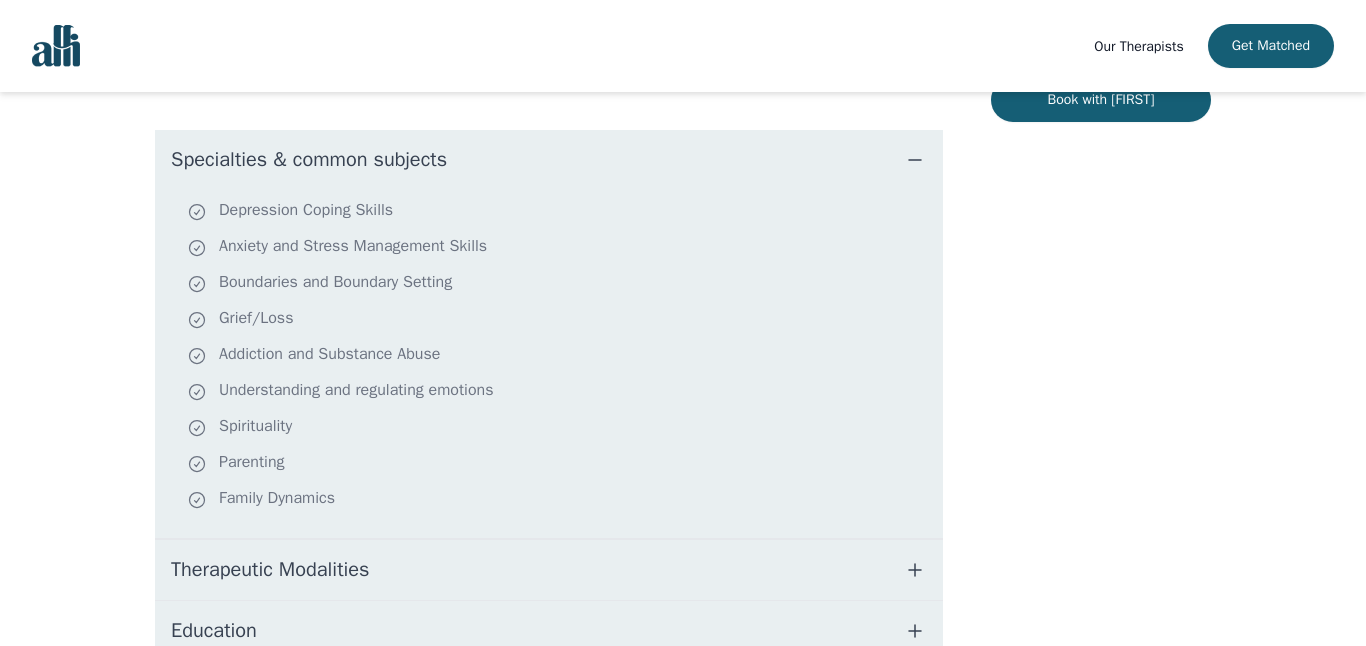 scroll, scrollTop: 415, scrollLeft: 0, axis: vertical 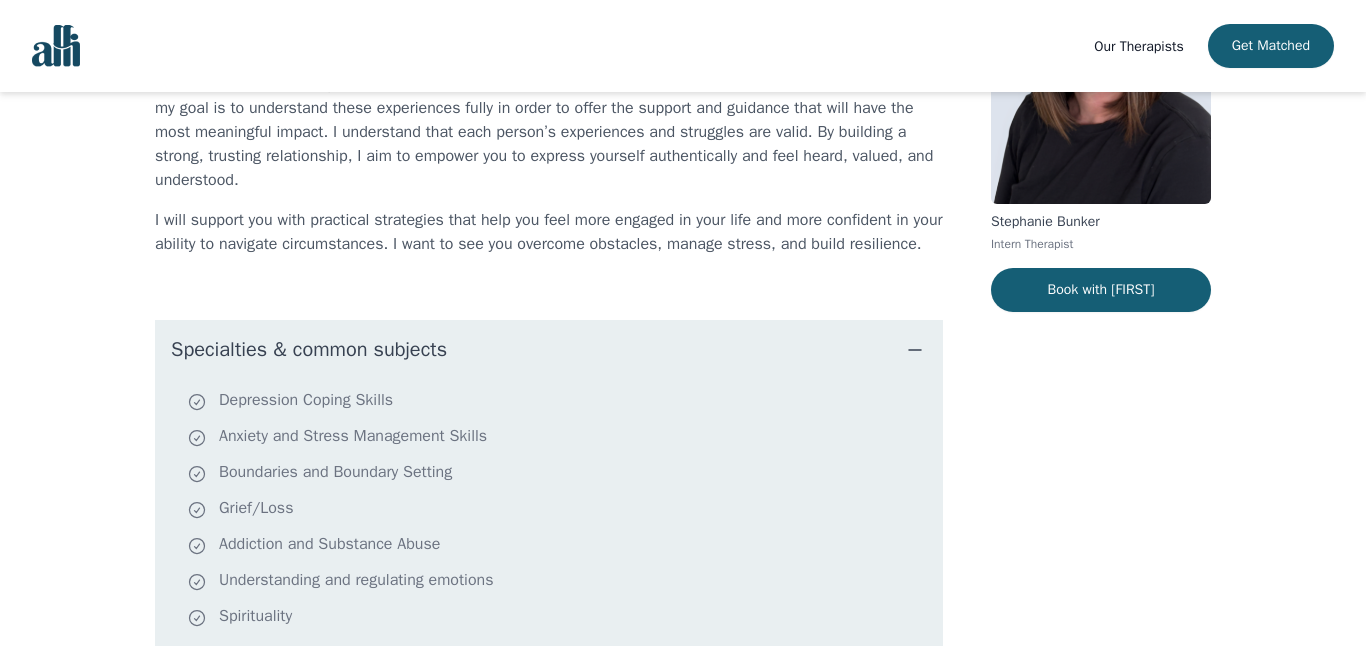 click on "Specialties & common subjects" at bounding box center [549, 350] 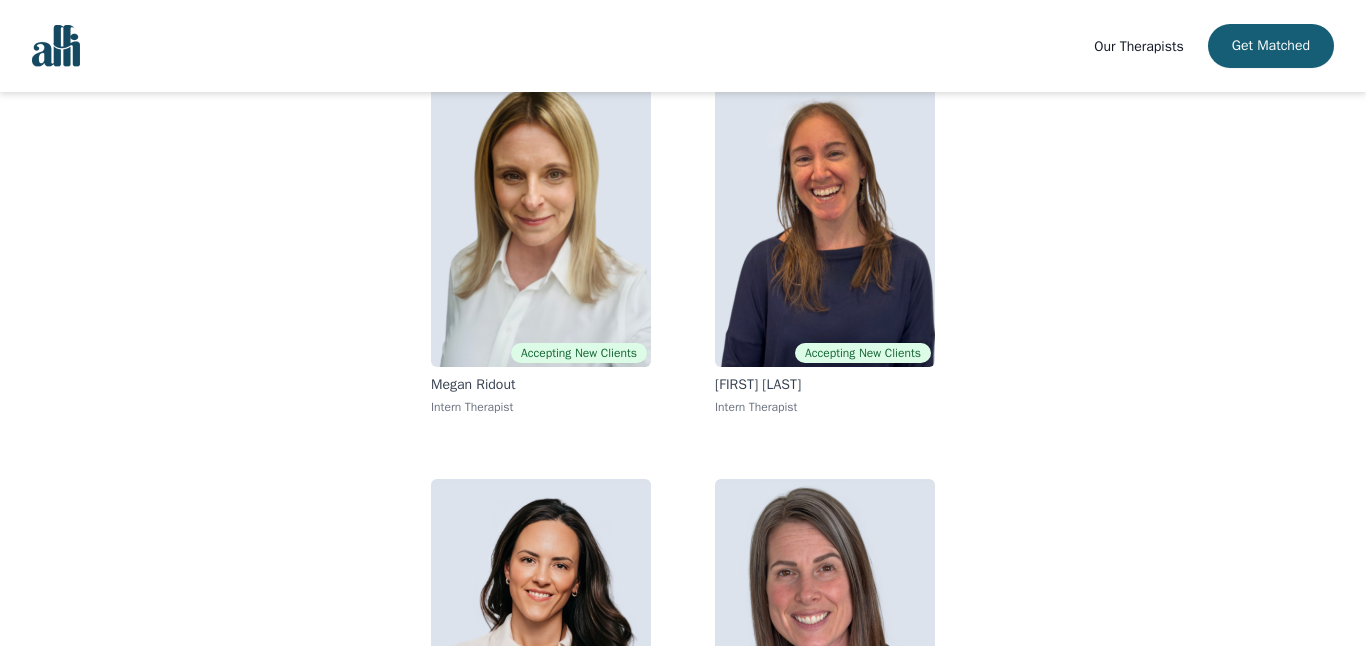 scroll, scrollTop: 216, scrollLeft: 0, axis: vertical 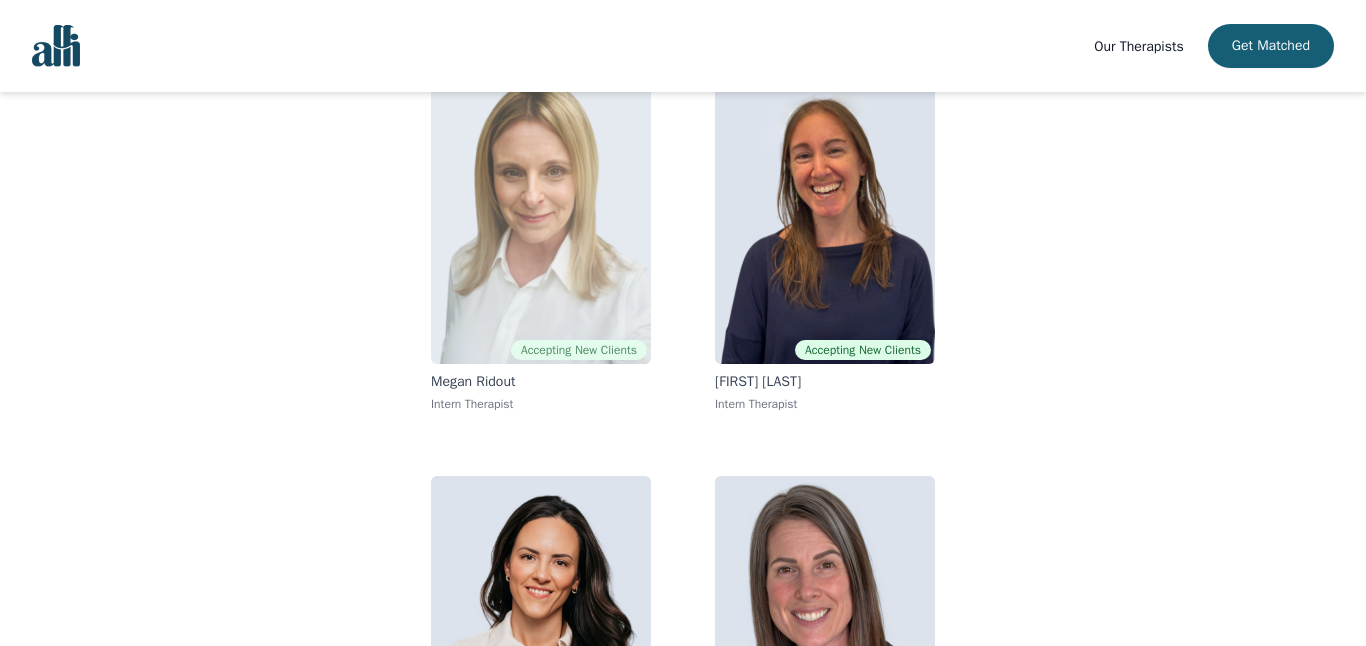 click at bounding box center (541, 220) 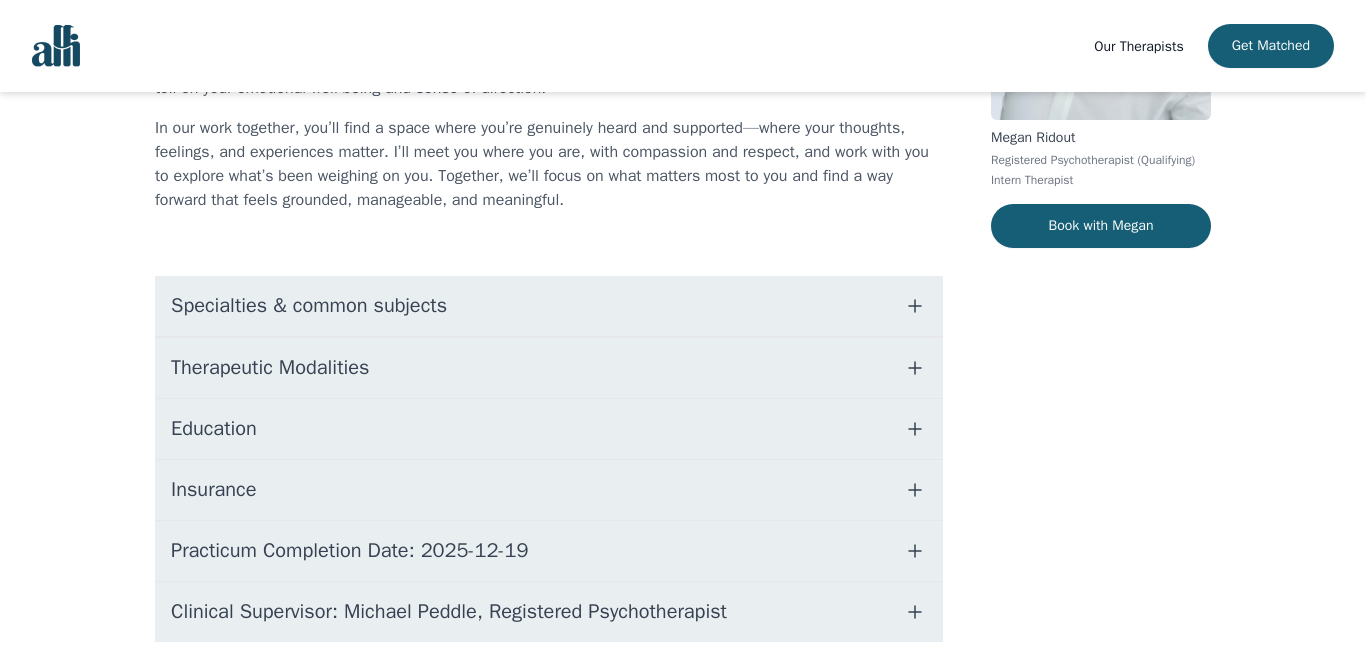 scroll, scrollTop: 313, scrollLeft: 0, axis: vertical 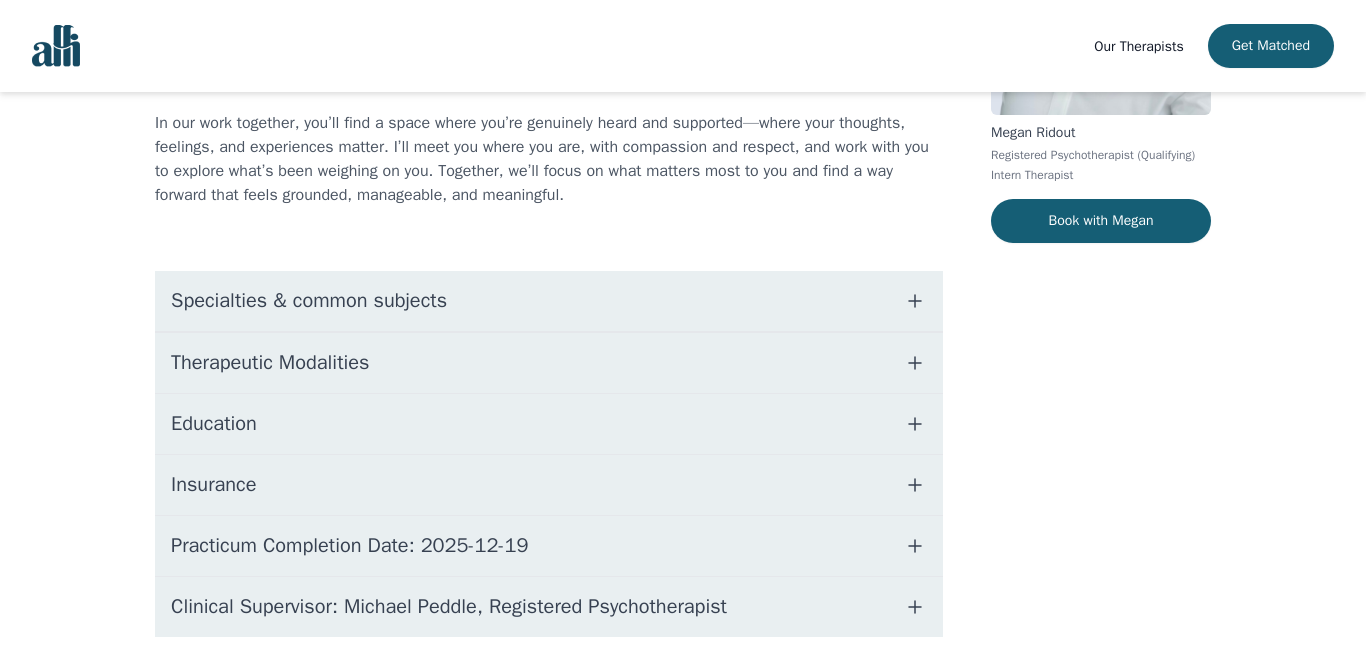 click on "Specialties & common subjects" at bounding box center [549, 301] 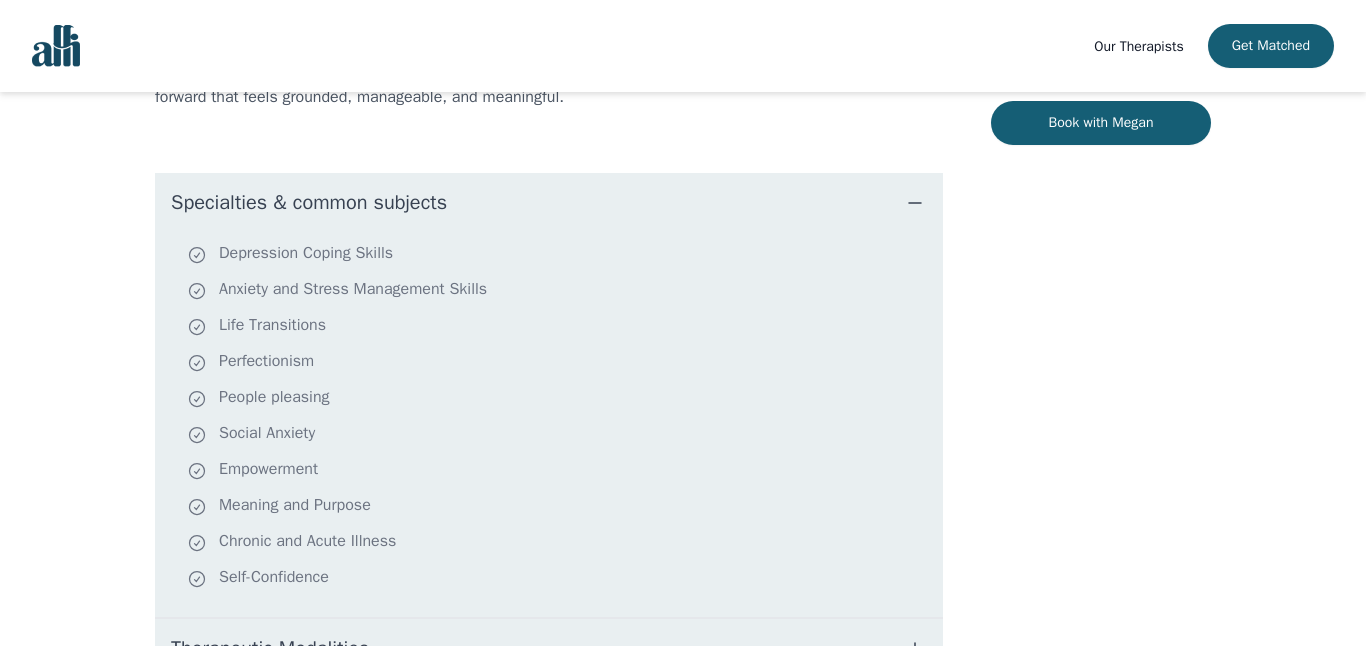 scroll, scrollTop: 400, scrollLeft: 0, axis: vertical 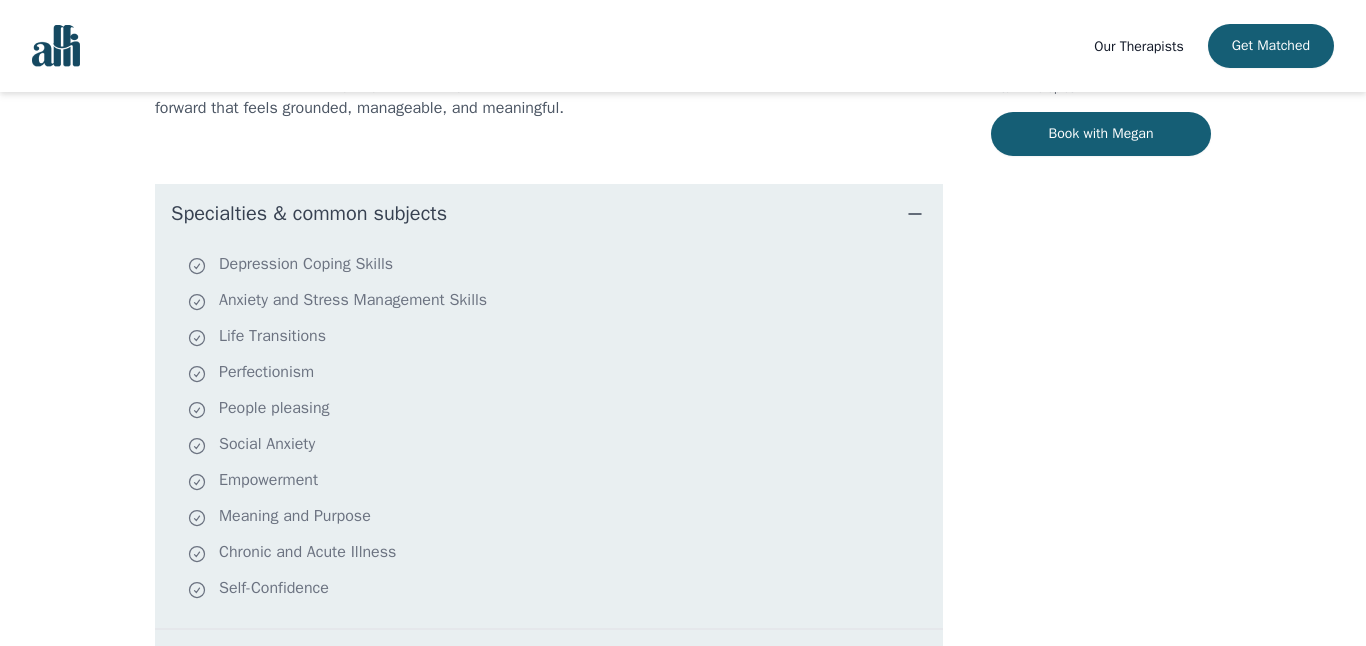 click on "Specialties & common subjects" at bounding box center [549, 214] 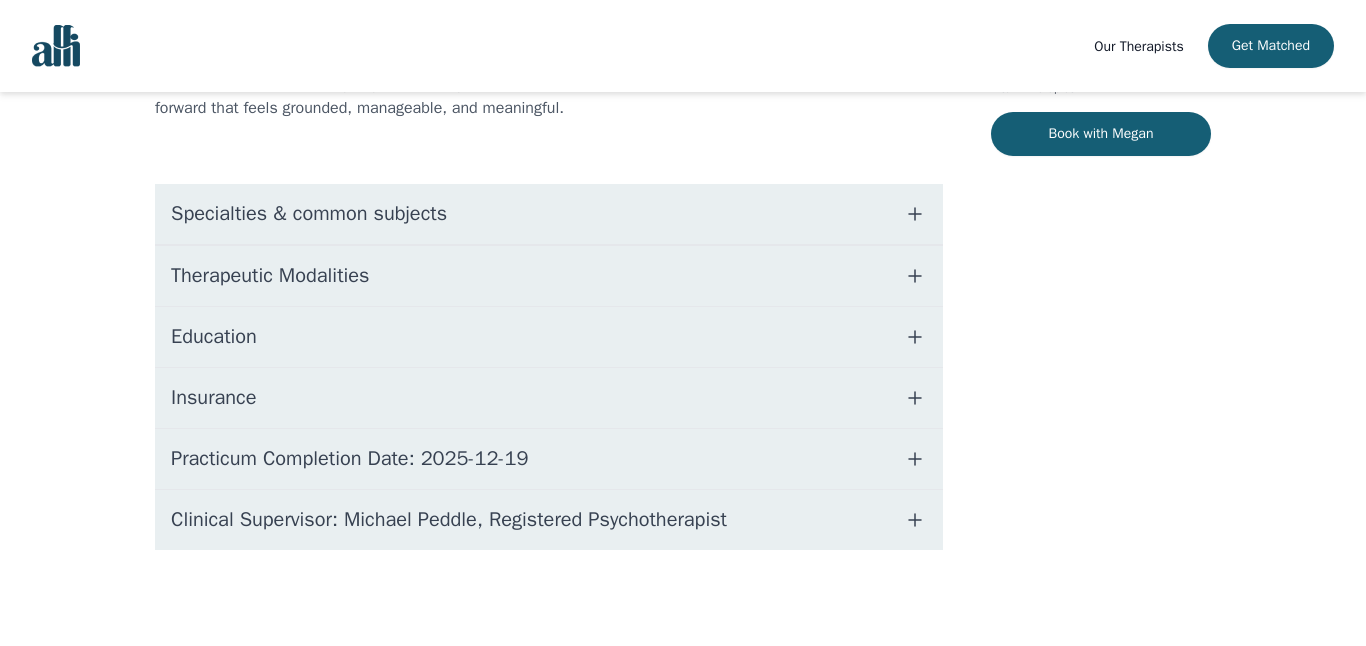 scroll, scrollTop: 216, scrollLeft: 0, axis: vertical 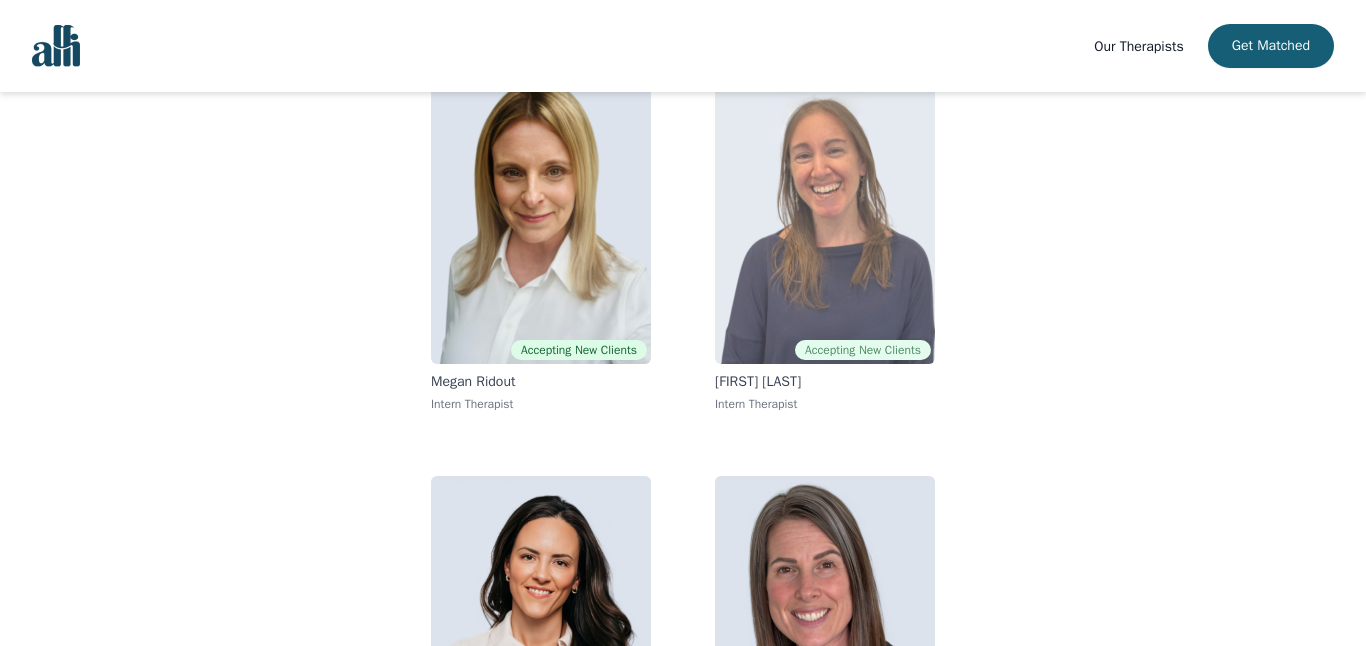 click on "Accepting New Clients" at bounding box center (863, 350) 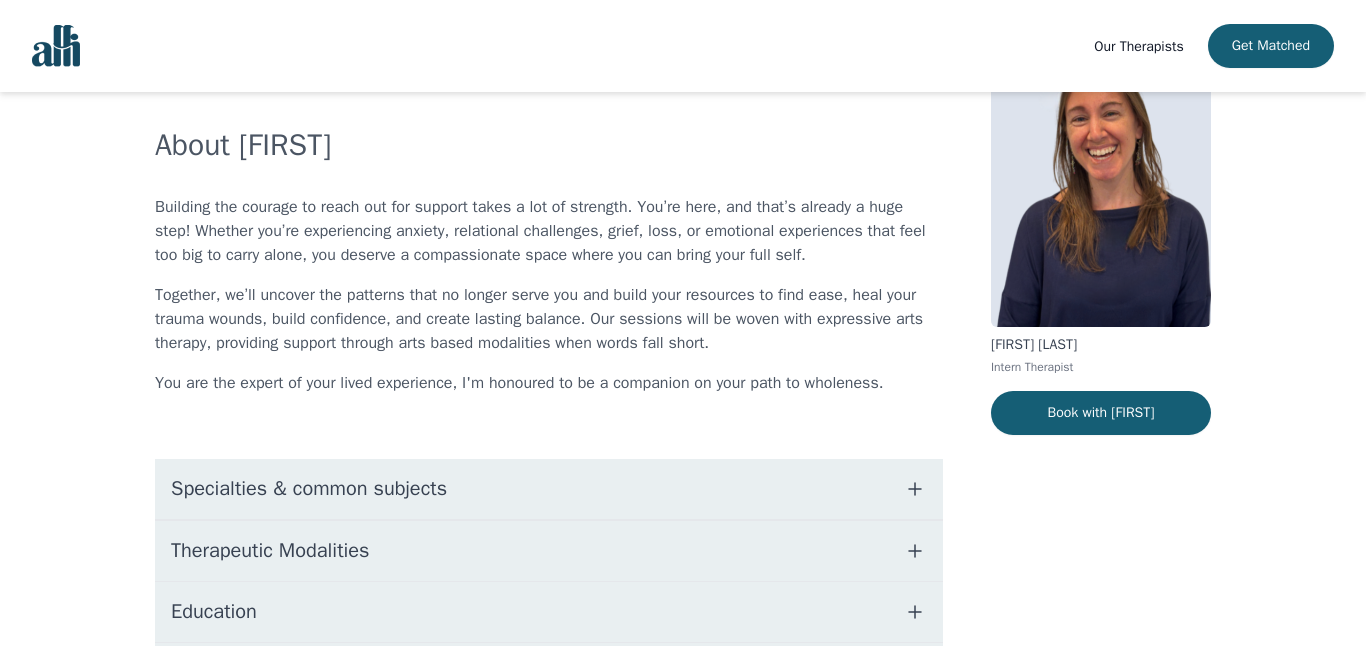 scroll, scrollTop: 106, scrollLeft: 0, axis: vertical 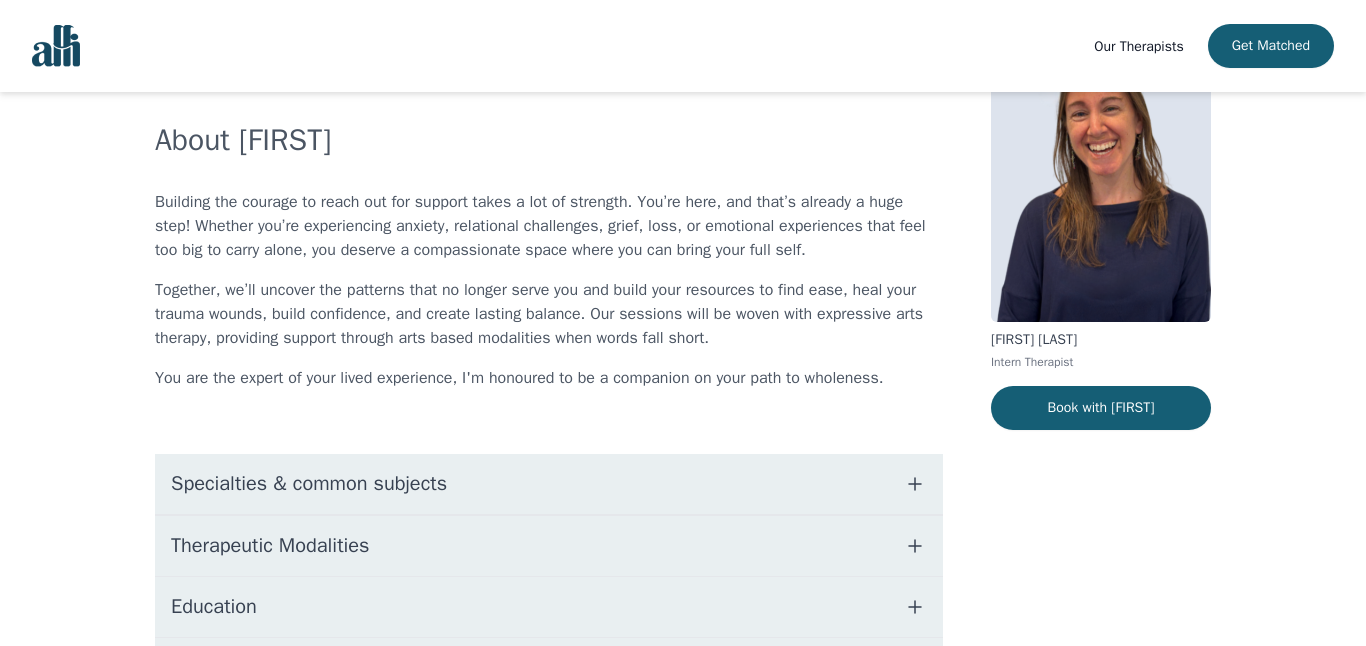 click on "Specialties & common subjects" at bounding box center [309, 484] 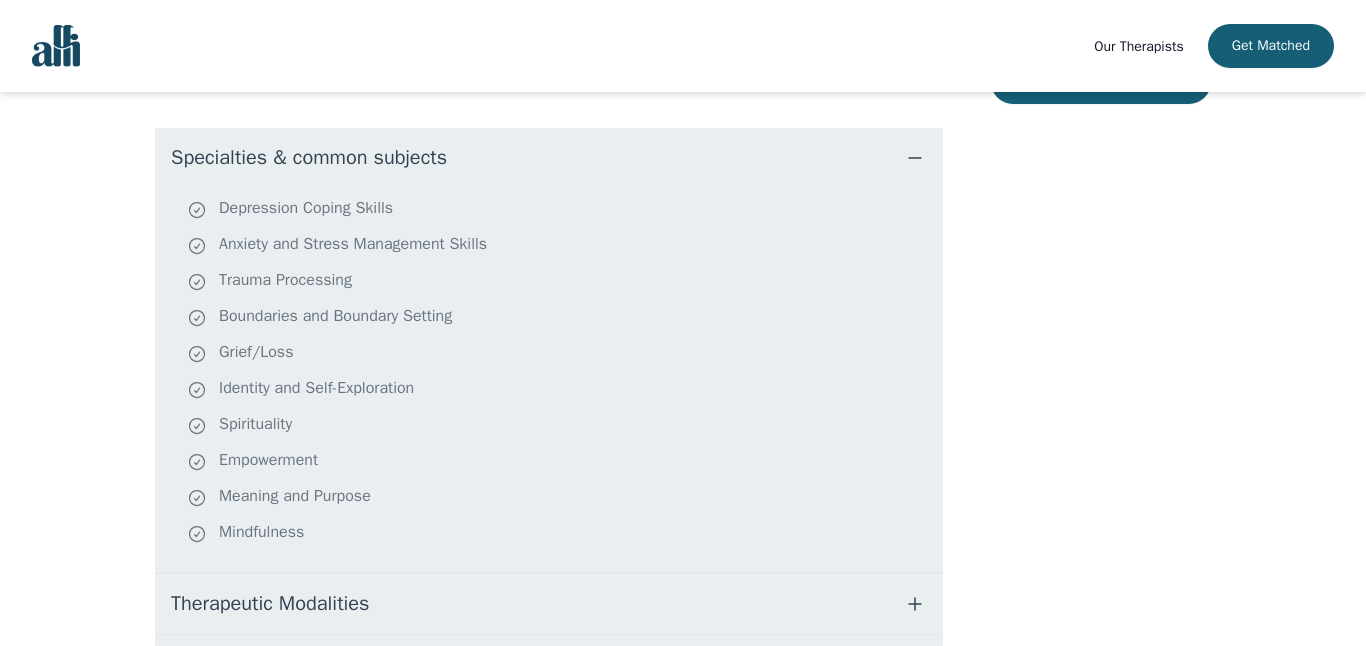 scroll, scrollTop: 433, scrollLeft: 0, axis: vertical 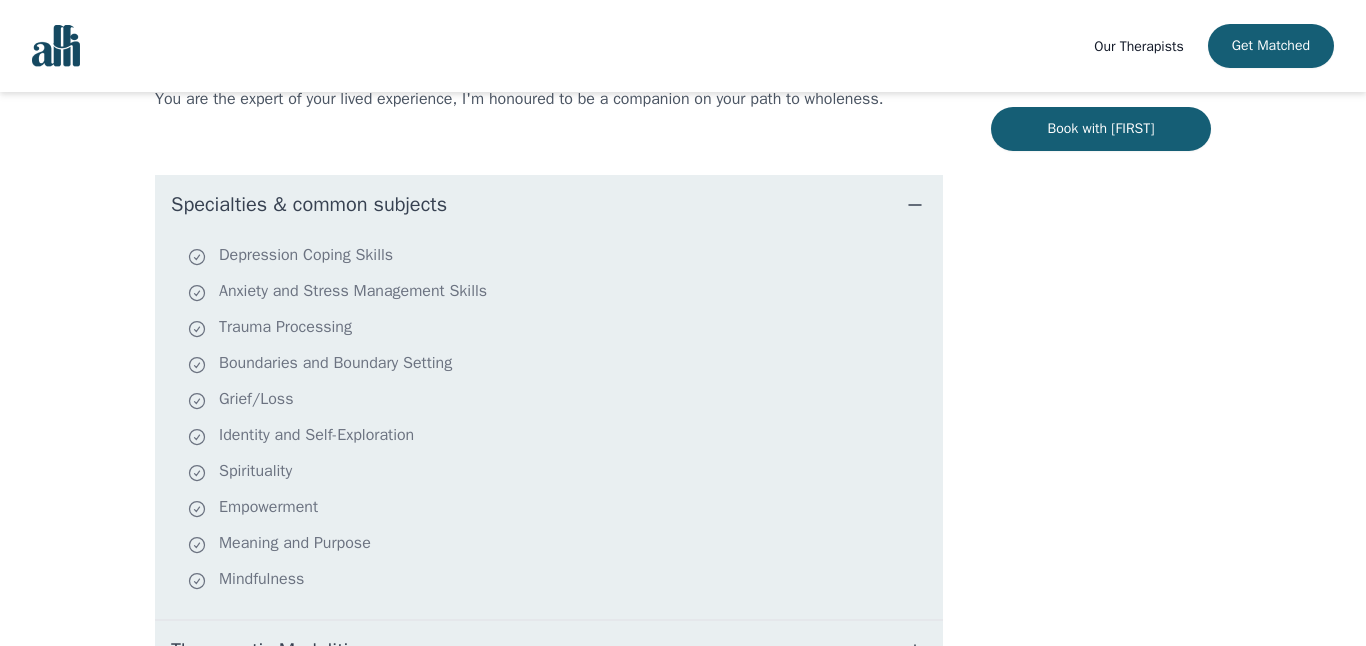 click on "Specialties & common subjects" at bounding box center (309, 205) 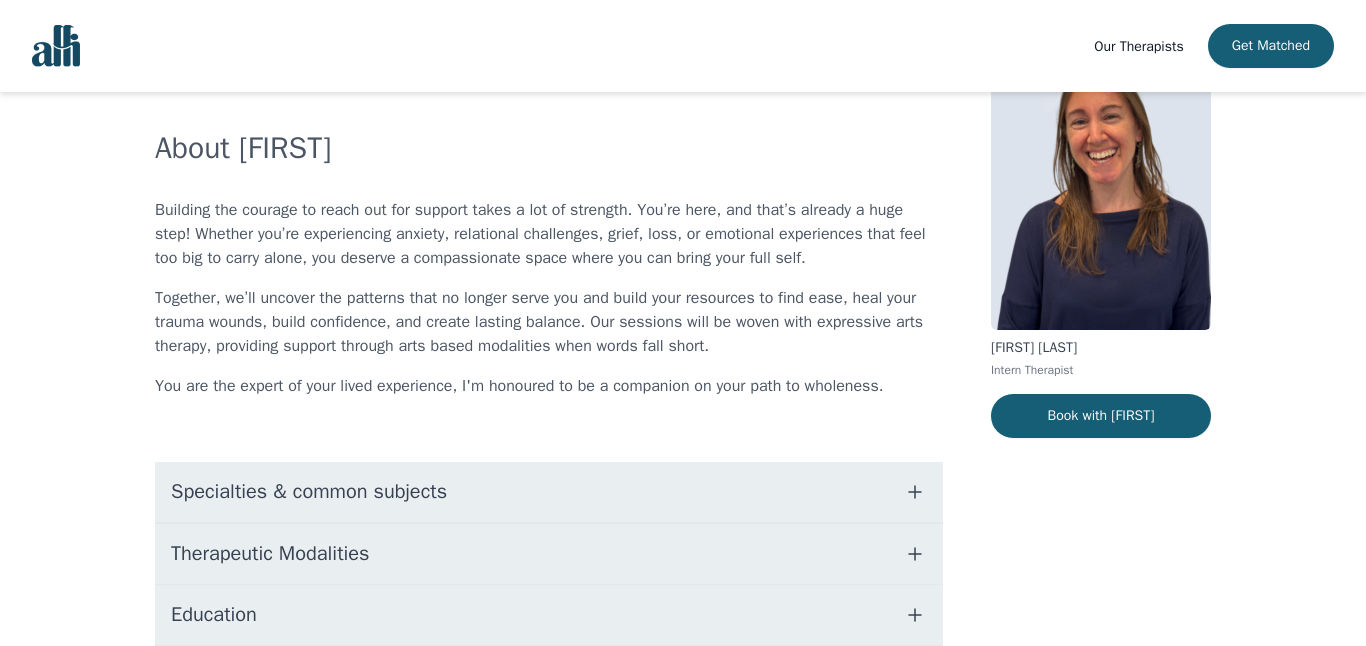 scroll, scrollTop: 97, scrollLeft: 0, axis: vertical 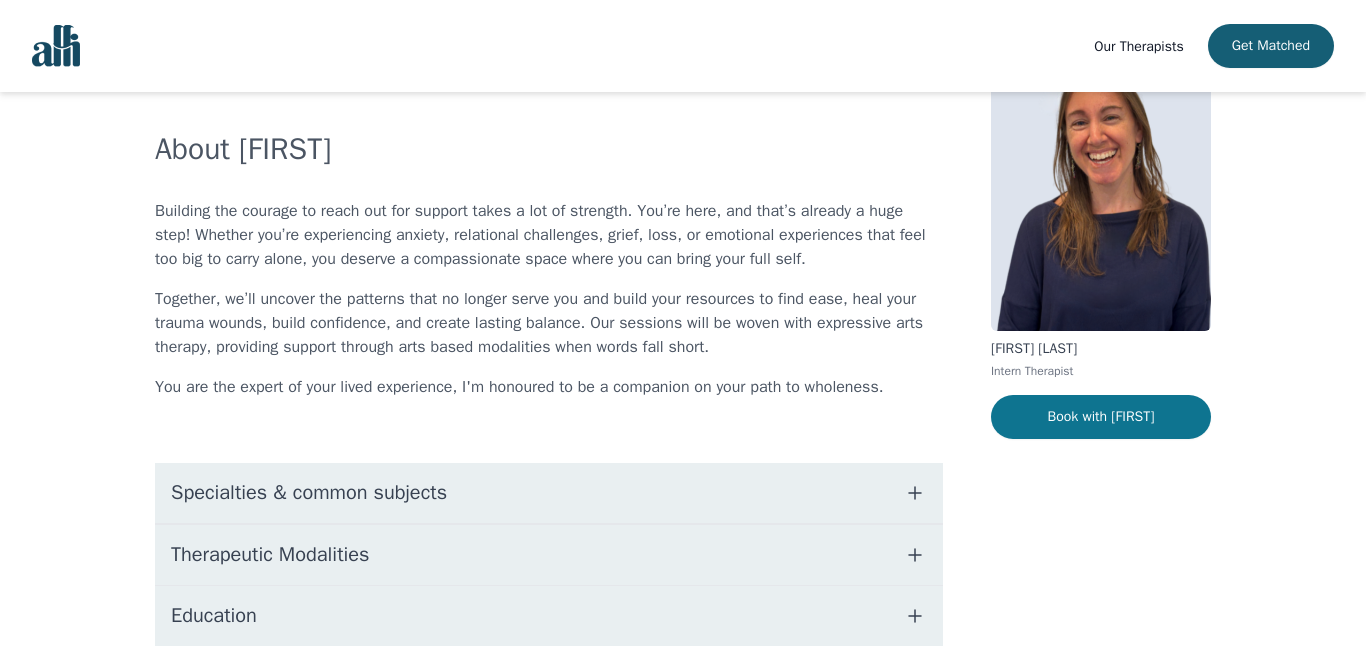 click on "Book with [FIRST]" at bounding box center (1101, 417) 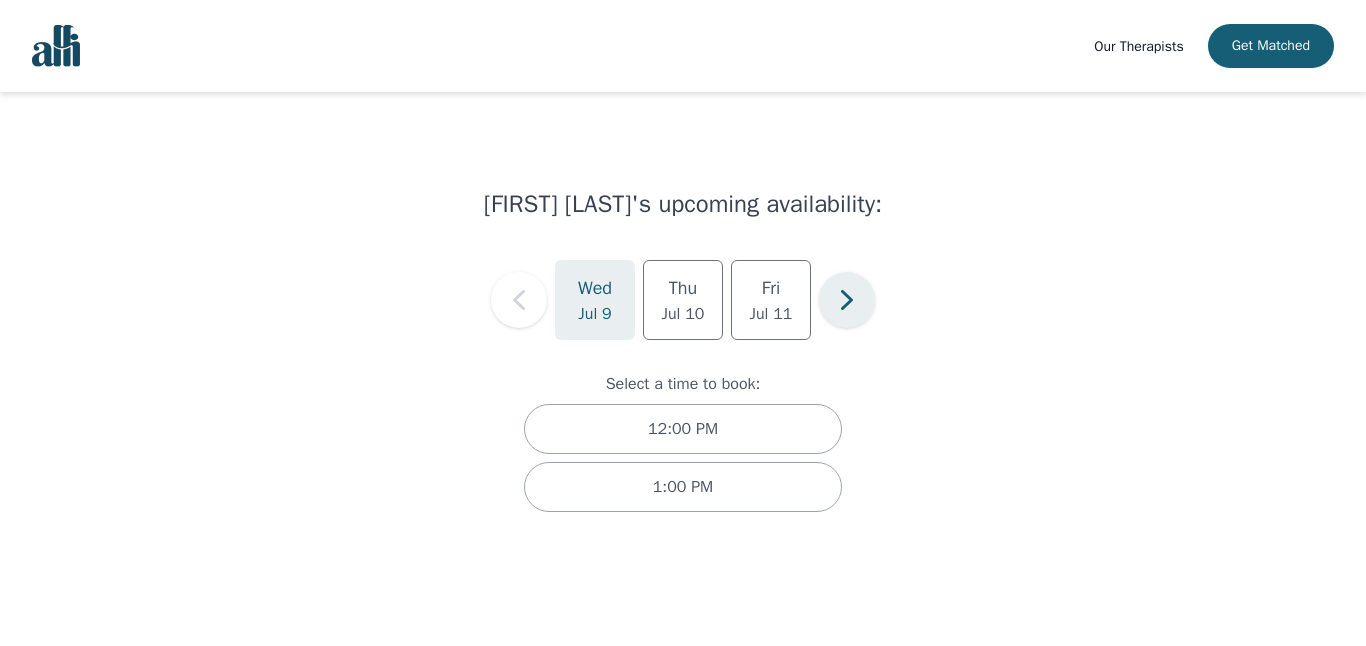 click at bounding box center [847, 300] 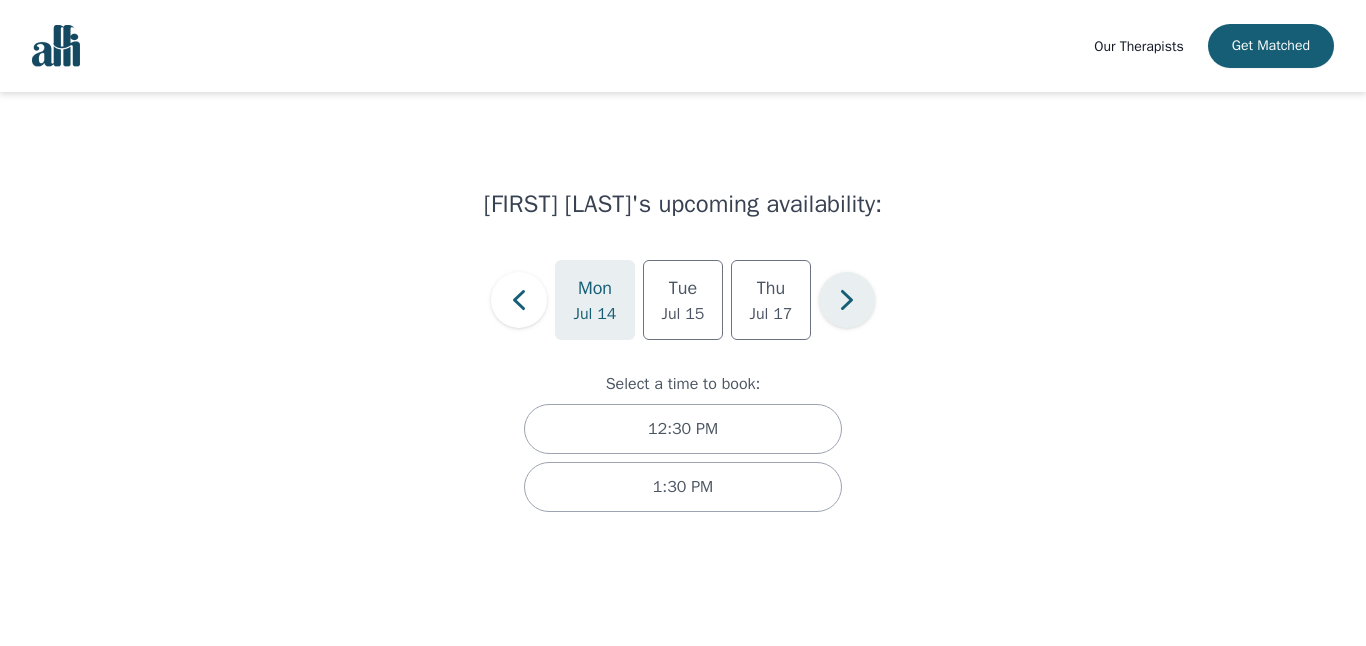 click at bounding box center (519, 300) 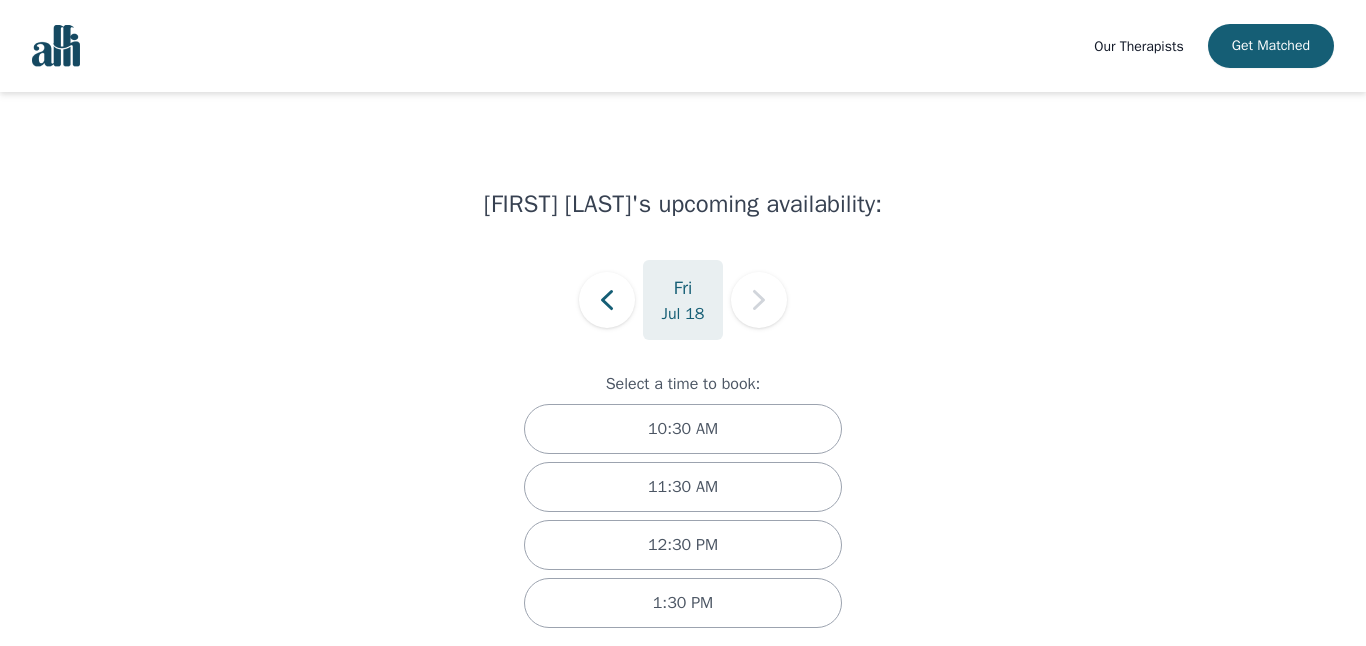 scroll, scrollTop: 22, scrollLeft: 0, axis: vertical 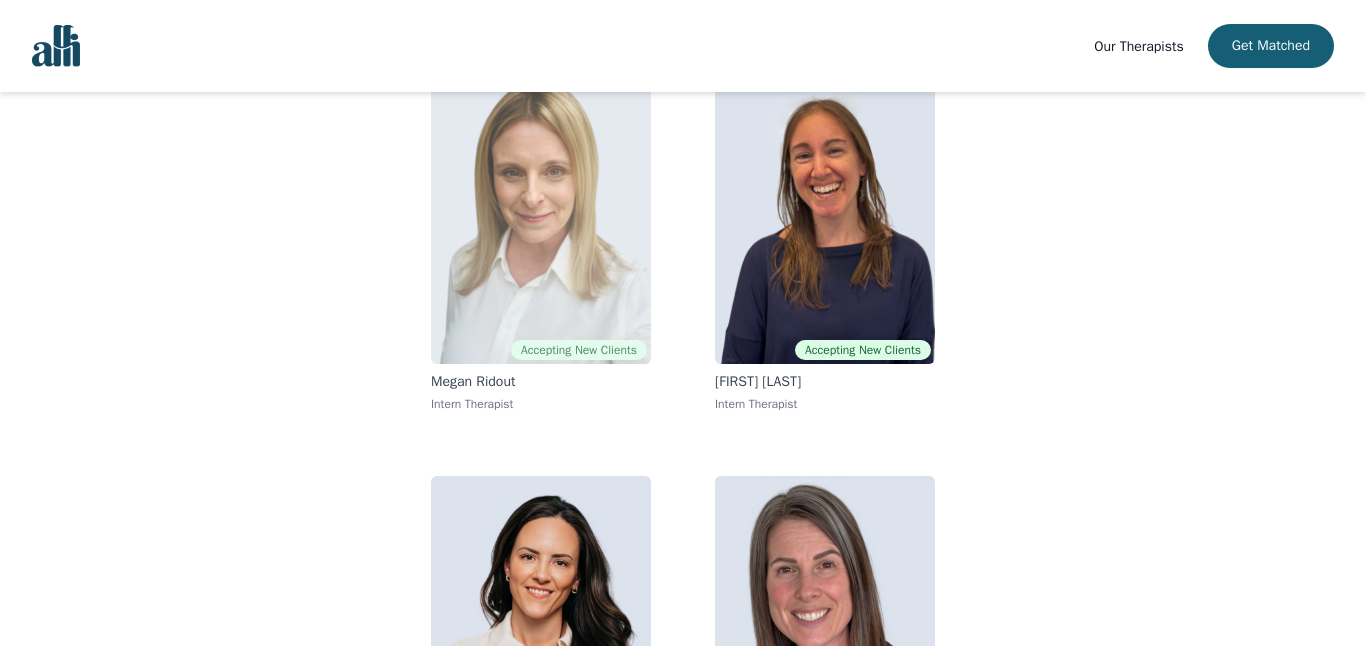 click at bounding box center (541, 220) 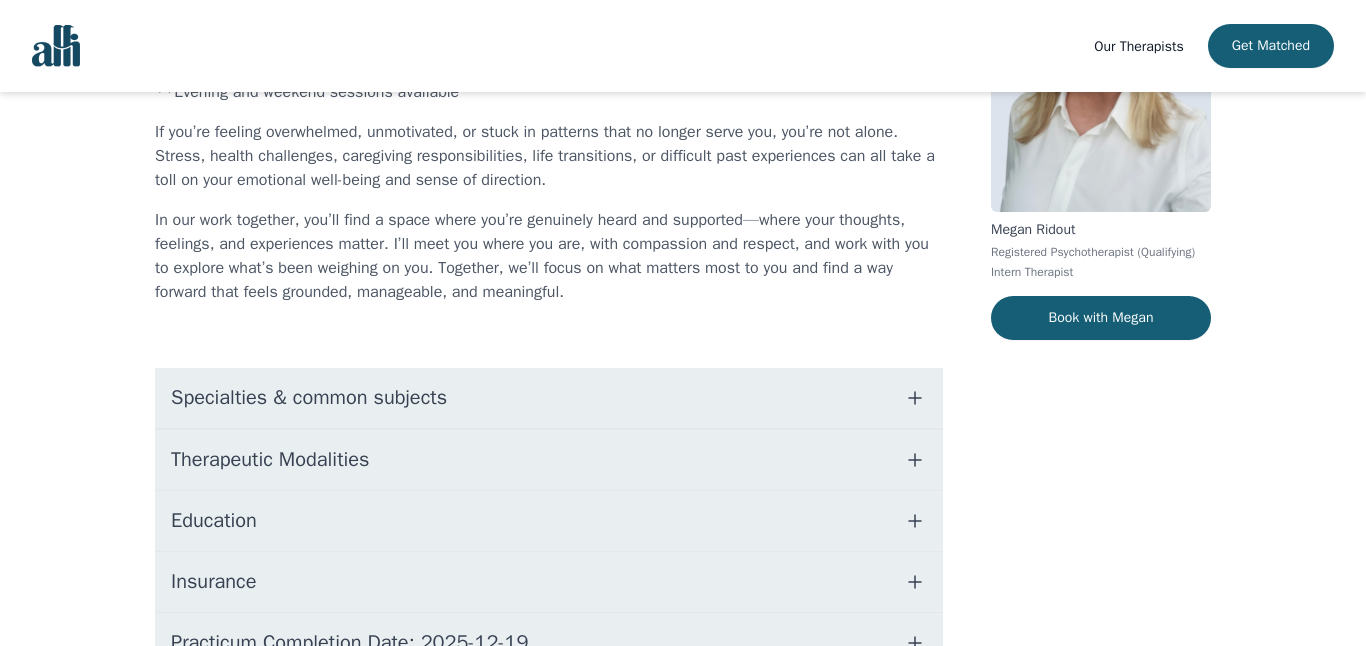 scroll, scrollTop: 0, scrollLeft: 0, axis: both 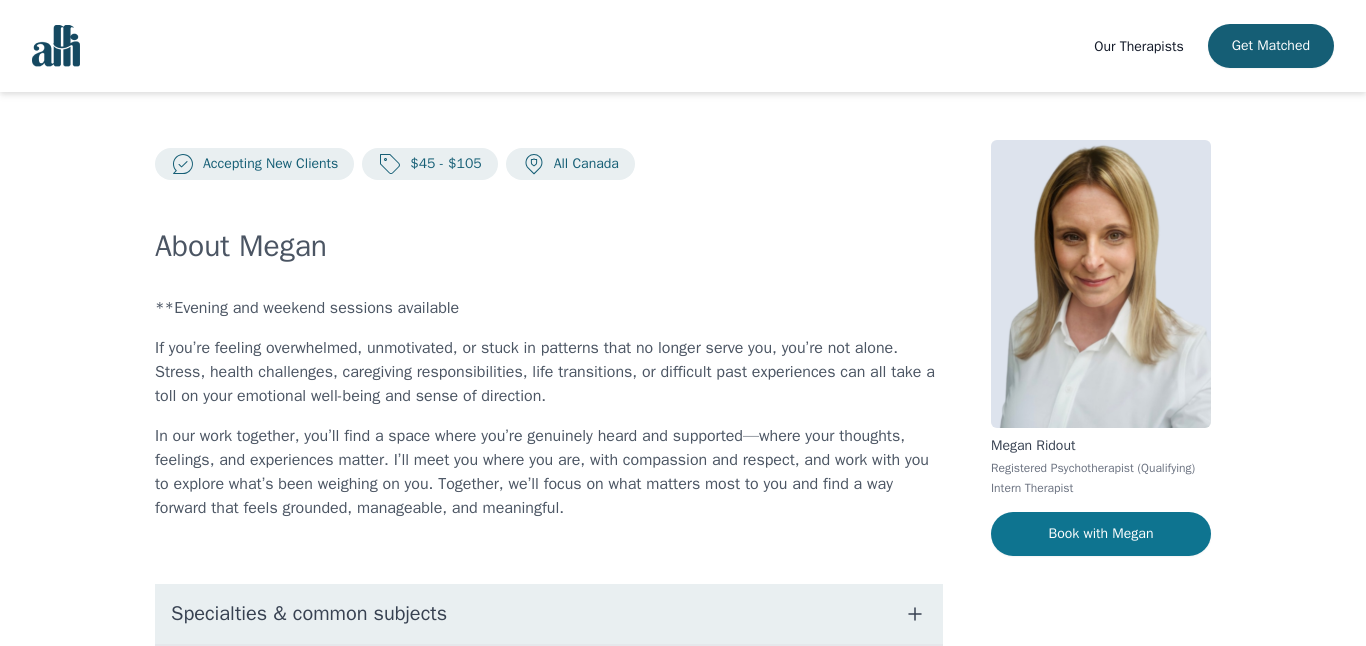 click on "Book with Megan" at bounding box center (1101, 534) 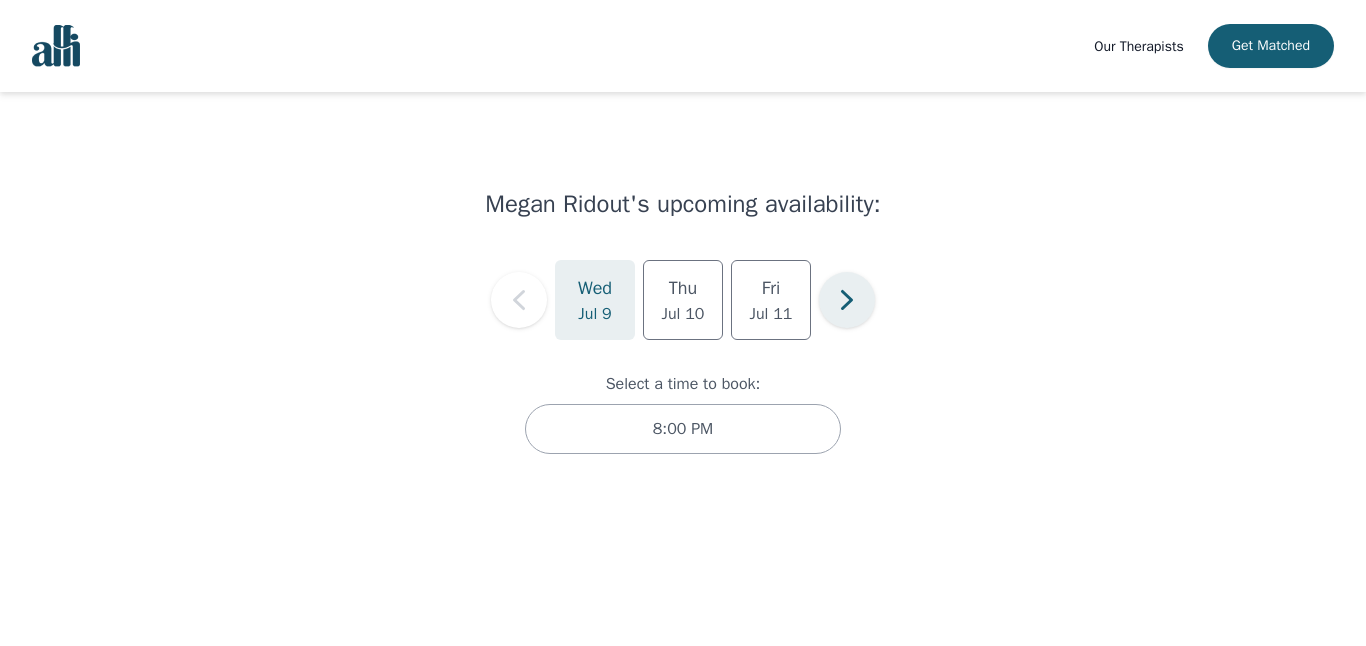click at bounding box center (847, 300) 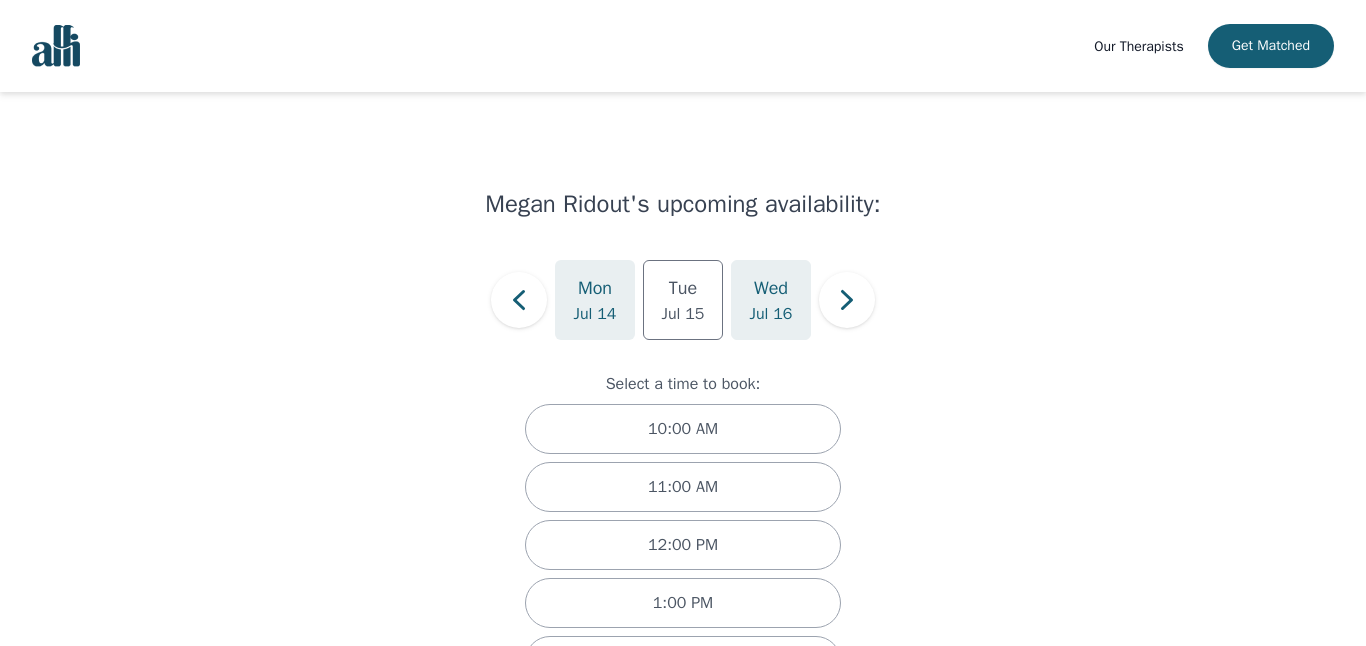 click on "Jul 16" at bounding box center (683, 314) 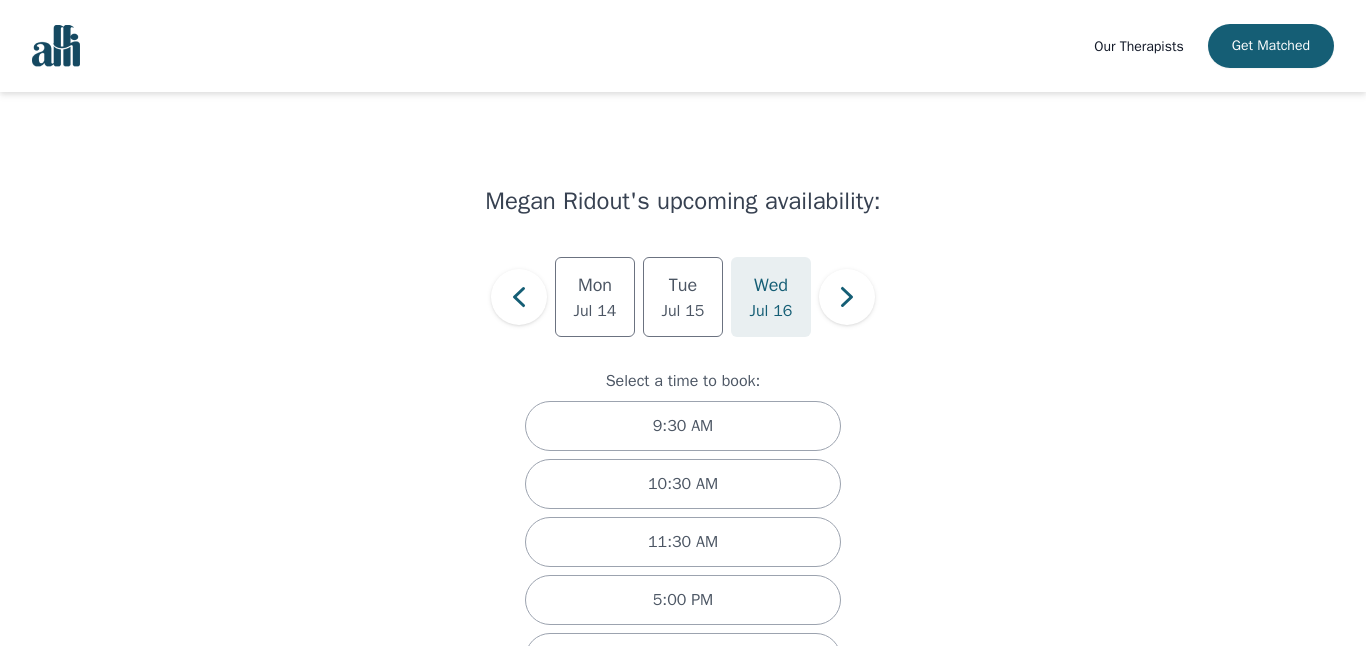 scroll, scrollTop: 0, scrollLeft: 0, axis: both 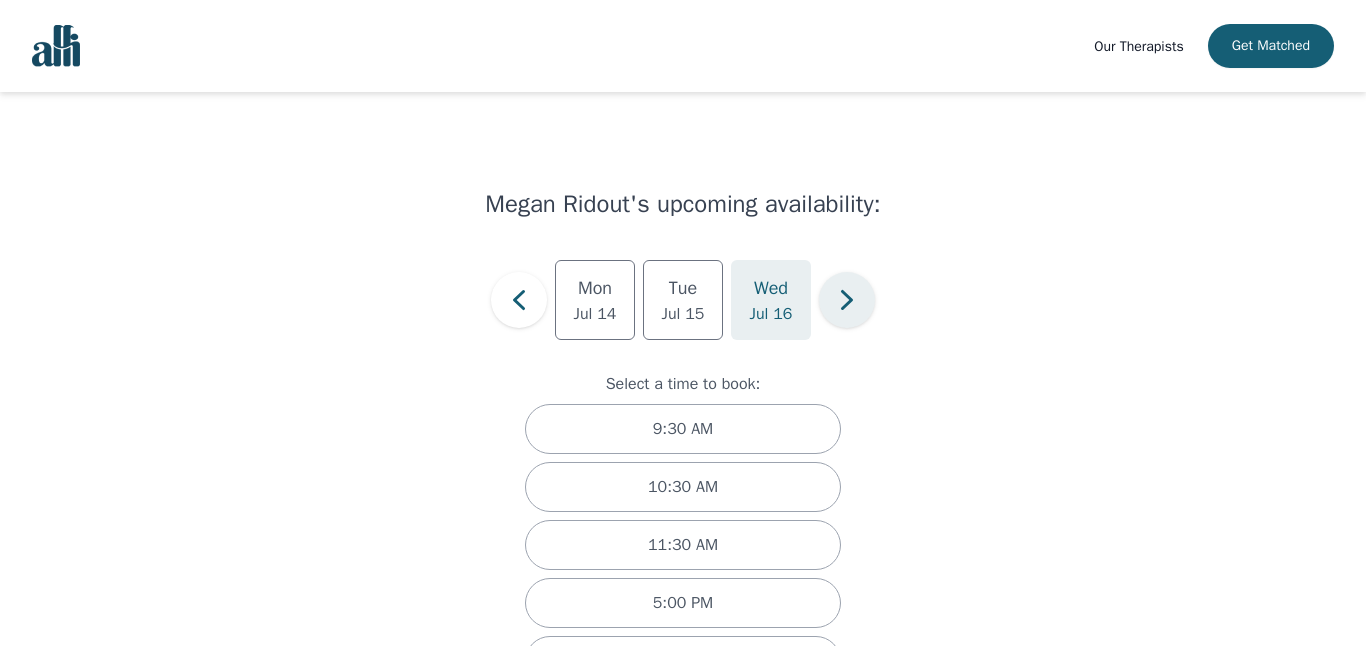 click at bounding box center [519, 300] 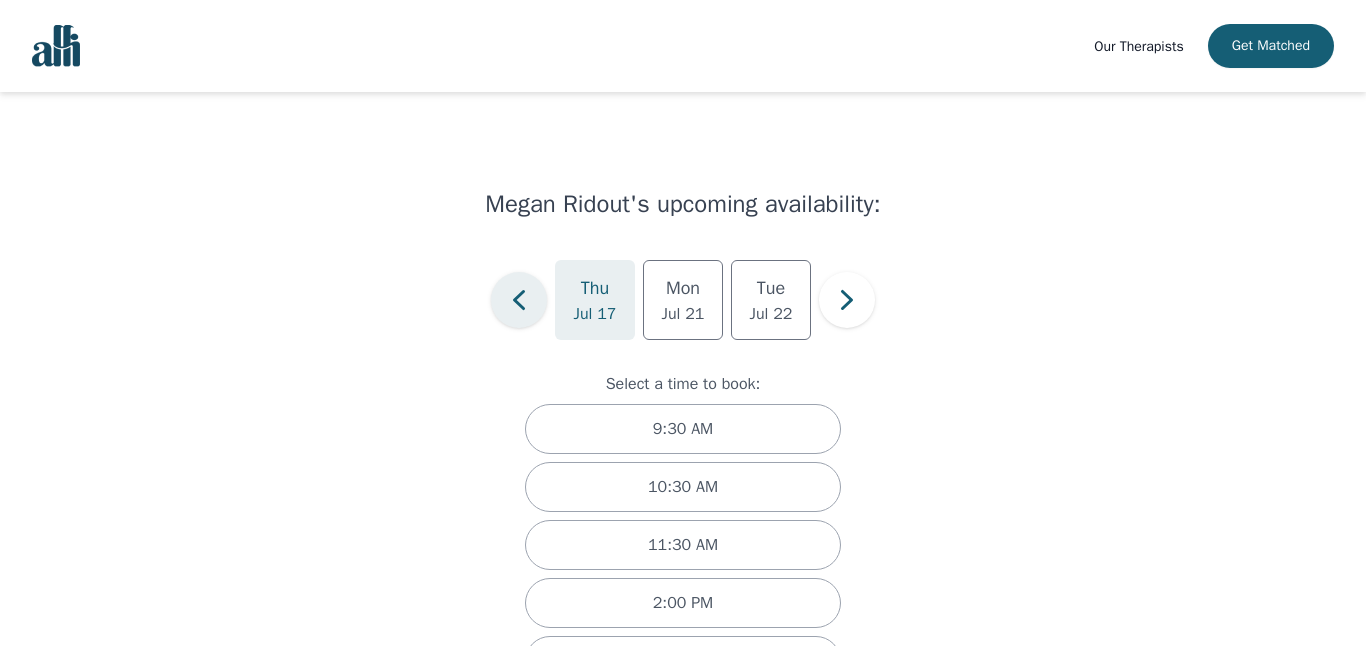click at bounding box center [519, 300] 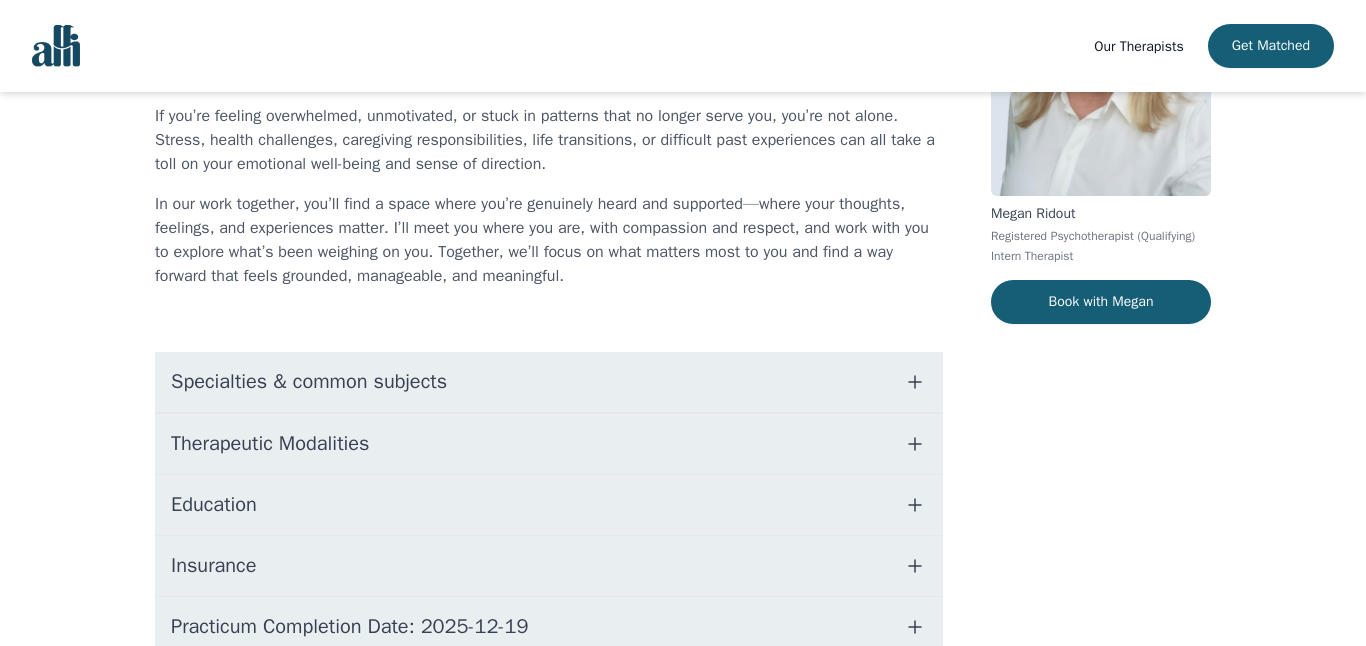 scroll, scrollTop: 233, scrollLeft: 0, axis: vertical 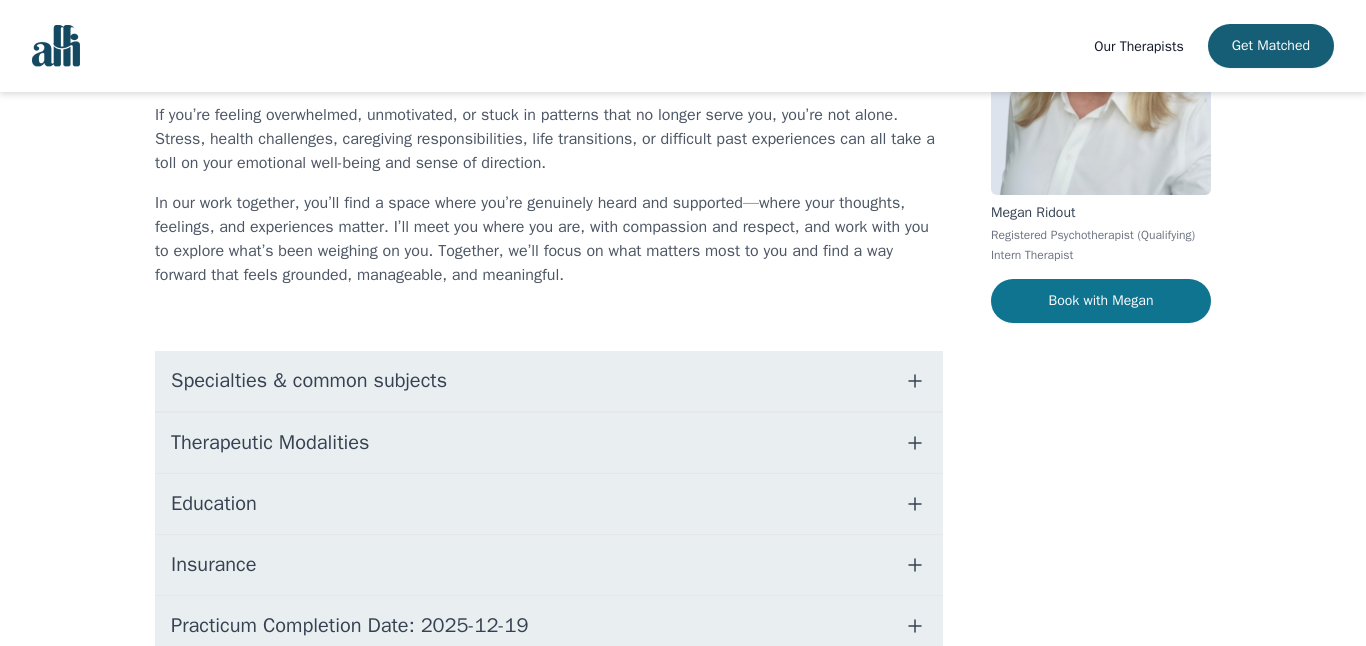 click on "Book with Megan" at bounding box center (1101, 301) 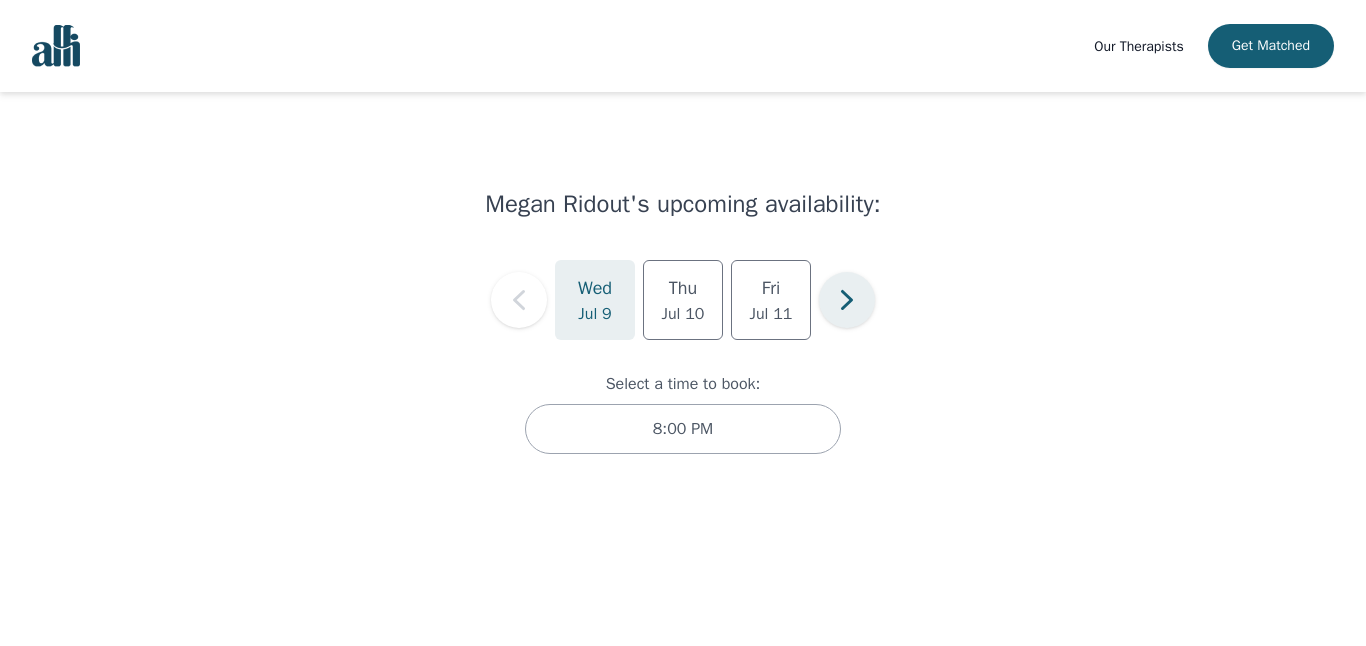 click at bounding box center (847, 300) 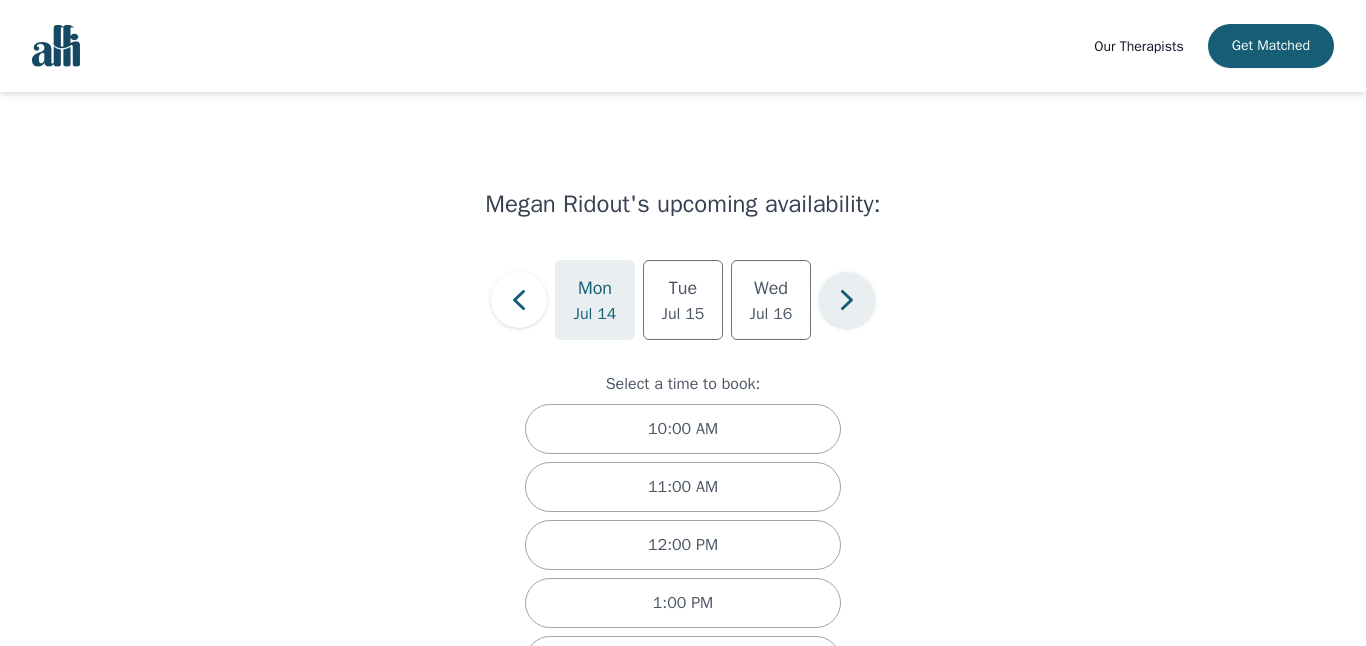 click at bounding box center [519, 300] 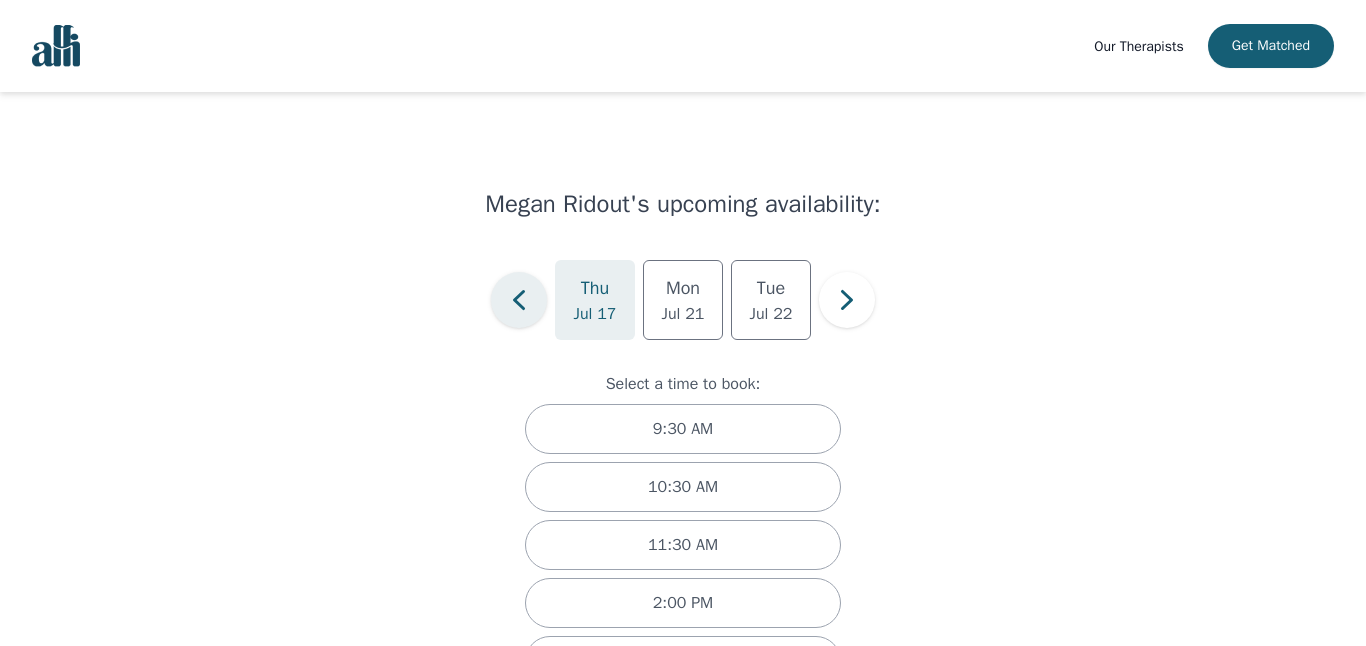 click at bounding box center (519, 300) 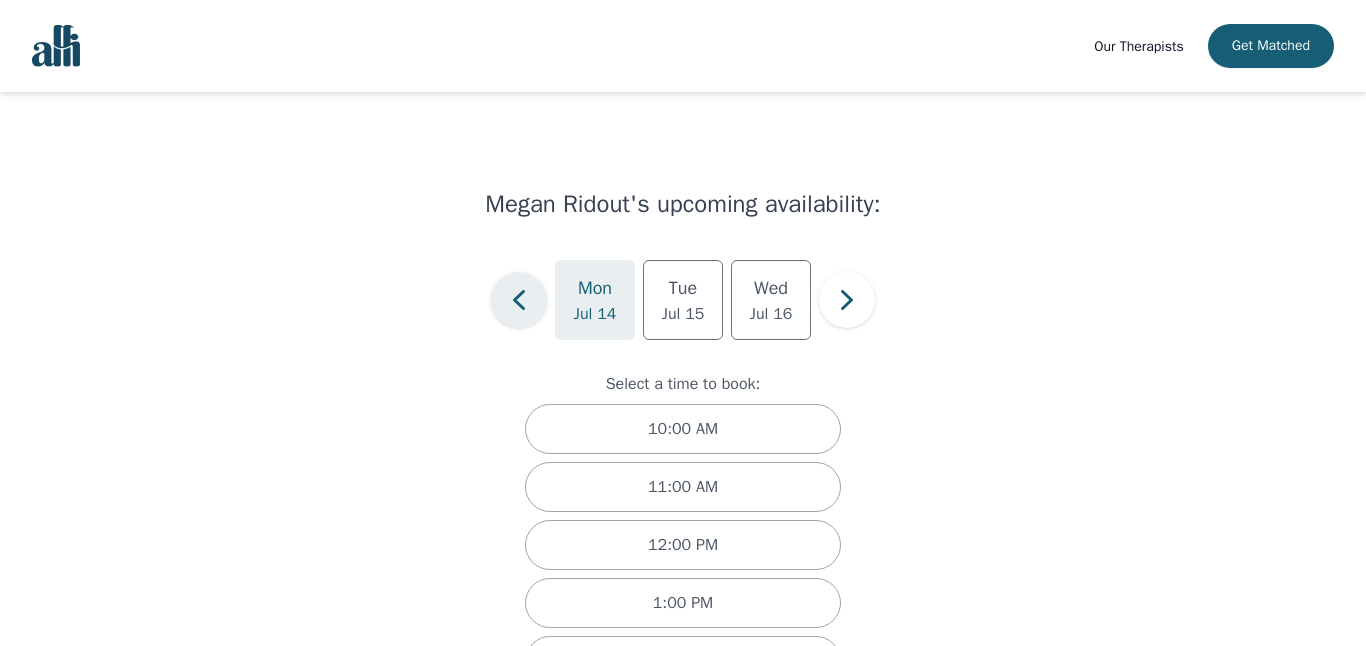 click at bounding box center (519, 300) 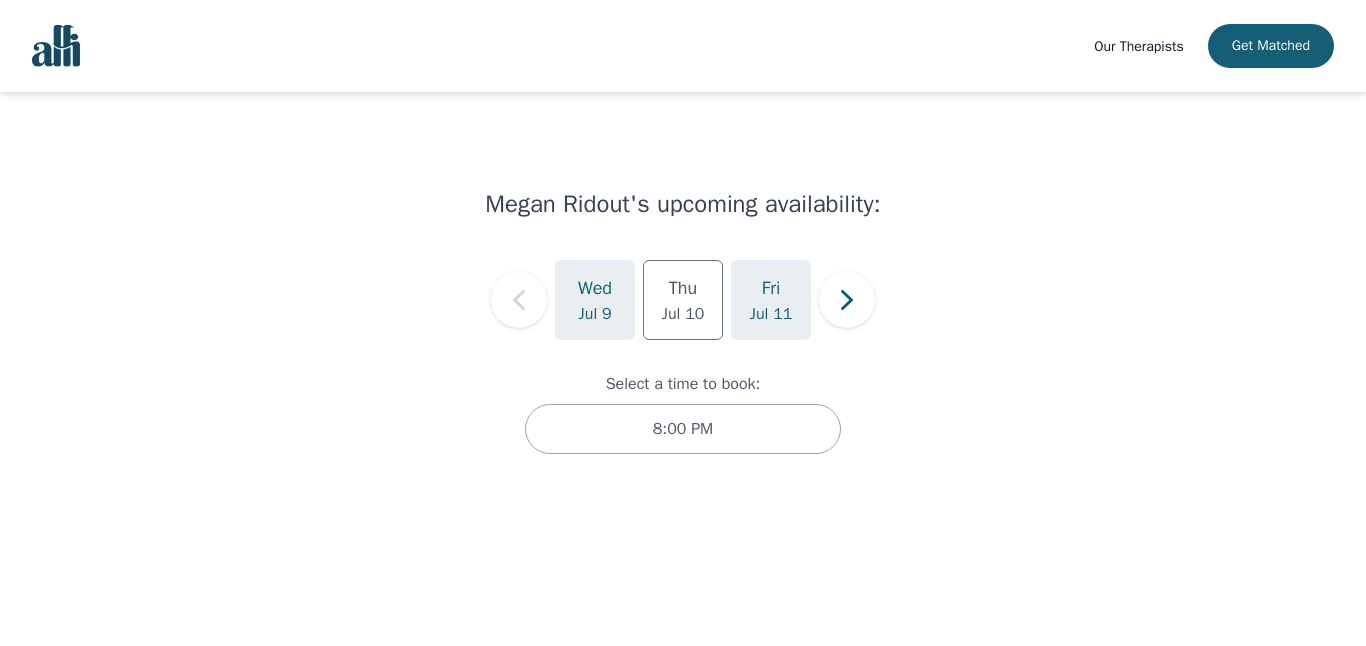 click on "Jul 11" at bounding box center (683, 314) 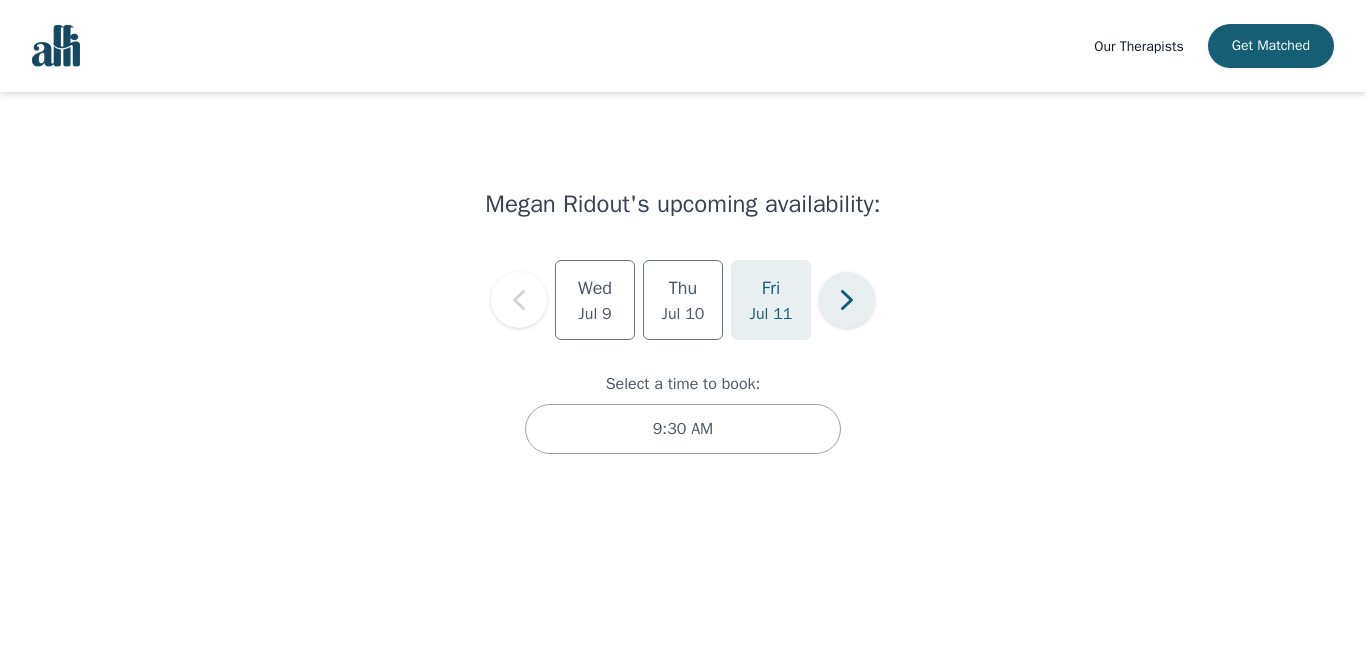 click at bounding box center (847, 300) 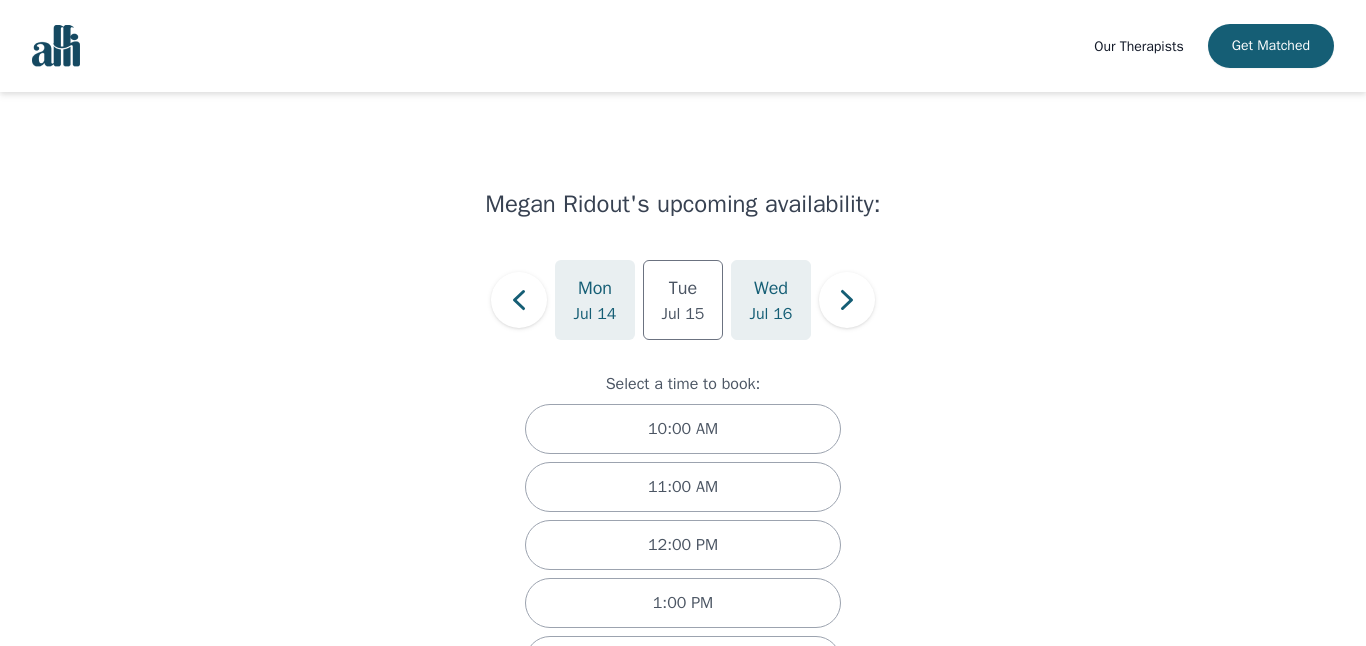 click on "Jul 16" at bounding box center (683, 314) 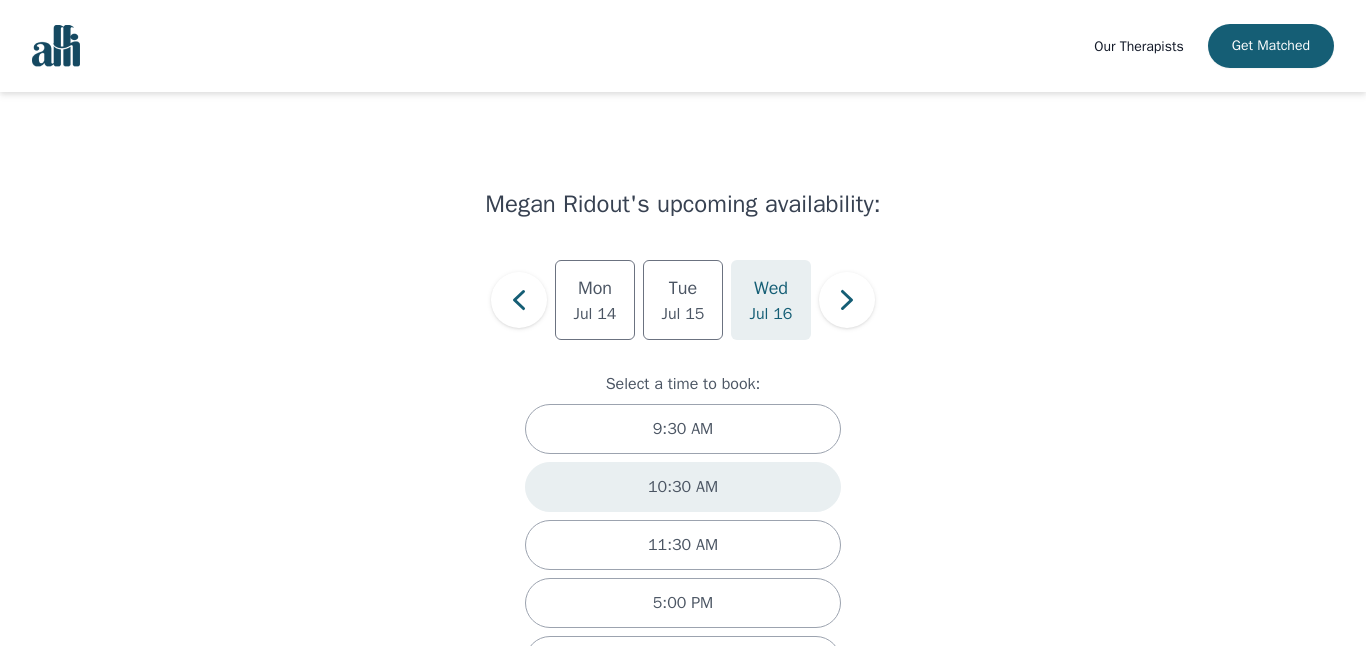 scroll, scrollTop: 80, scrollLeft: 0, axis: vertical 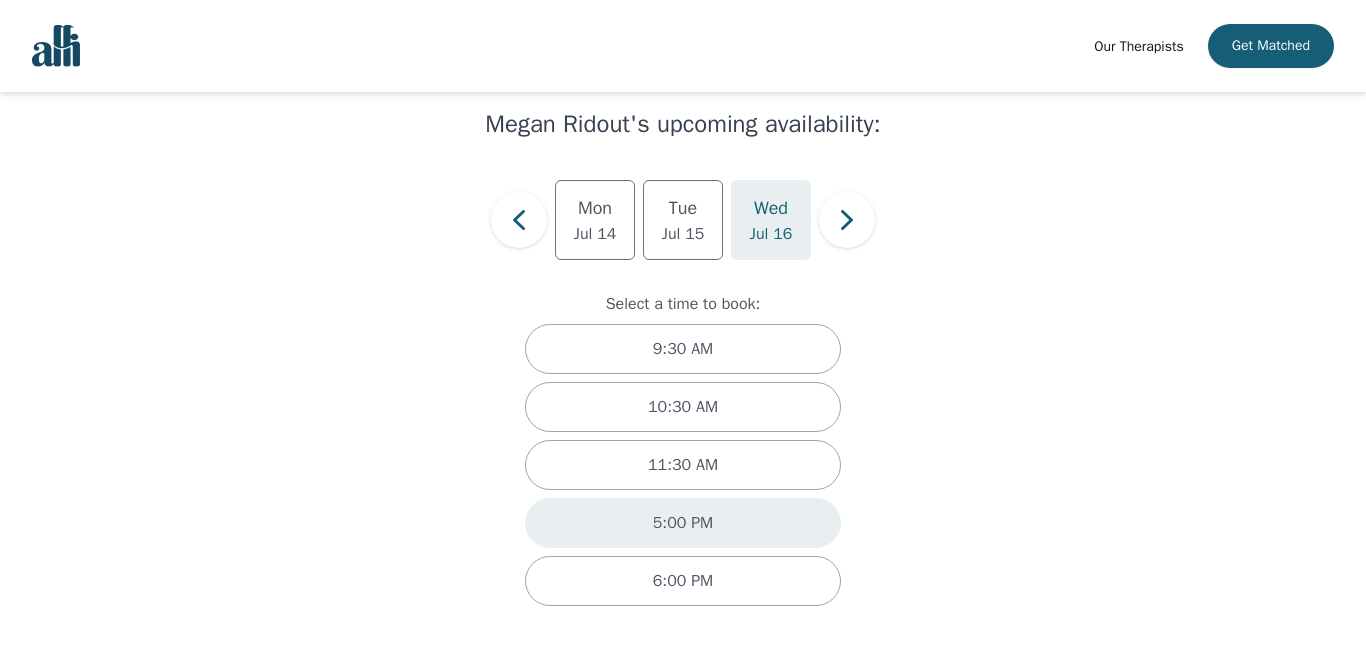 click on "5:00 PM" at bounding box center [682, 523] 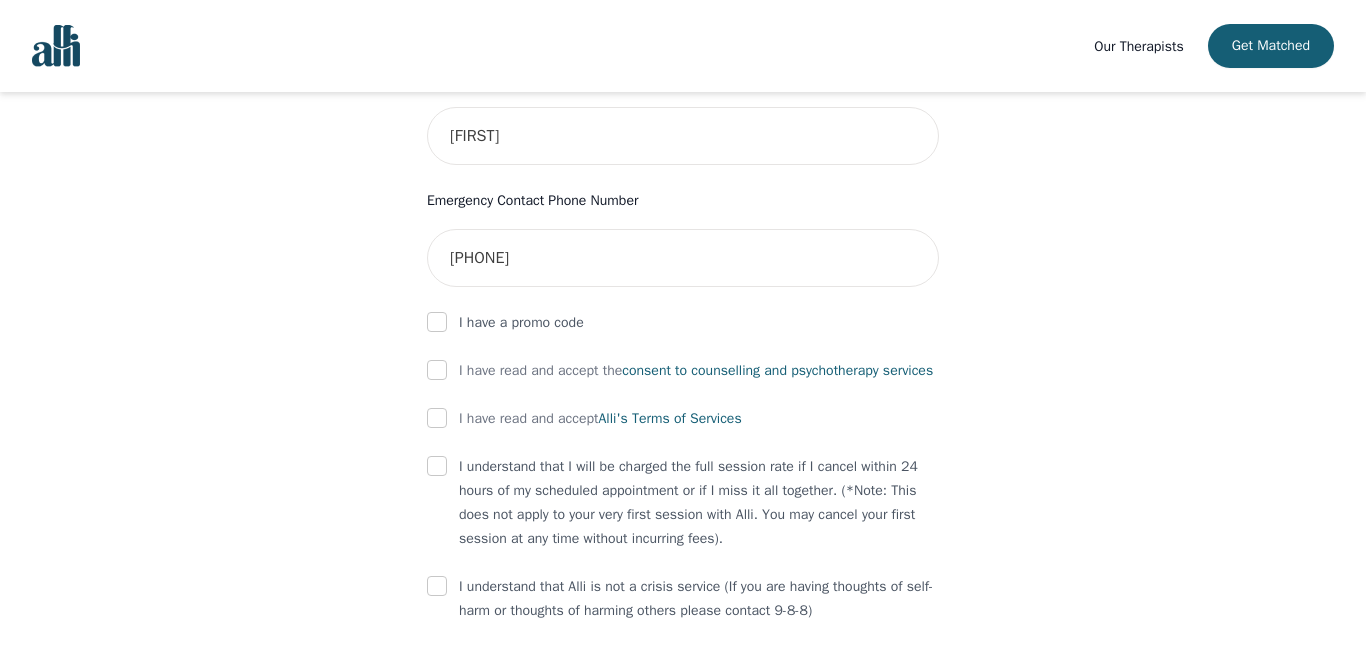 scroll, scrollTop: 1027, scrollLeft: 0, axis: vertical 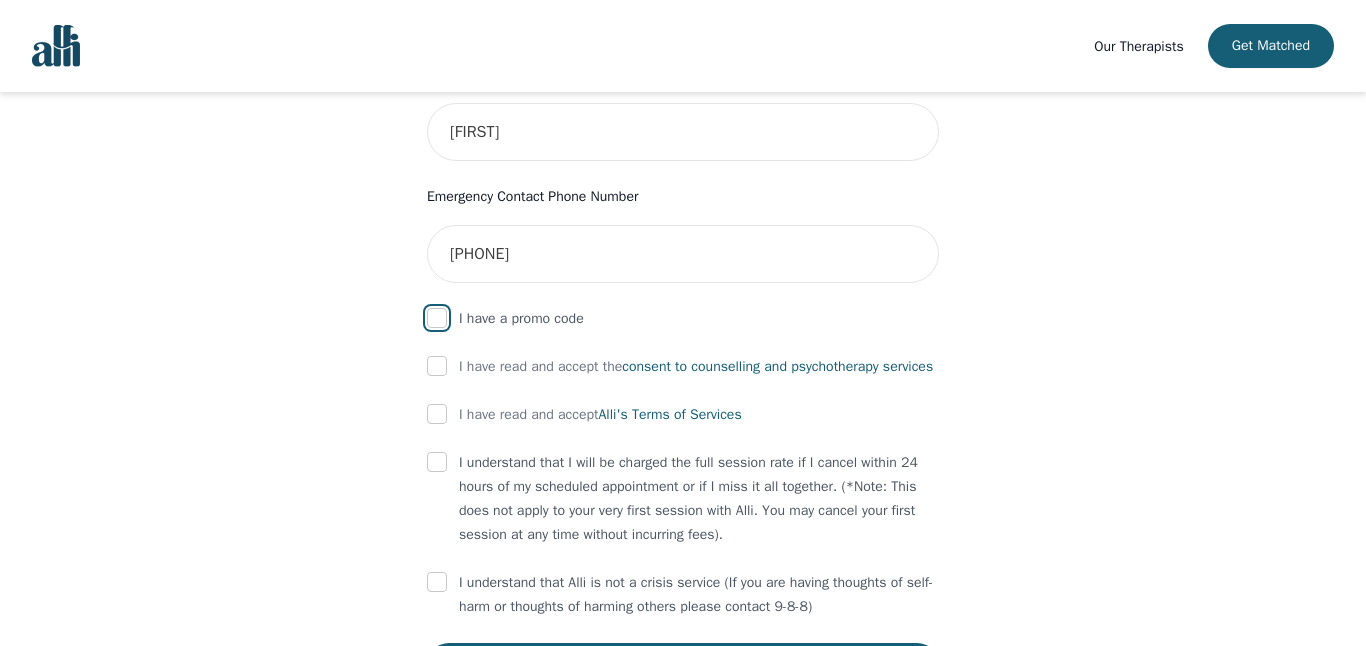 click at bounding box center [437, 318] 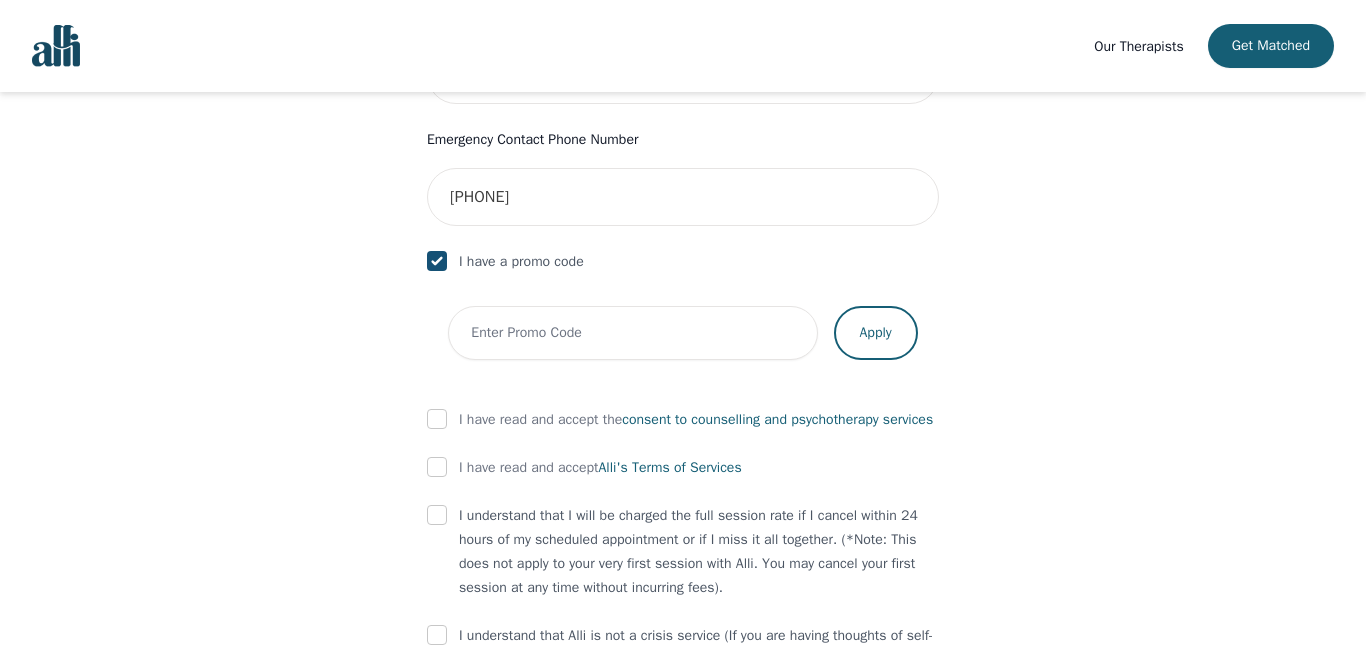 click at bounding box center [437, 261] 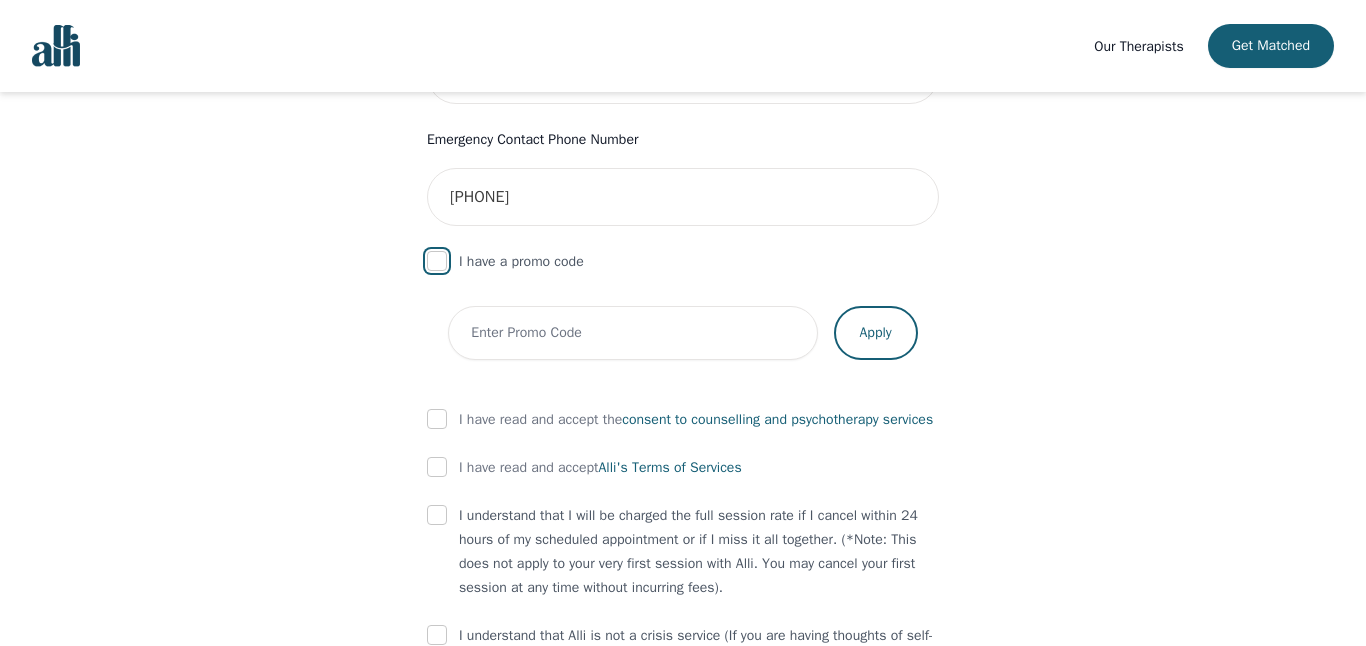 checkbox on "false" 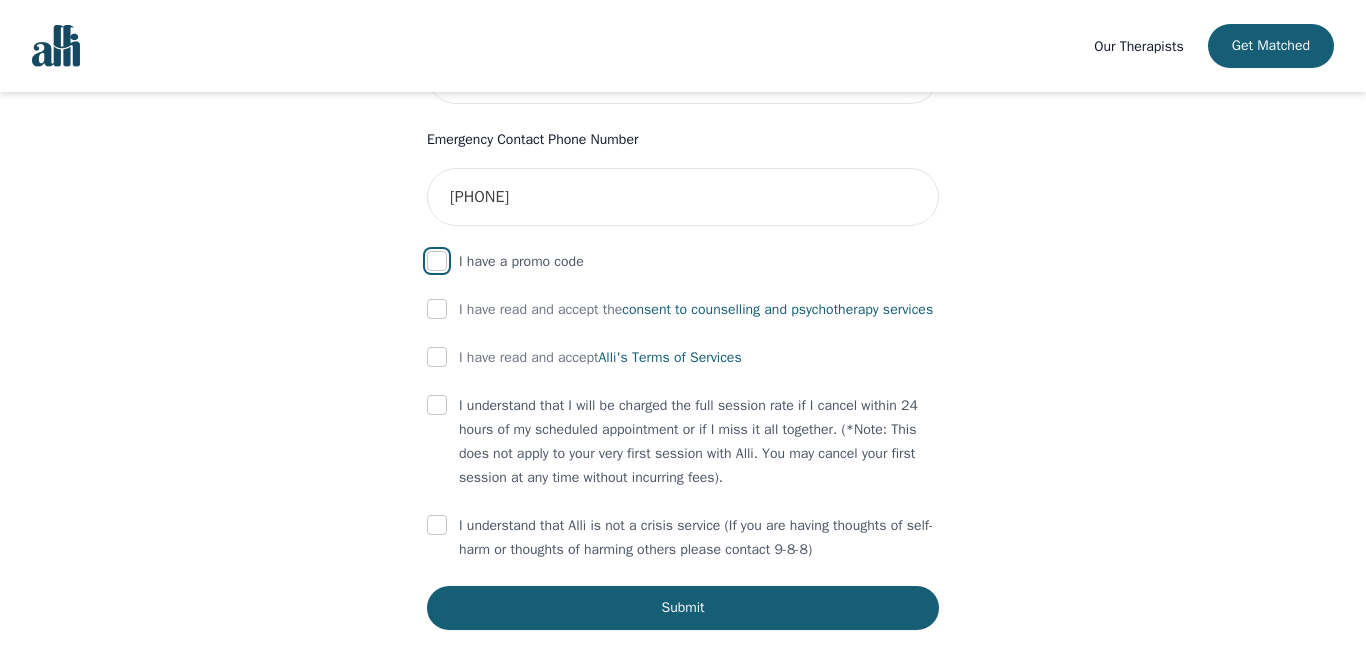 scroll, scrollTop: 1156, scrollLeft: 0, axis: vertical 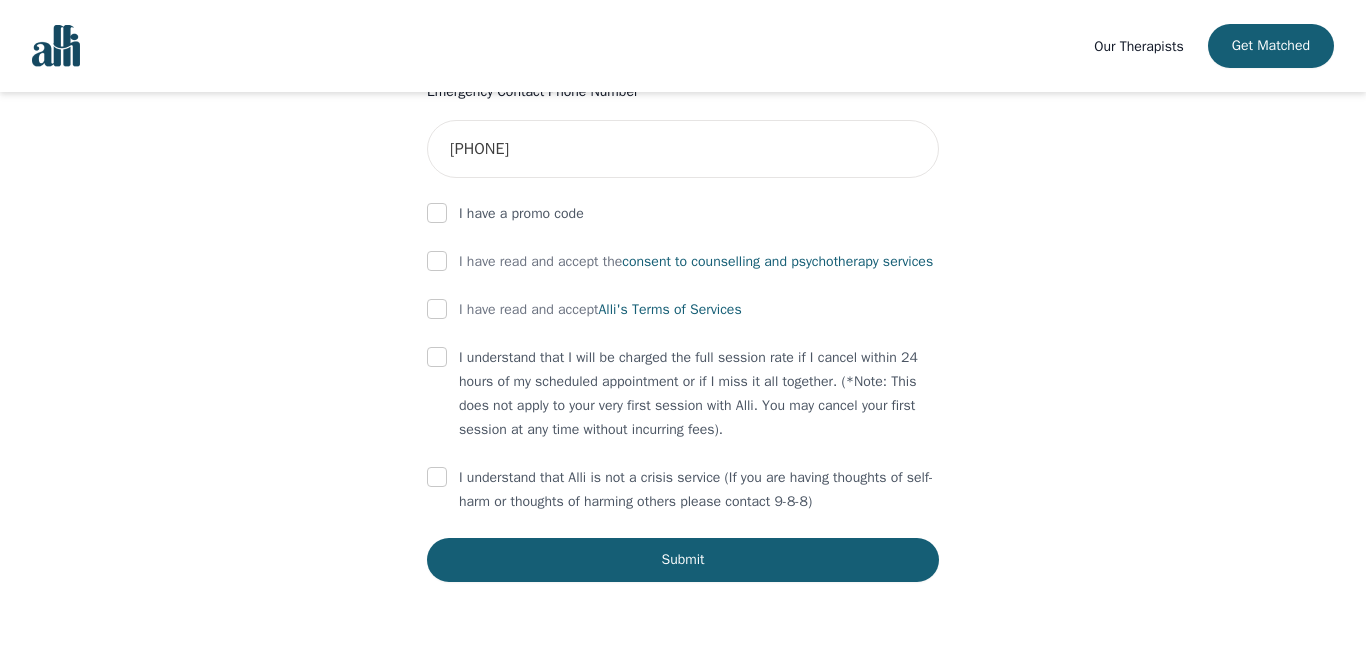click at bounding box center (437, 214) 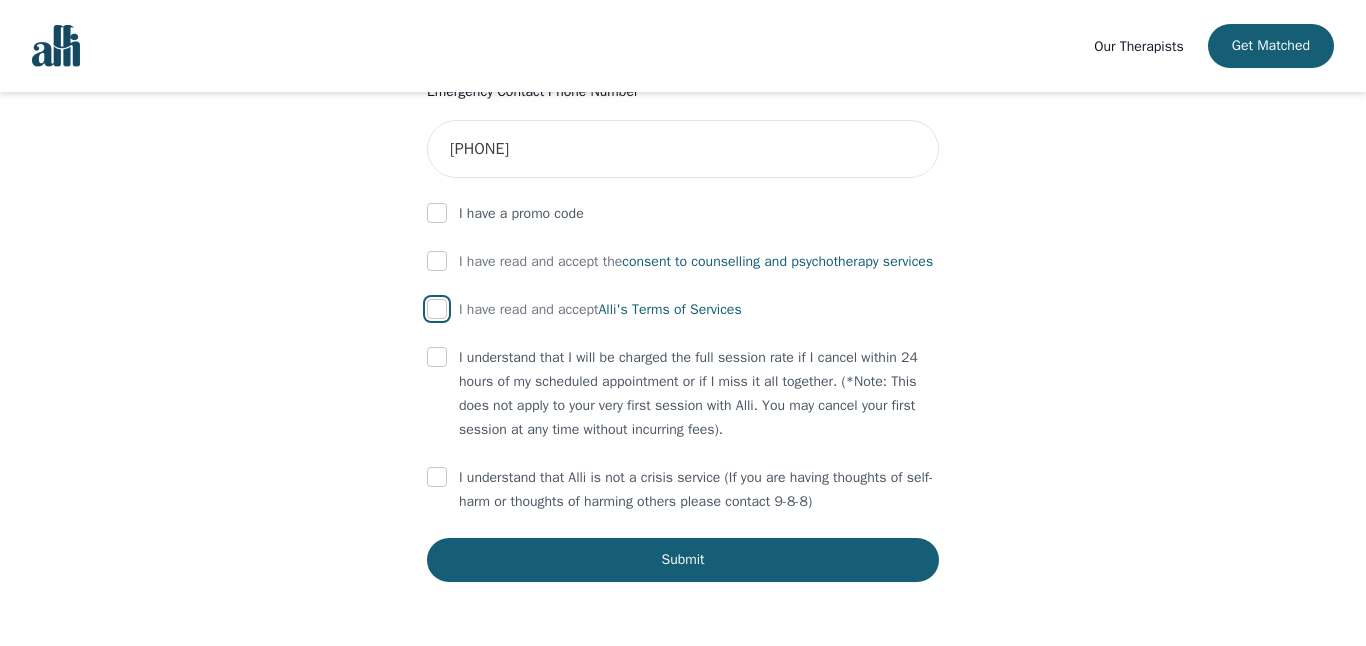 click at bounding box center [437, 309] 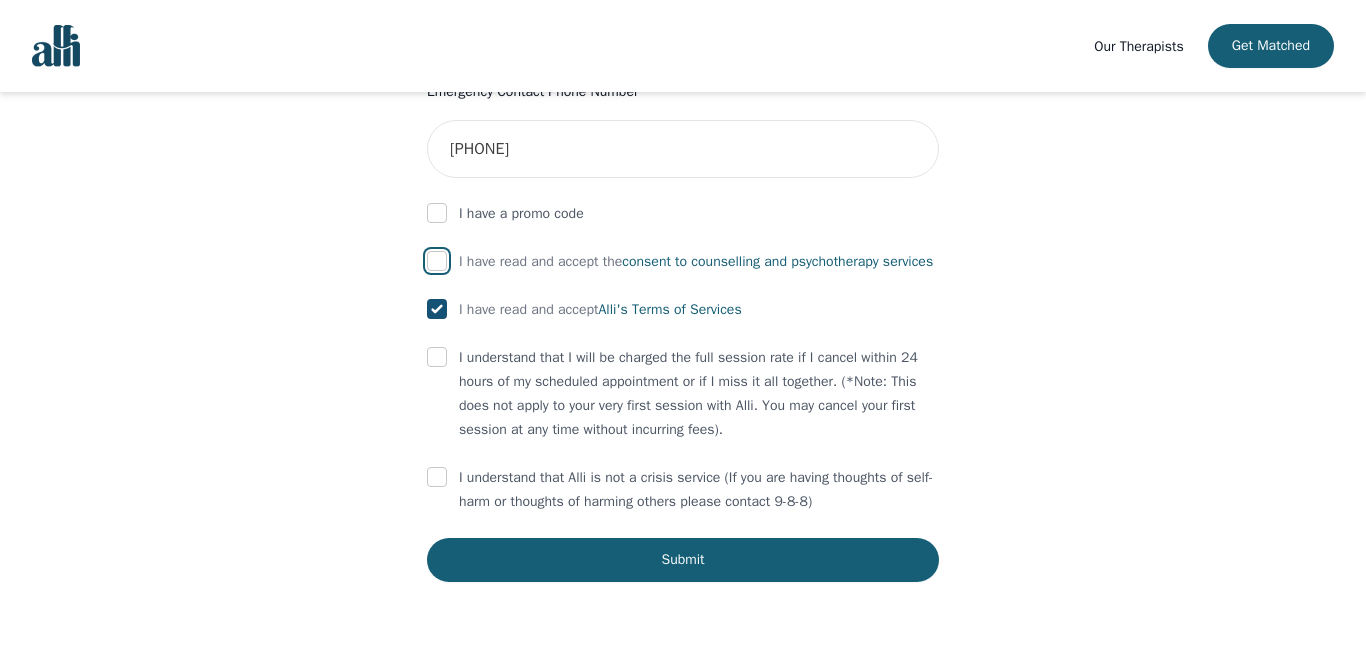 click at bounding box center (437, 261) 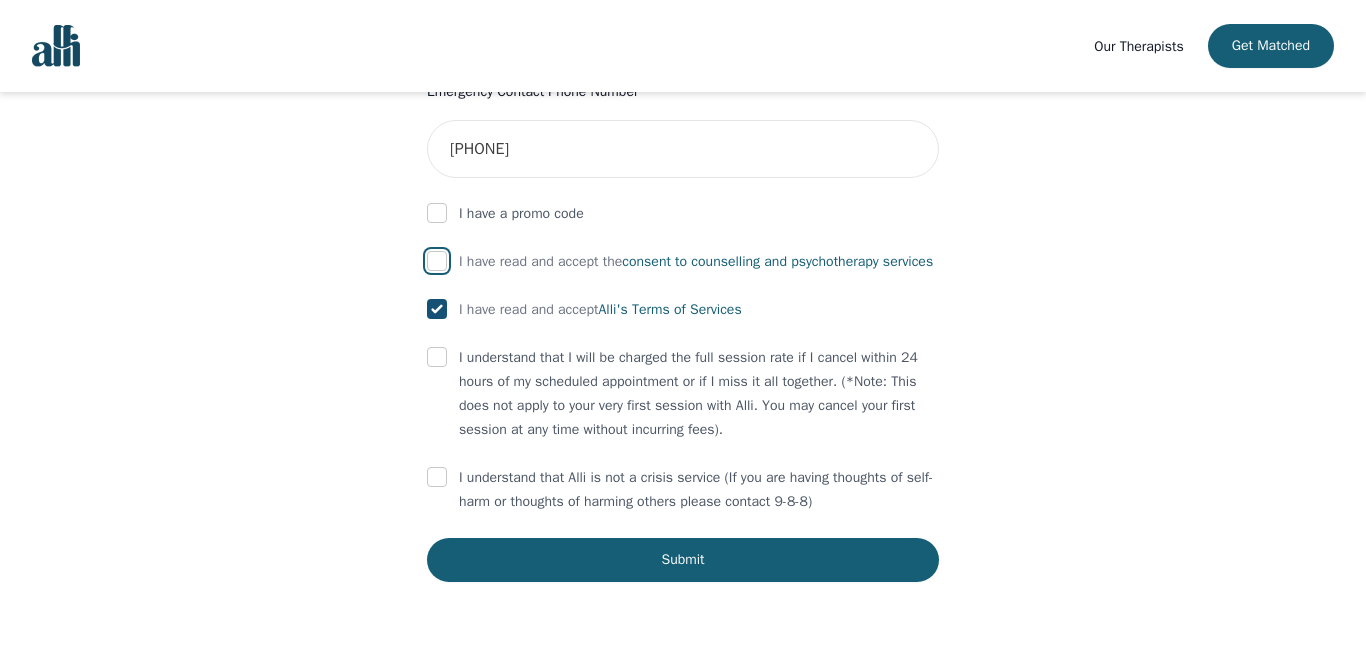 checkbox on "true" 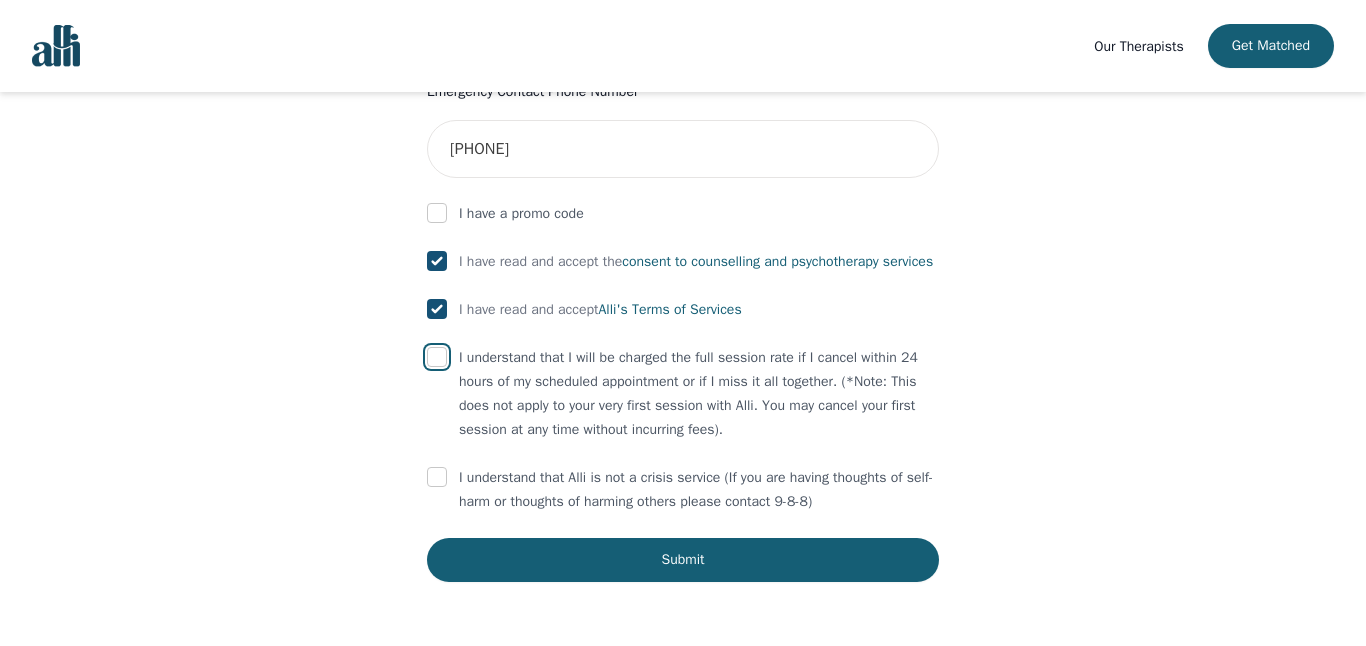 click at bounding box center (437, 357) 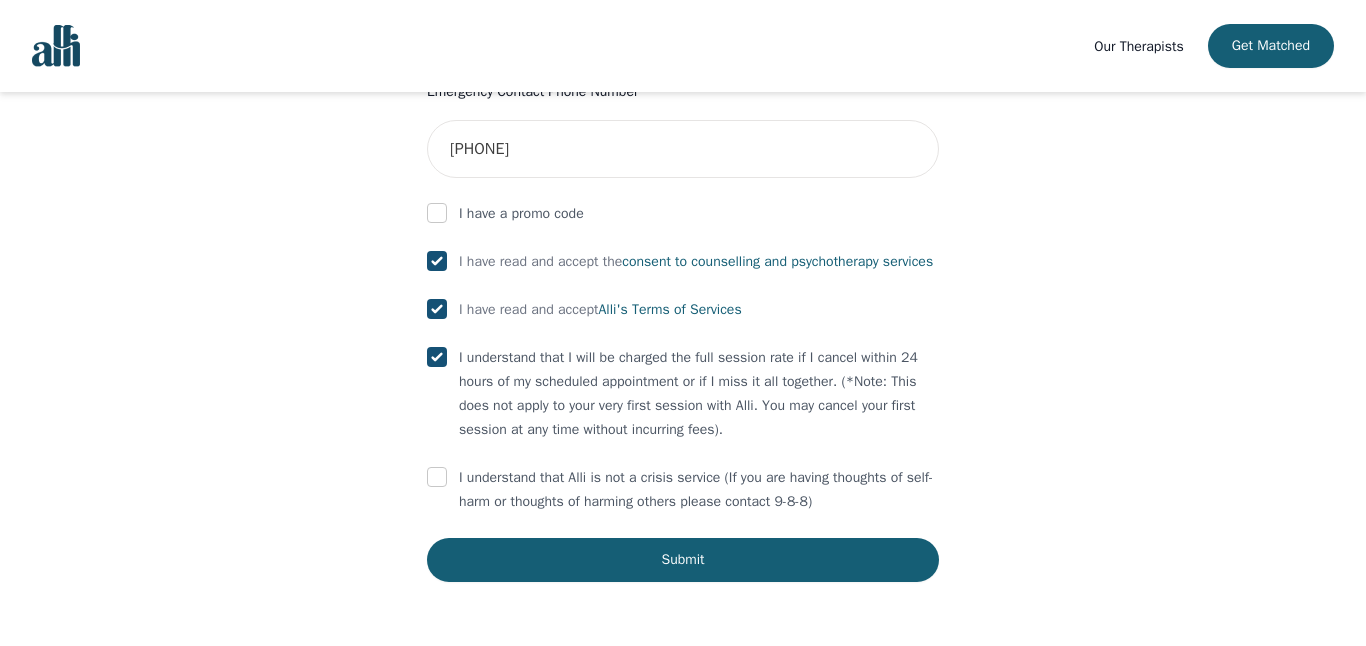 checkbox on "true" 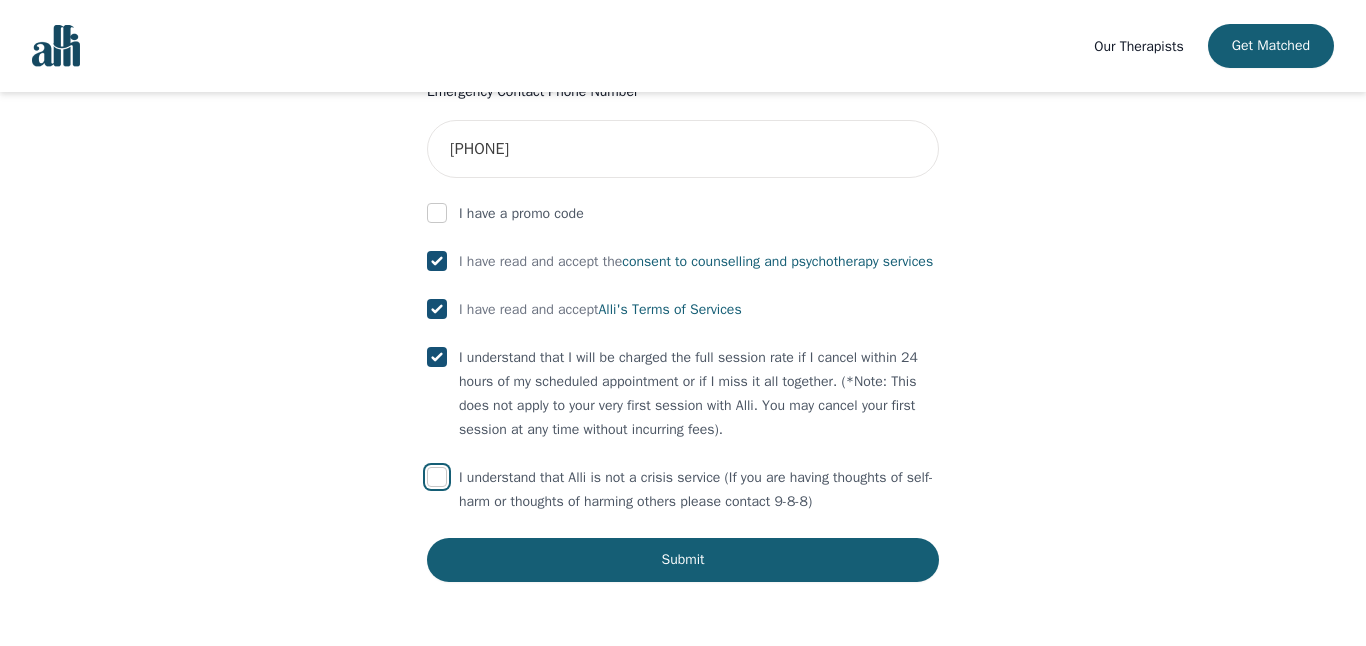 click at bounding box center [437, 477] 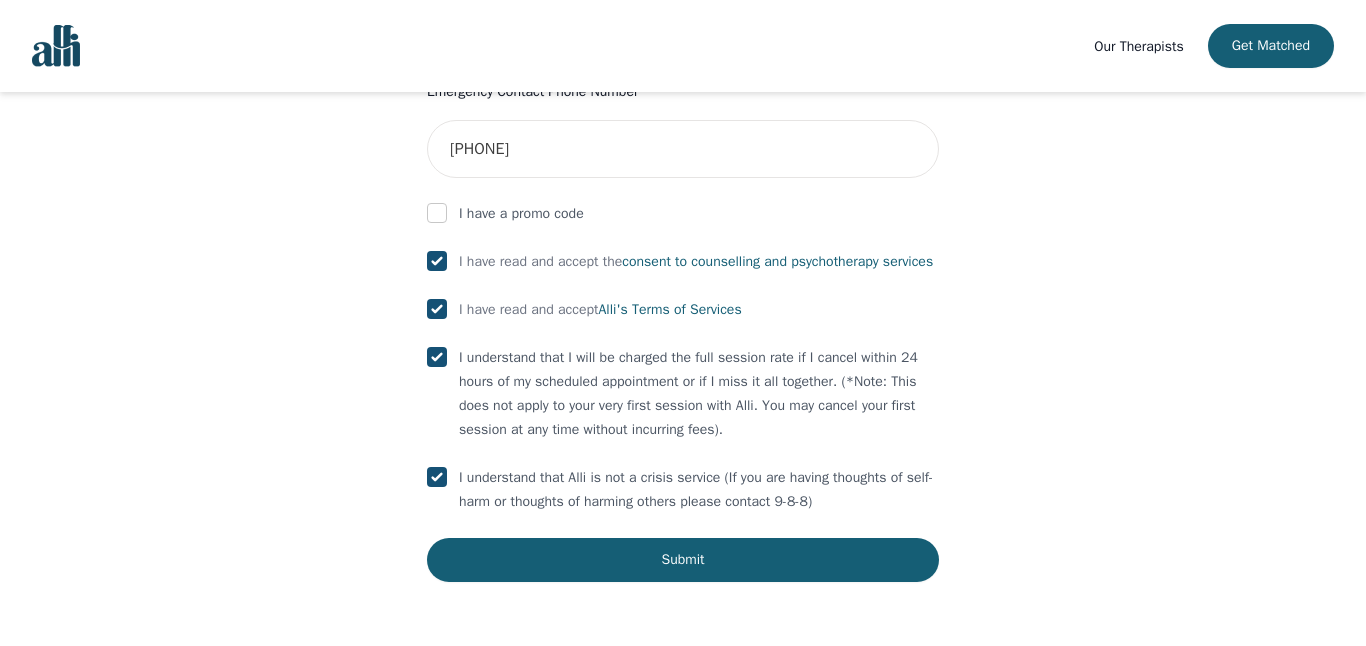 checkbox on "true" 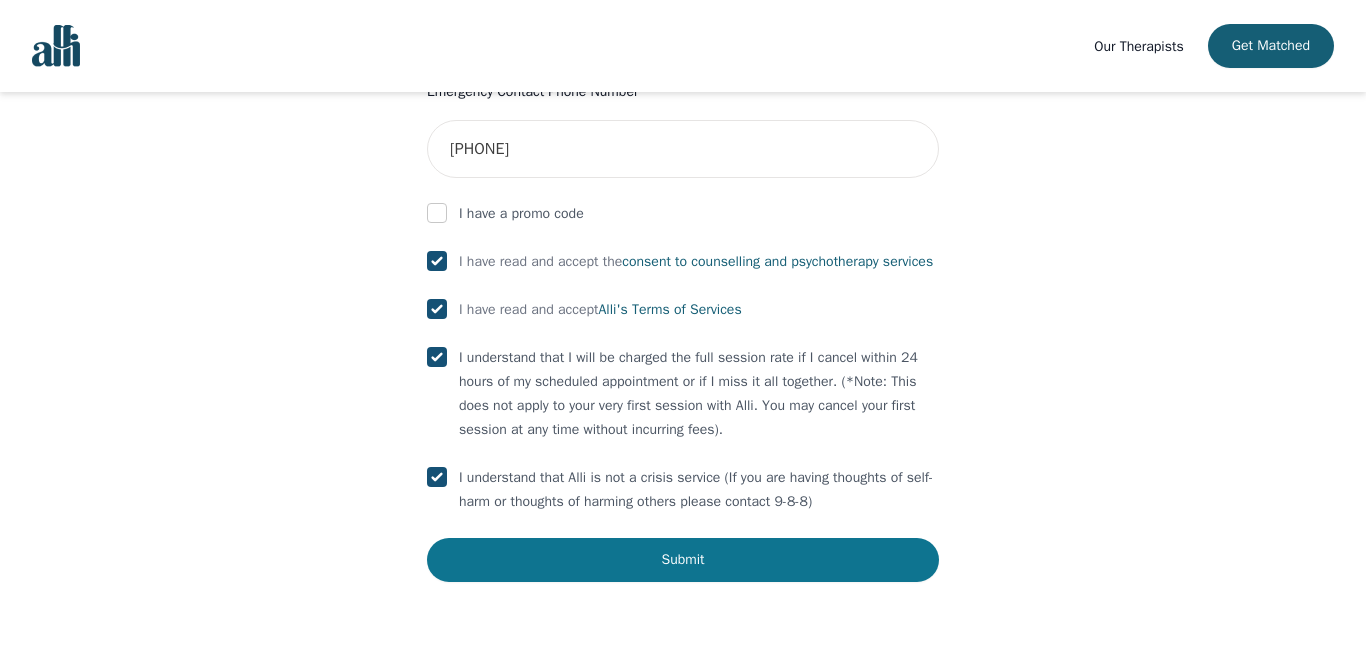 click on "Submit" at bounding box center [683, 560] 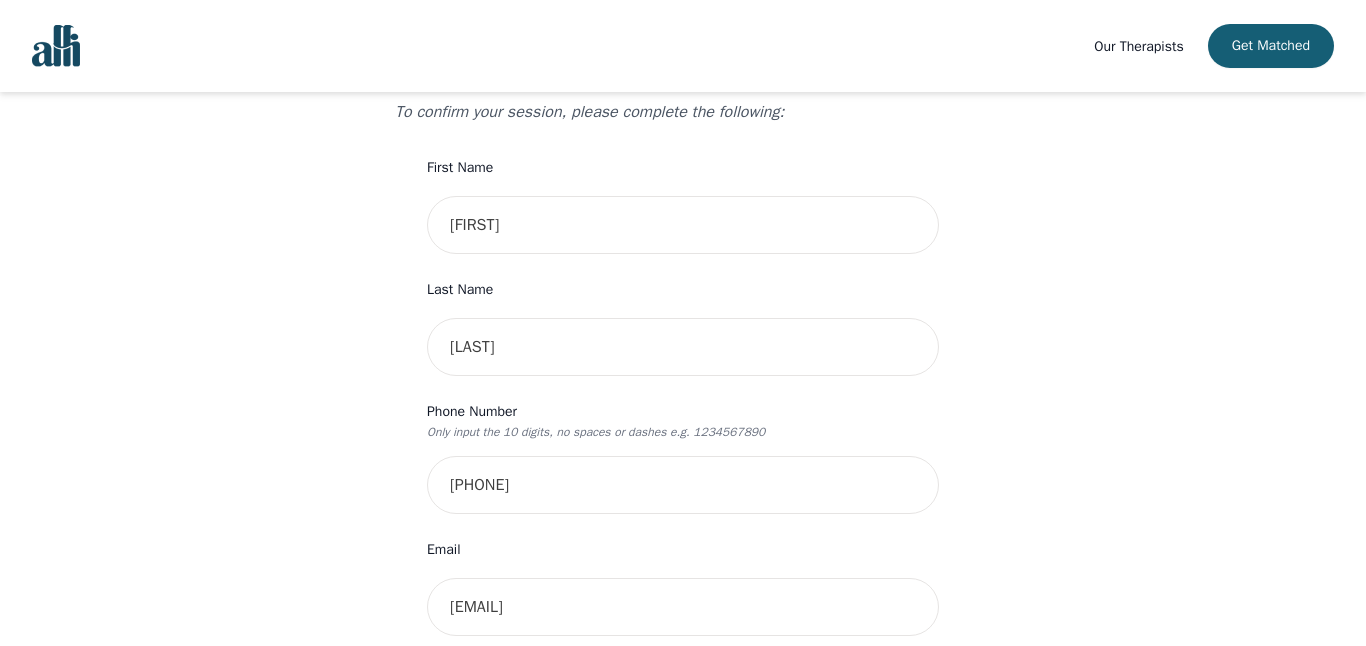scroll, scrollTop: 222, scrollLeft: 0, axis: vertical 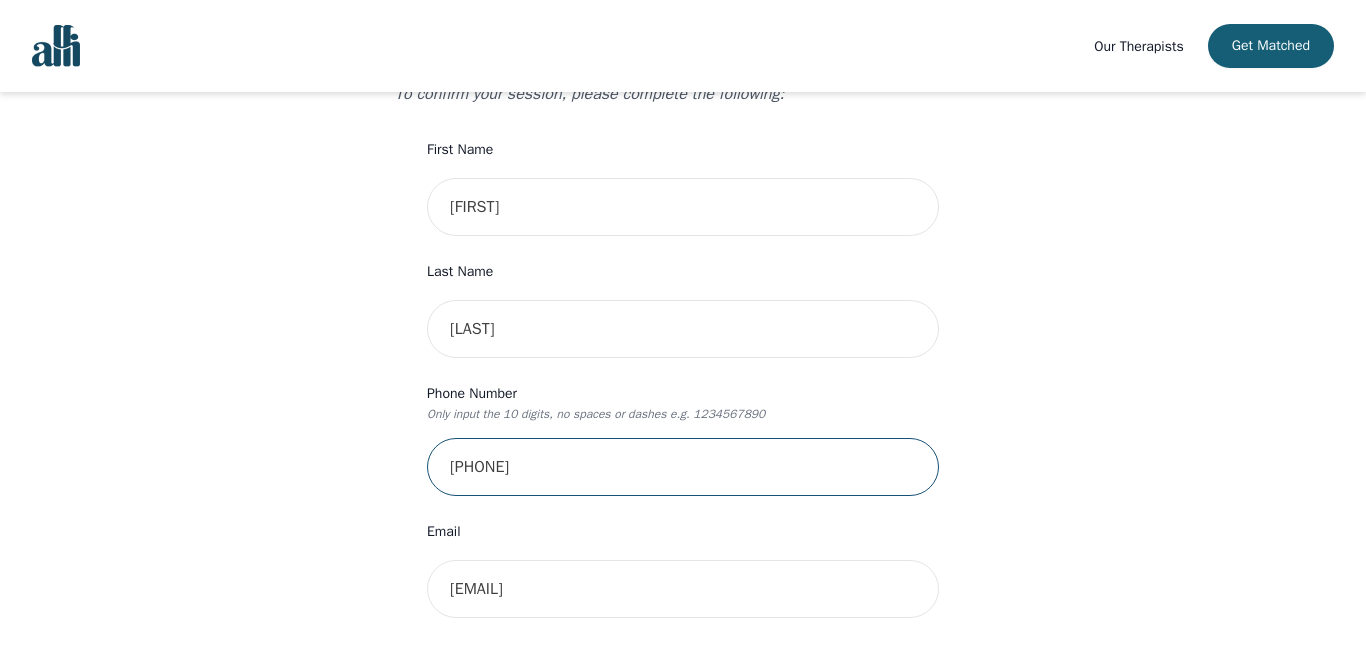 click on "[PHONE]" at bounding box center (683, 467) 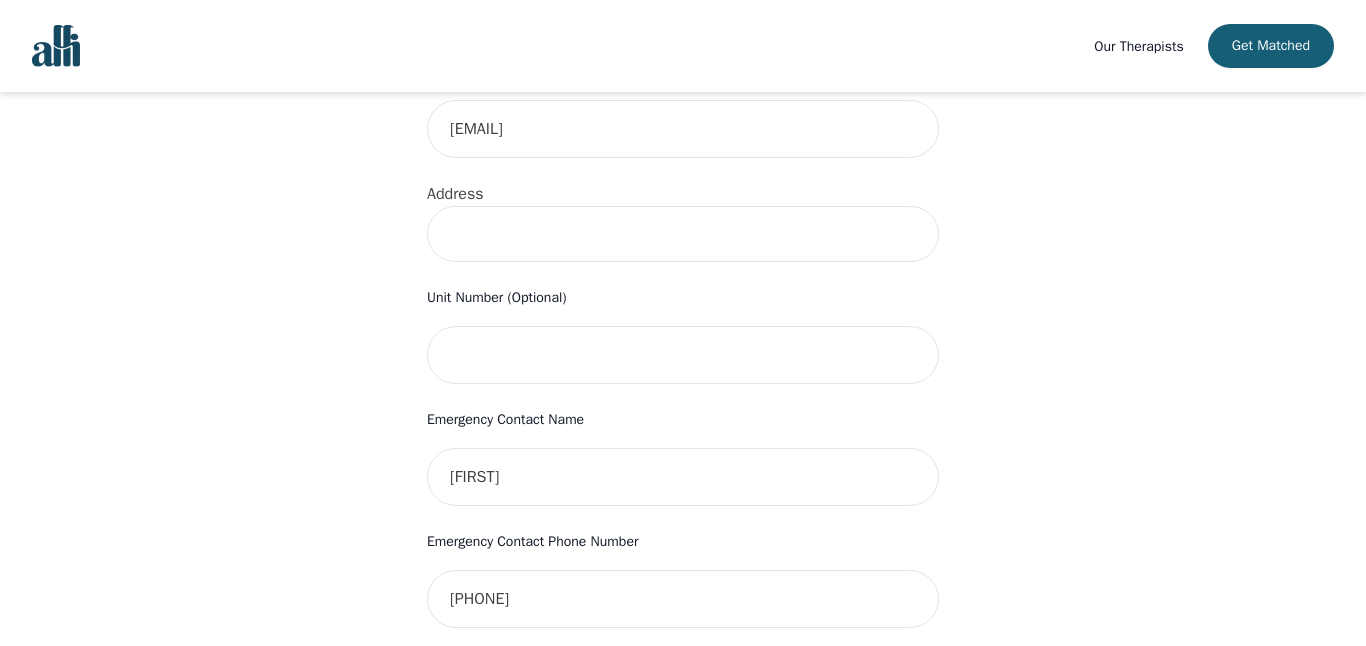 scroll, scrollTop: 1252, scrollLeft: 0, axis: vertical 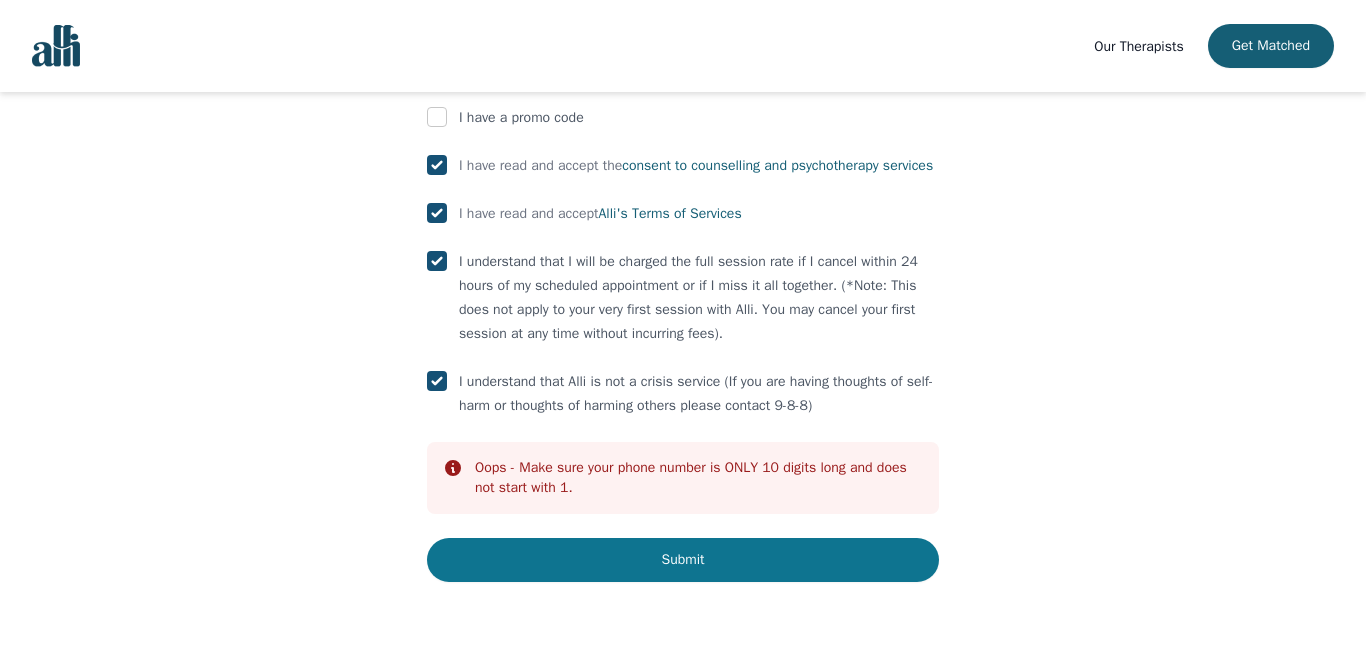 type on "[PHONE]" 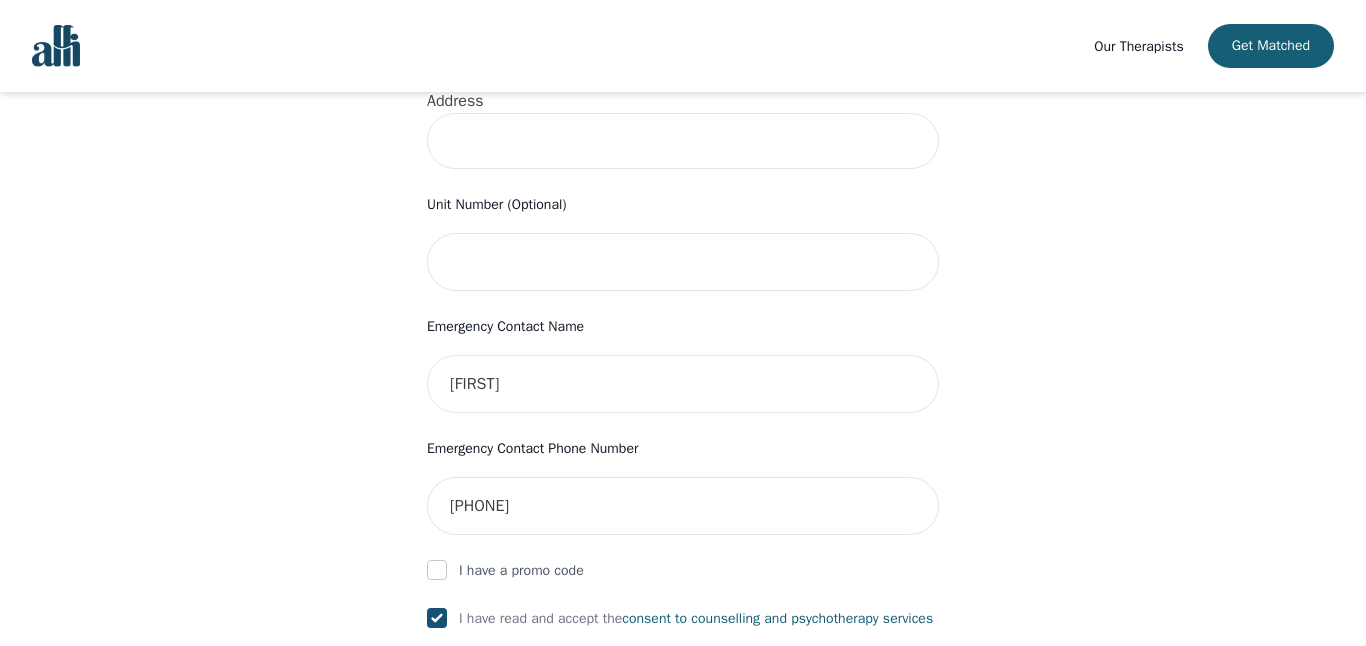 scroll, scrollTop: 753, scrollLeft: 0, axis: vertical 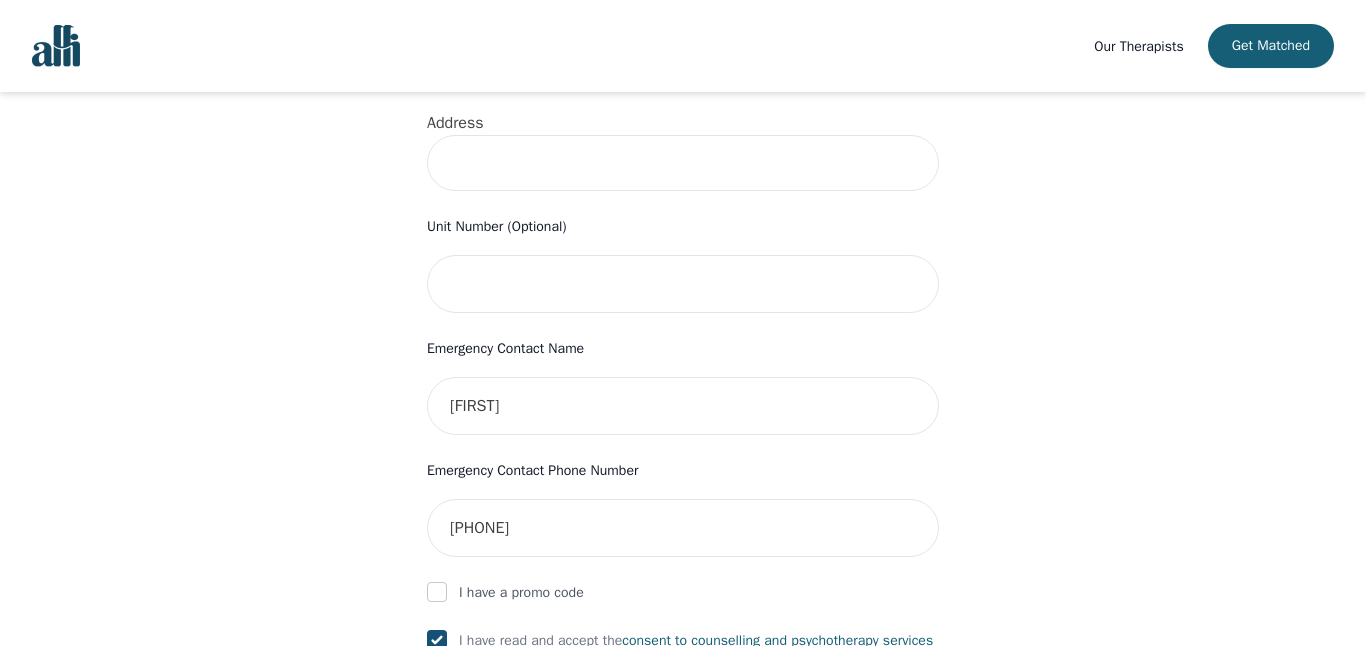 click at bounding box center [683, 163] 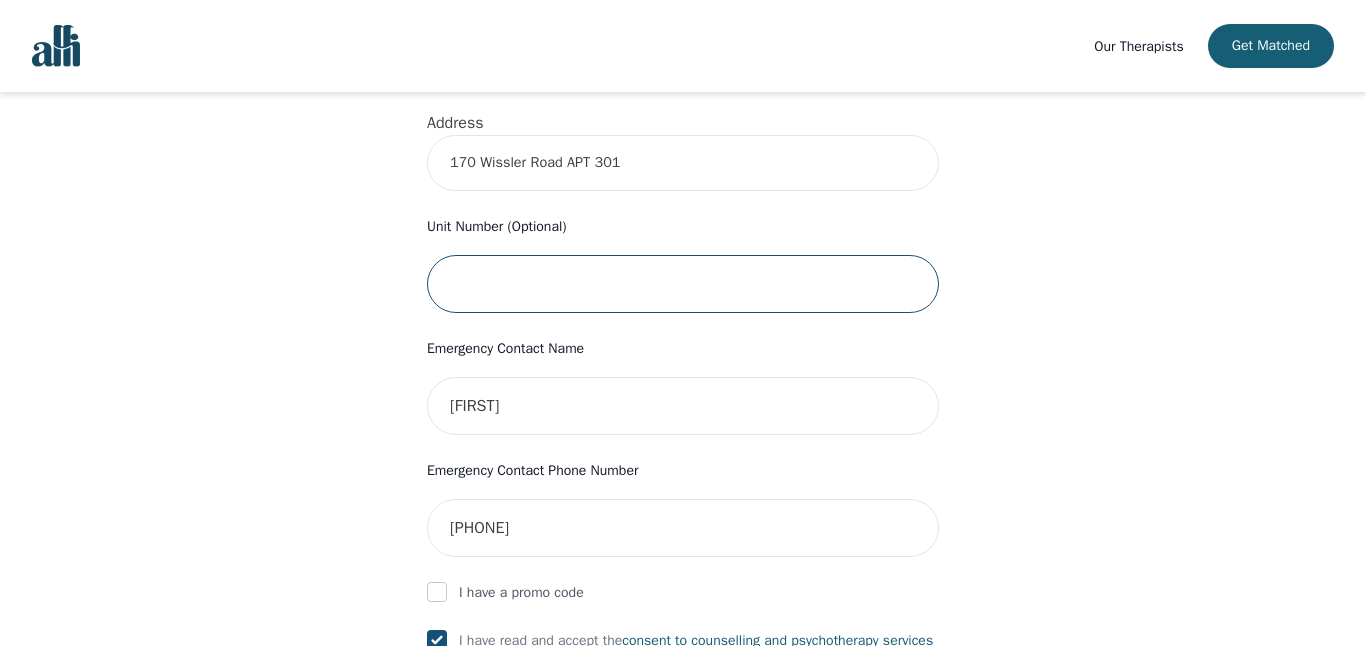 click at bounding box center (683, 284) 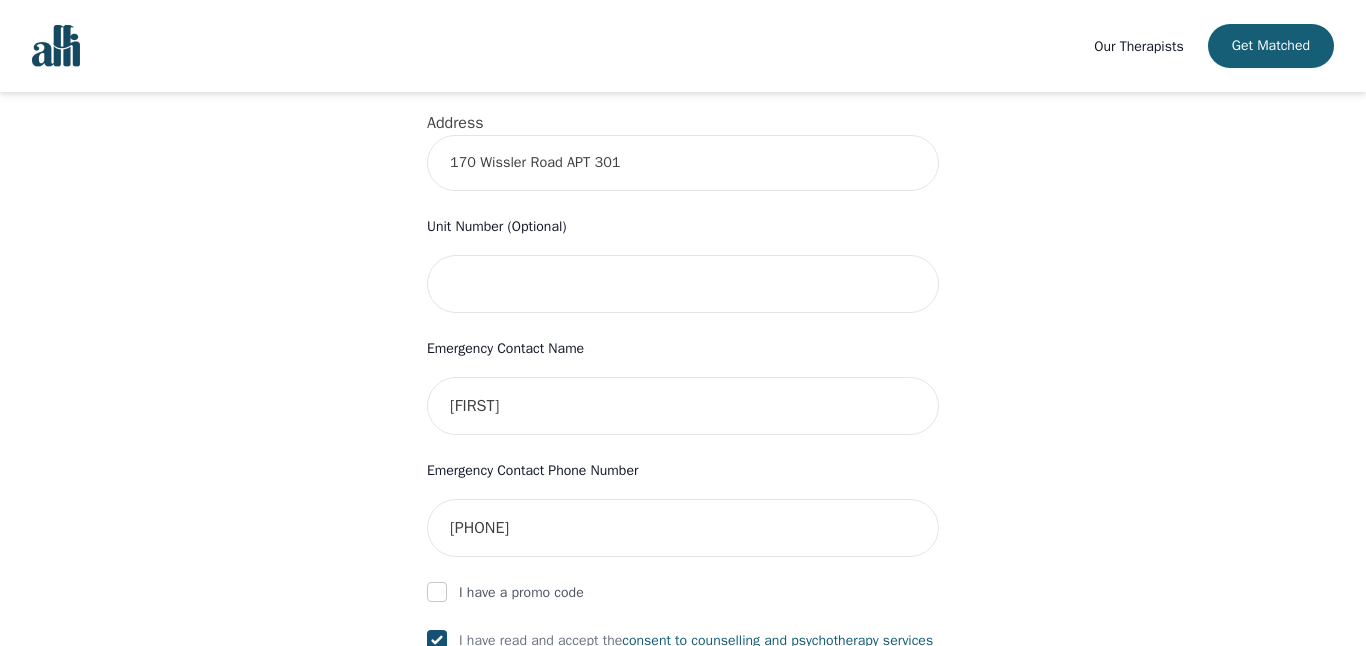click on "Your therapy journey is about to begin! Your initial assessment session with   Megan Ridout  will be on  2025-07-16 @ 5:00 PM  for 50 minutes , free of charge. Your follow-up sessions will be at your selected rate of $45. To confirm your session, please complete the following: First Name [FIRST] Last Name [LAST] Phone Number Only input the 10 digits, no spaces or dashes e.g. 1234567890 [PHONE] Email [EMAIL] Address 170 Wissler Road APT 301 Unit Number (Optional) Emergency Contact Name [FIRST] Emergency Contact Phone Number [PHONE] I have a promo code I have read and accept the  consent to counselling and psychotherapy services I have read and accept  Alli's Terms of Services I understand that I will be charged the full session rate if I cancel within 24 hours of my scheduled appointment or if I miss it all together. (*Note: This does not apply to your very first session with Alli. You may cancel your first session at any time without incurring fees). Info Oops -    Submit" at bounding box center (683, 220) 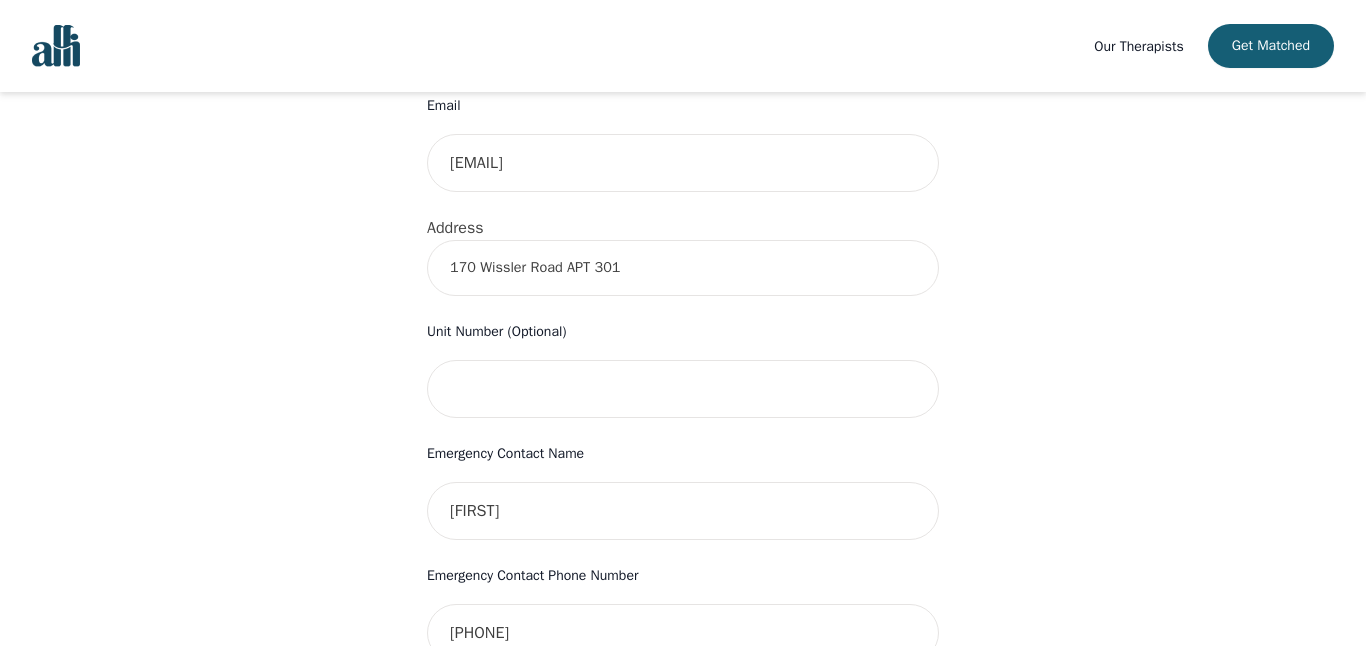 scroll, scrollTop: 1232, scrollLeft: 0, axis: vertical 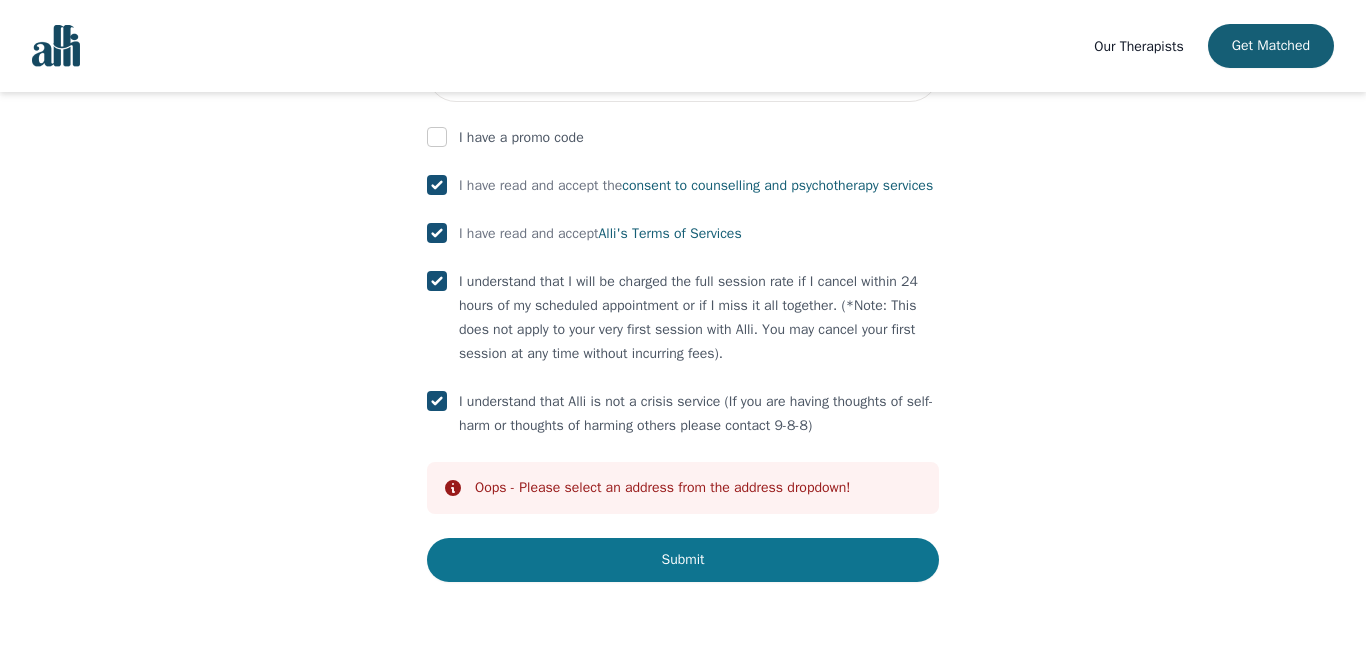 click on "Submit" at bounding box center (683, 560) 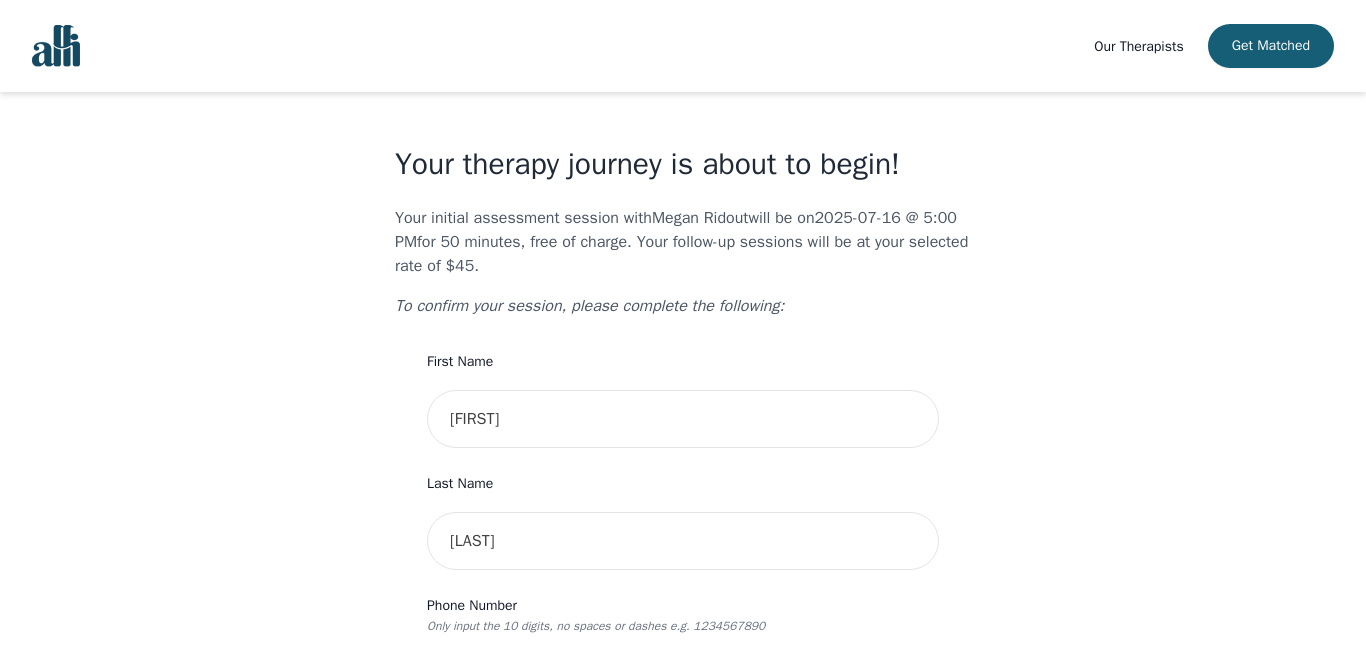 scroll, scrollTop: 743, scrollLeft: 0, axis: vertical 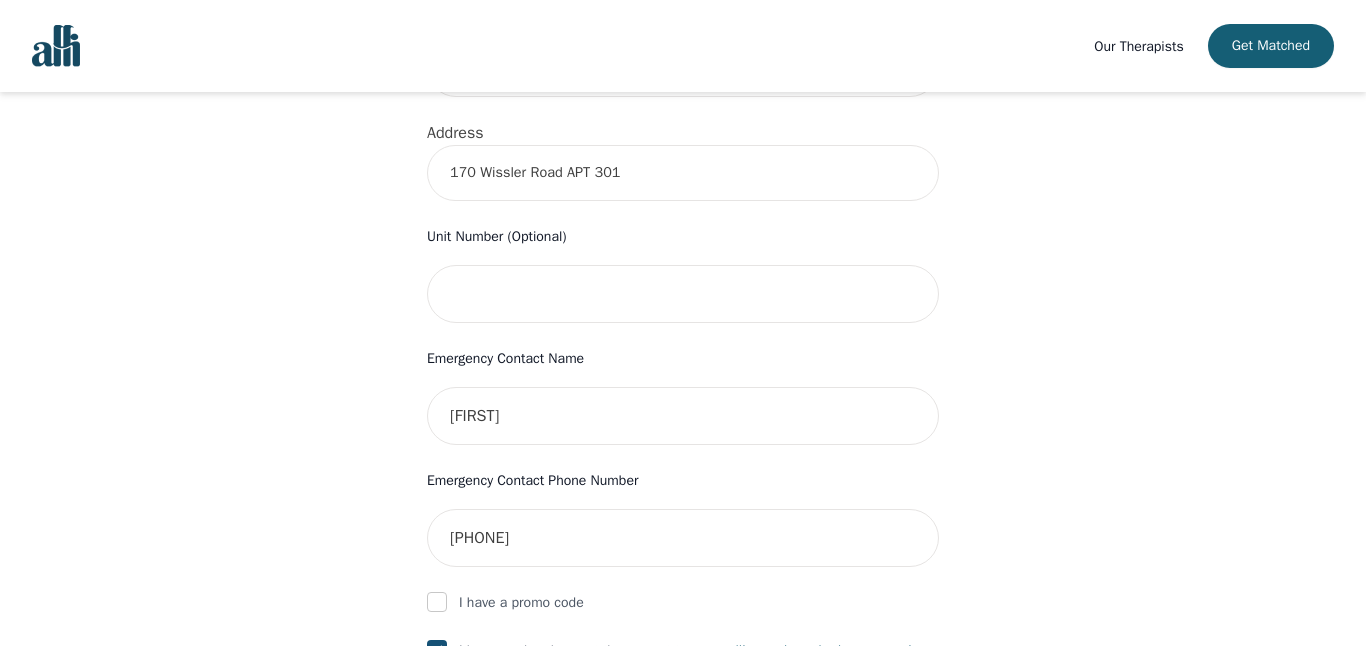 click on "170 Wissler Road APT 301" at bounding box center [683, 173] 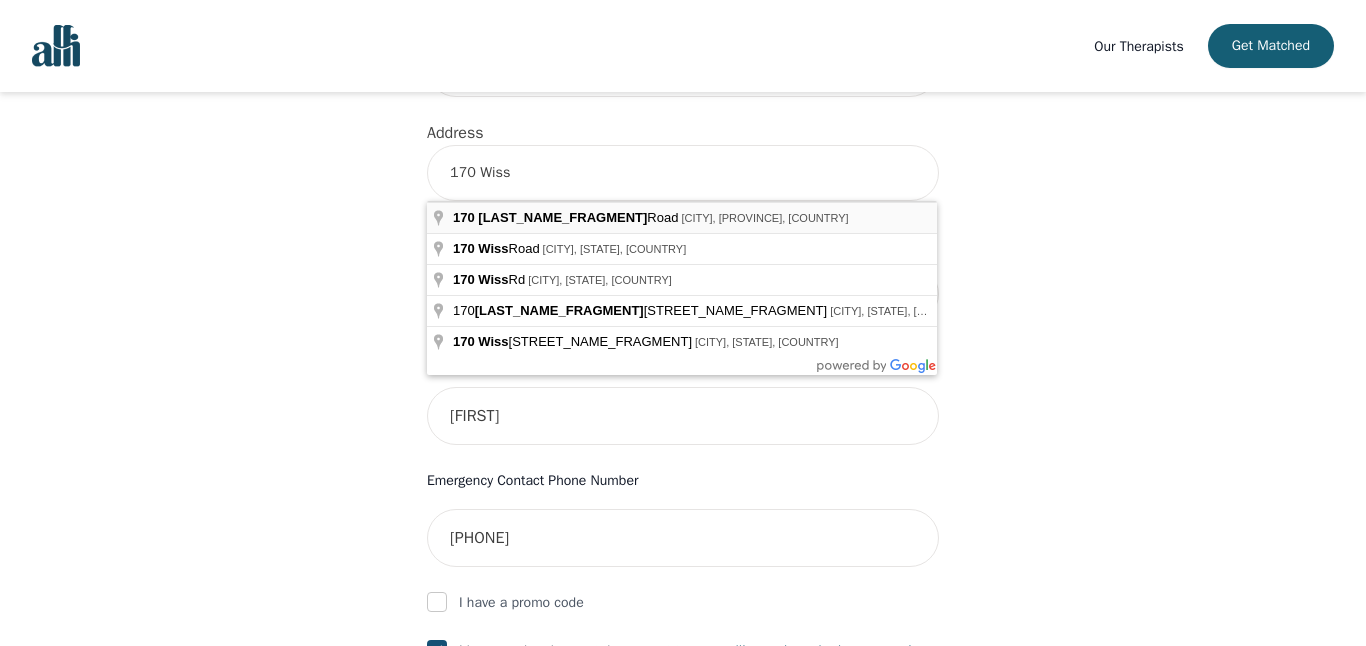type on "170 Wiss" 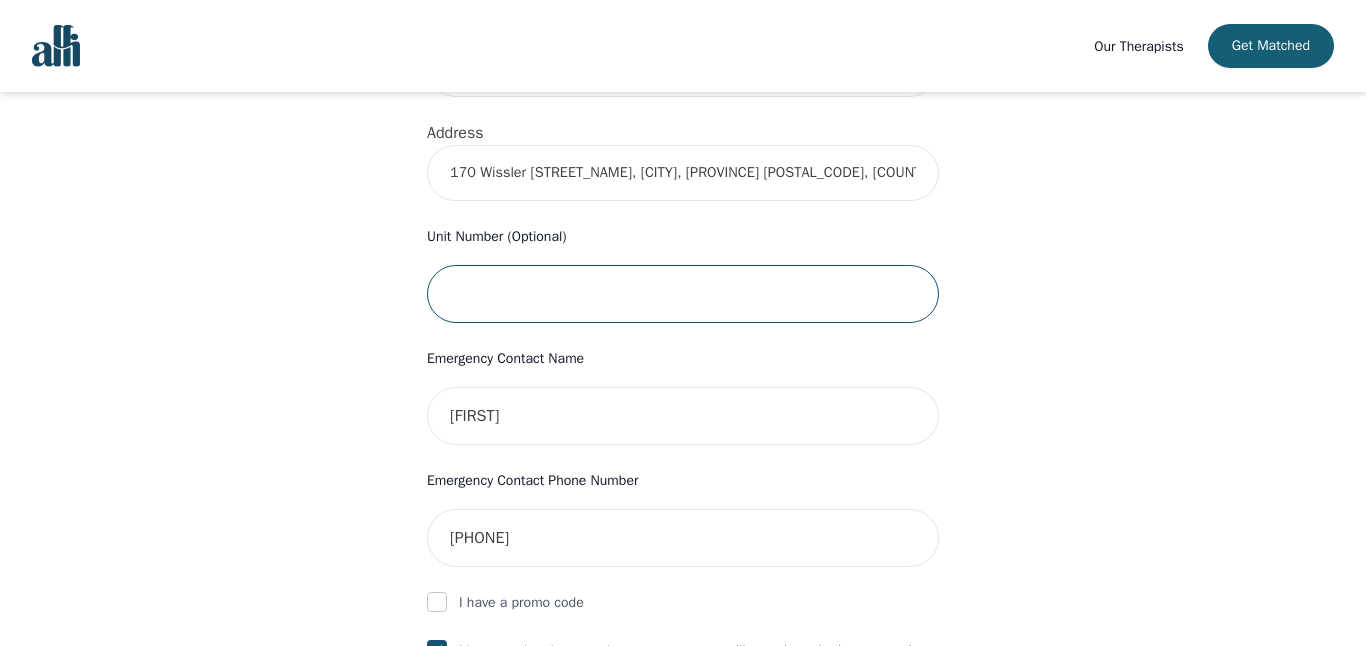 click at bounding box center (683, 294) 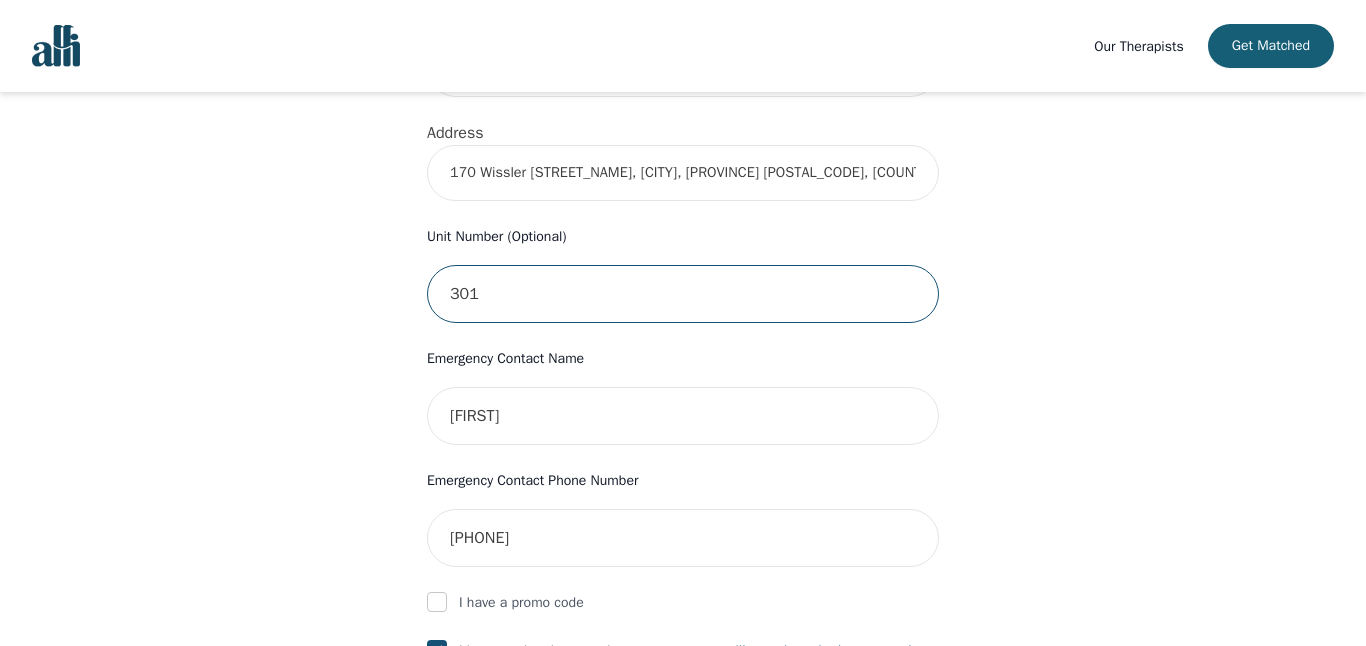 scroll, scrollTop: 1232, scrollLeft: 0, axis: vertical 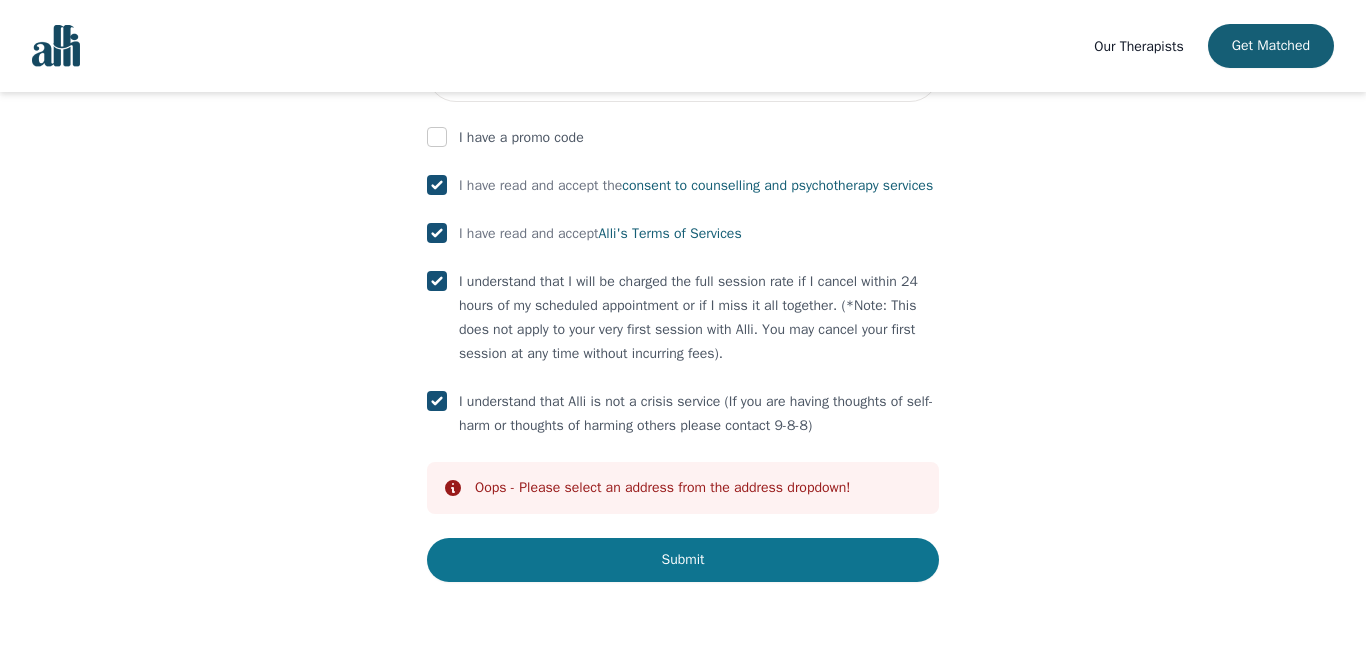 type on "301" 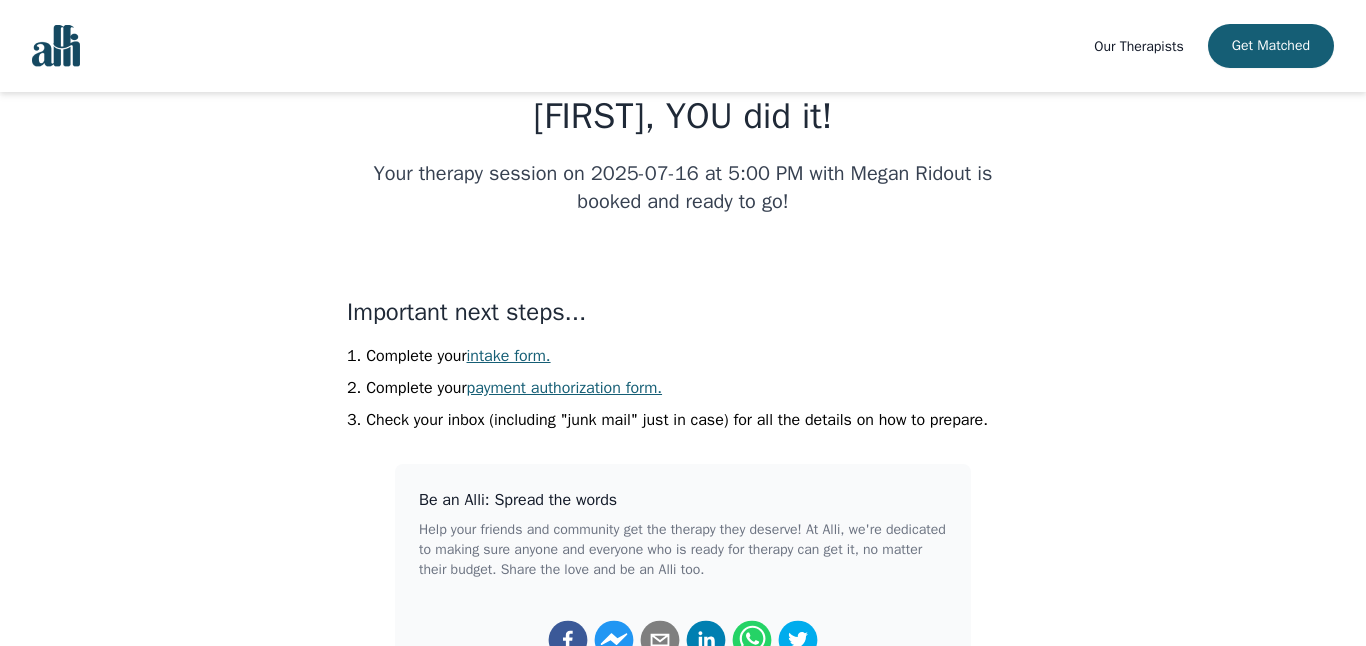 scroll, scrollTop: 0, scrollLeft: 0, axis: both 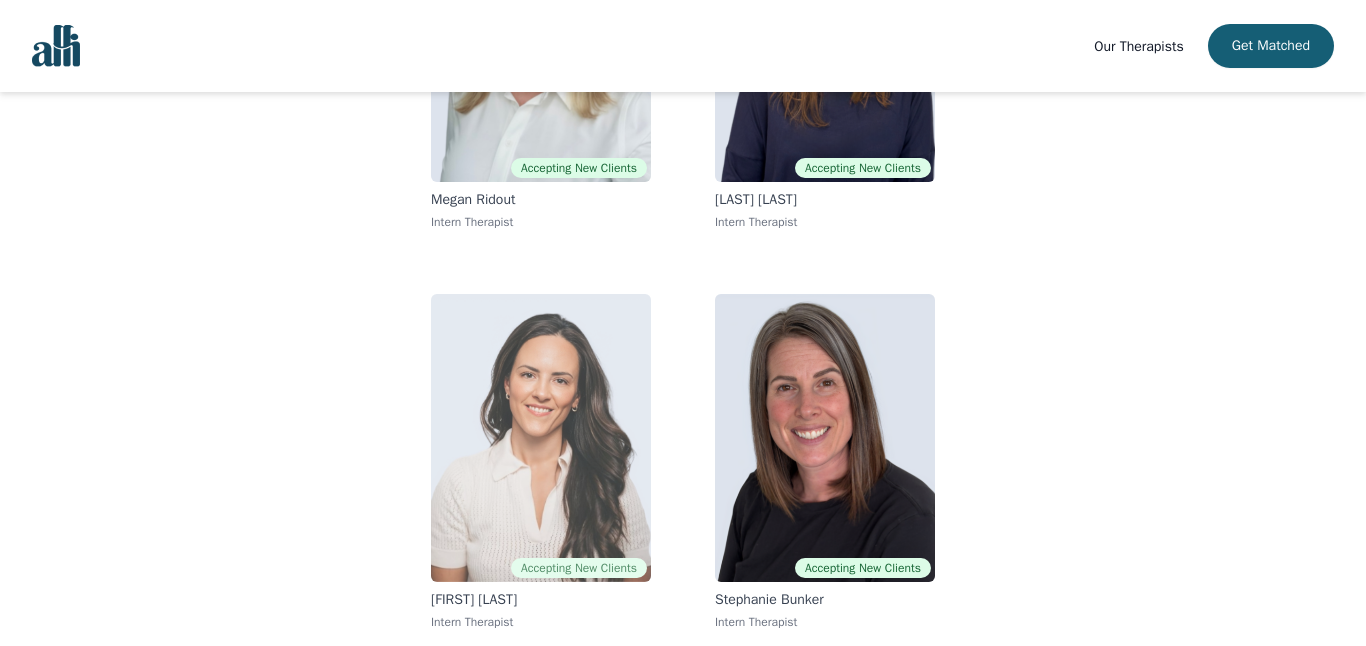 click at bounding box center (541, 438) 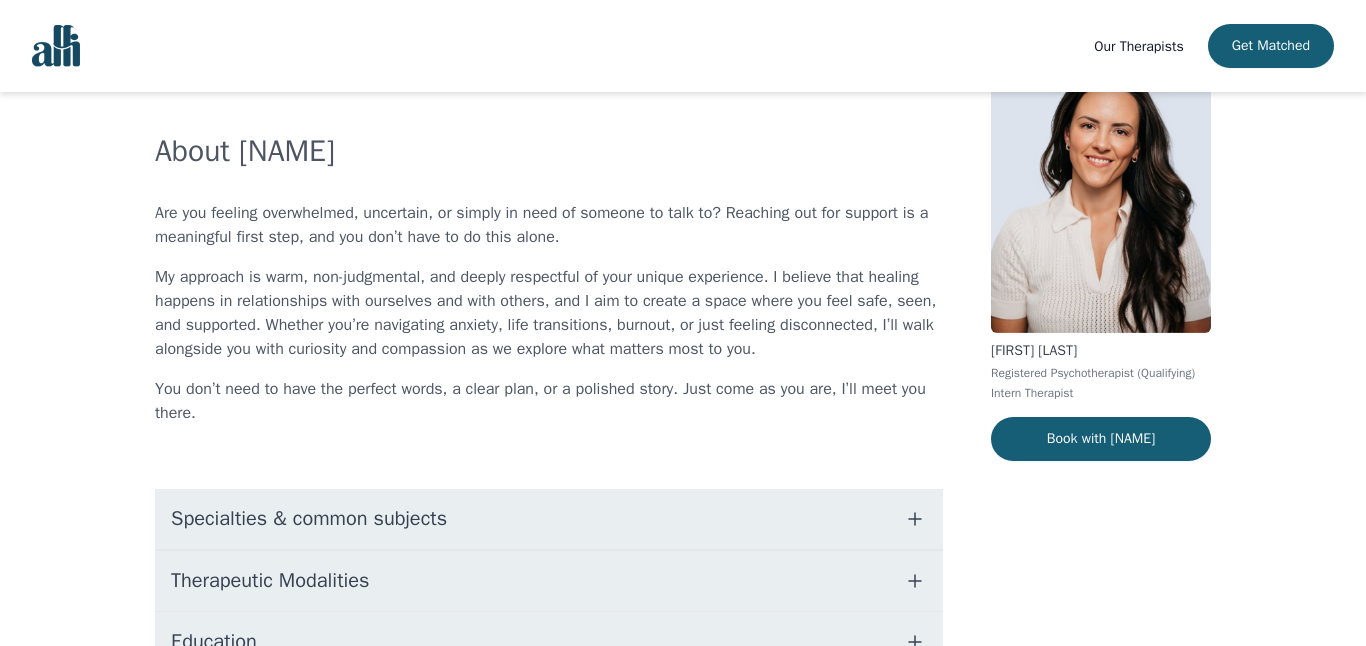 scroll, scrollTop: 101, scrollLeft: 0, axis: vertical 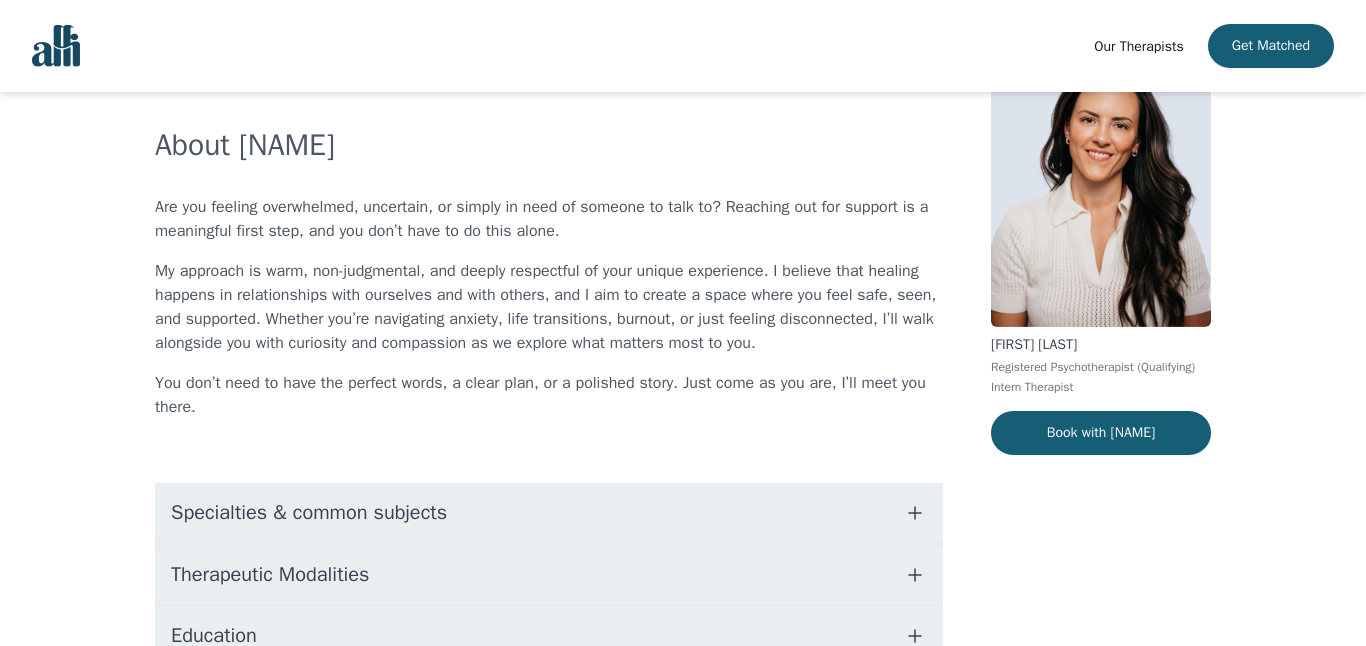 click on "Specialties & common subjects" at bounding box center [549, 513] 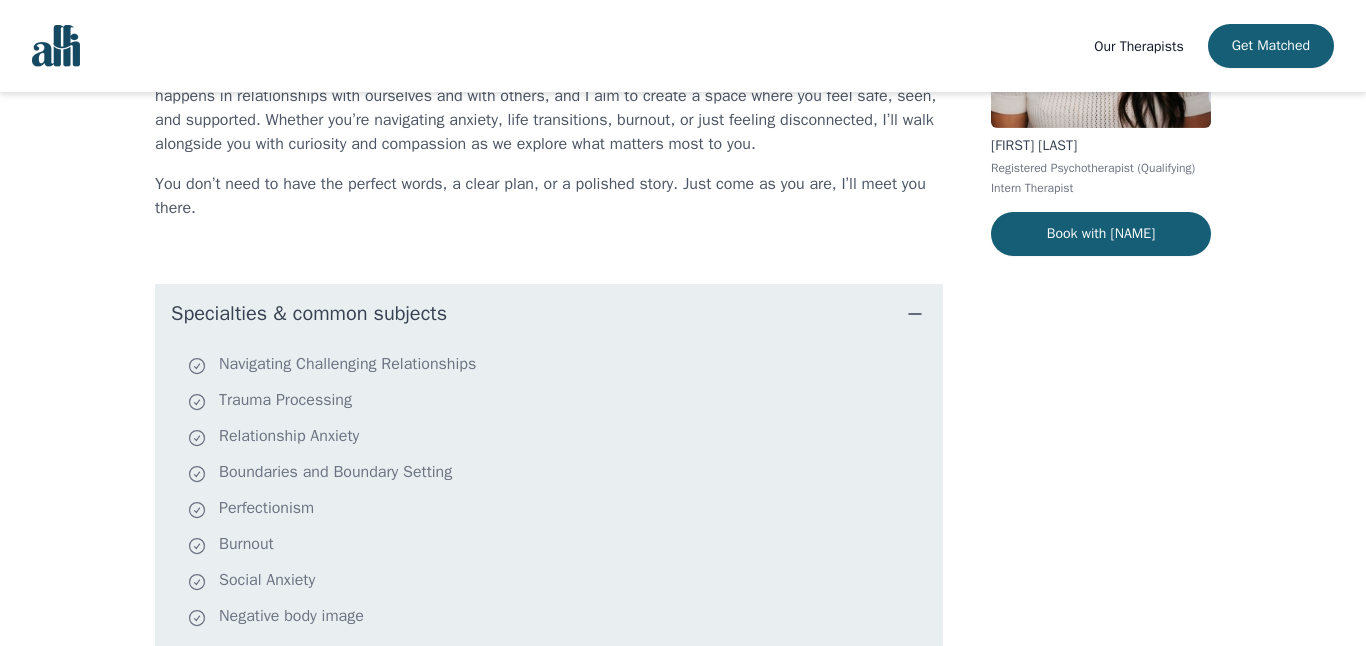 scroll, scrollTop: 455, scrollLeft: 0, axis: vertical 